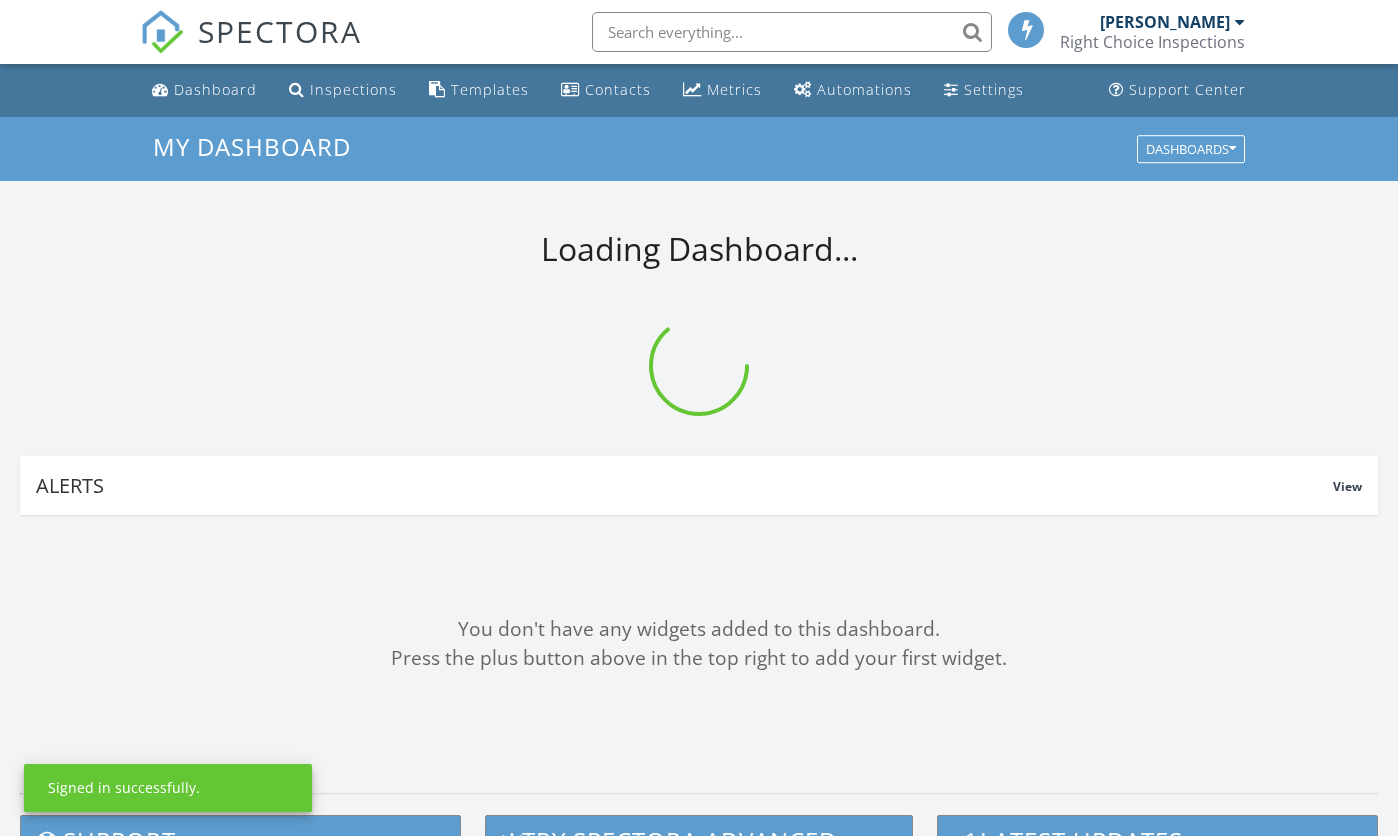 scroll, scrollTop: 0, scrollLeft: 0, axis: both 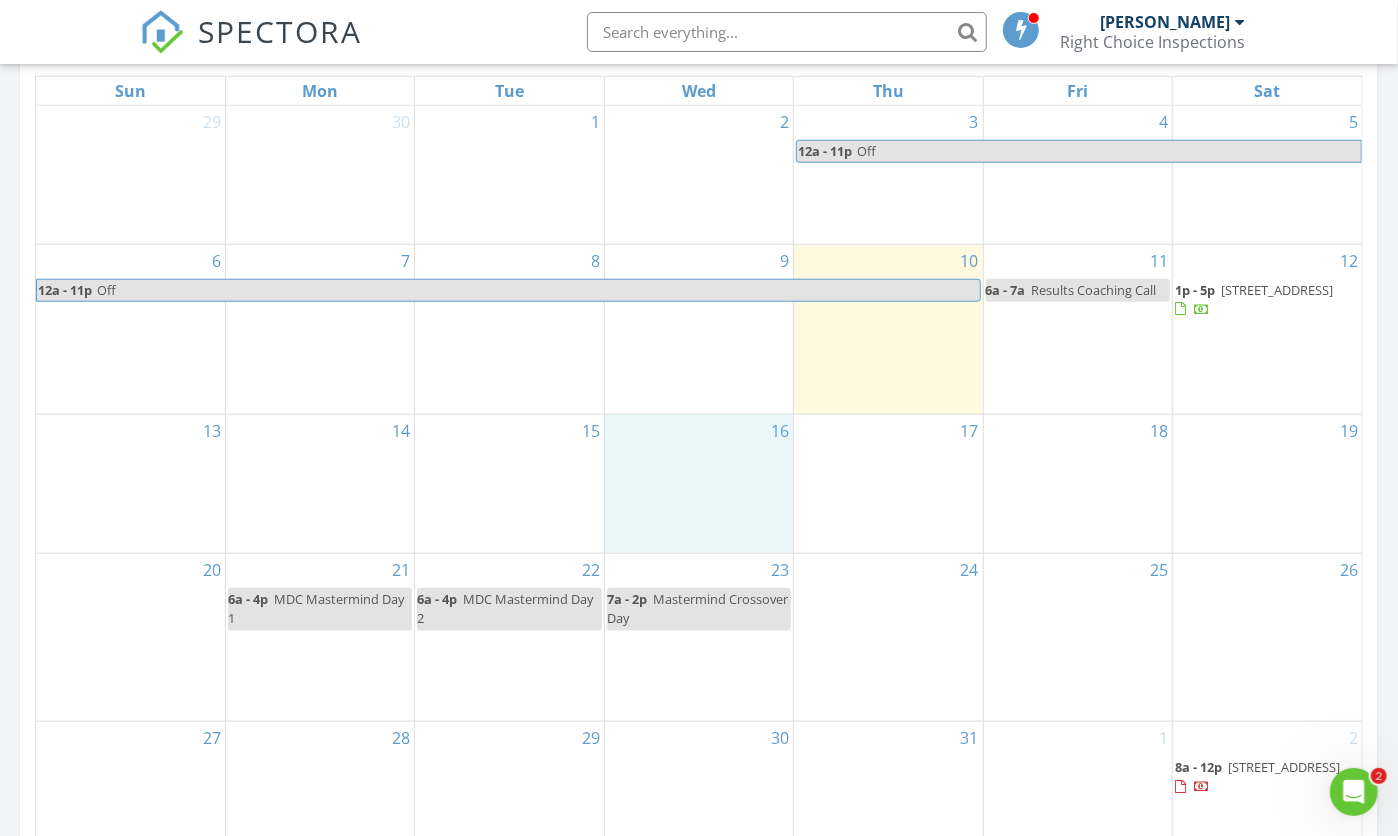 click on "16" at bounding box center [699, 484] 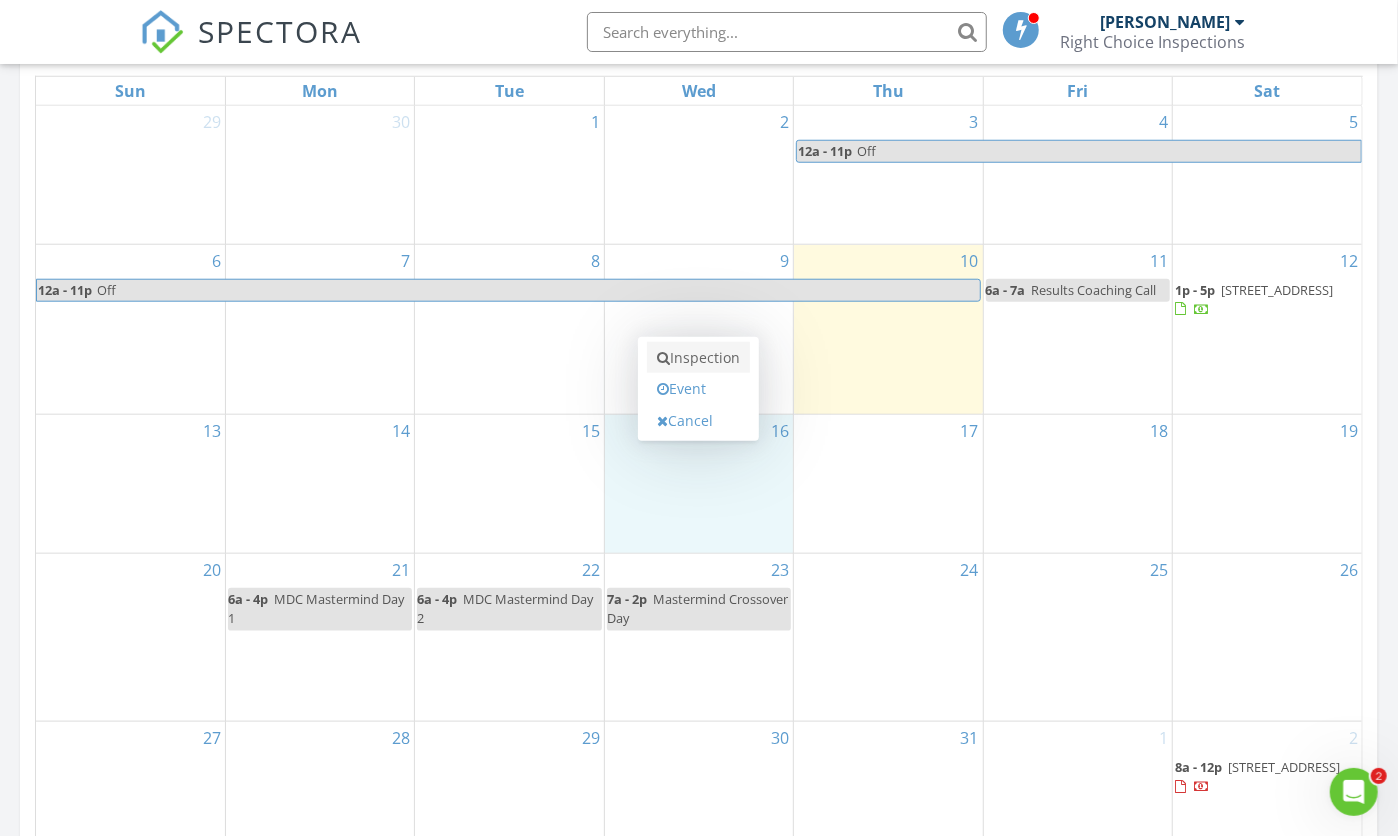 click on "Inspection" at bounding box center [698, 358] 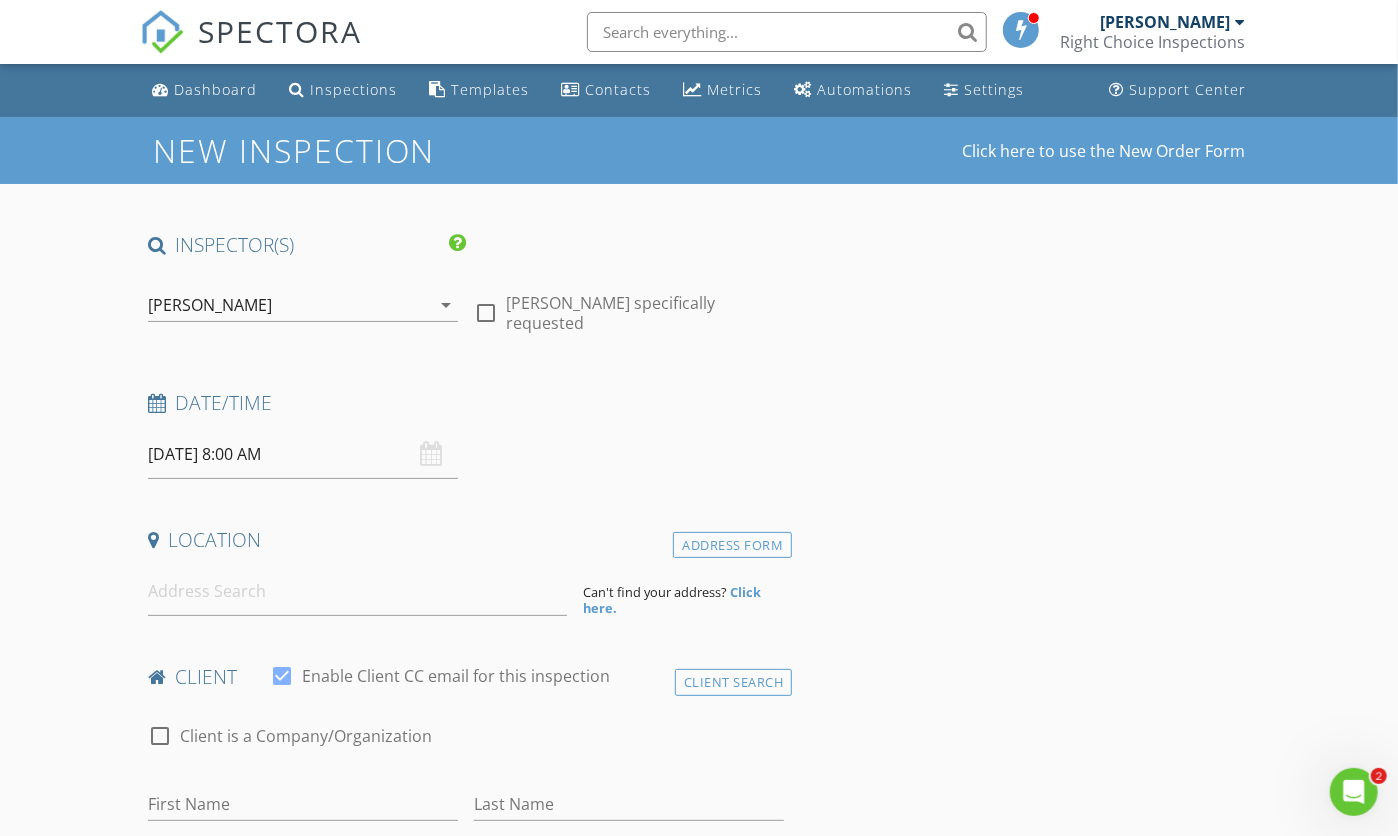 scroll, scrollTop: 0, scrollLeft: 0, axis: both 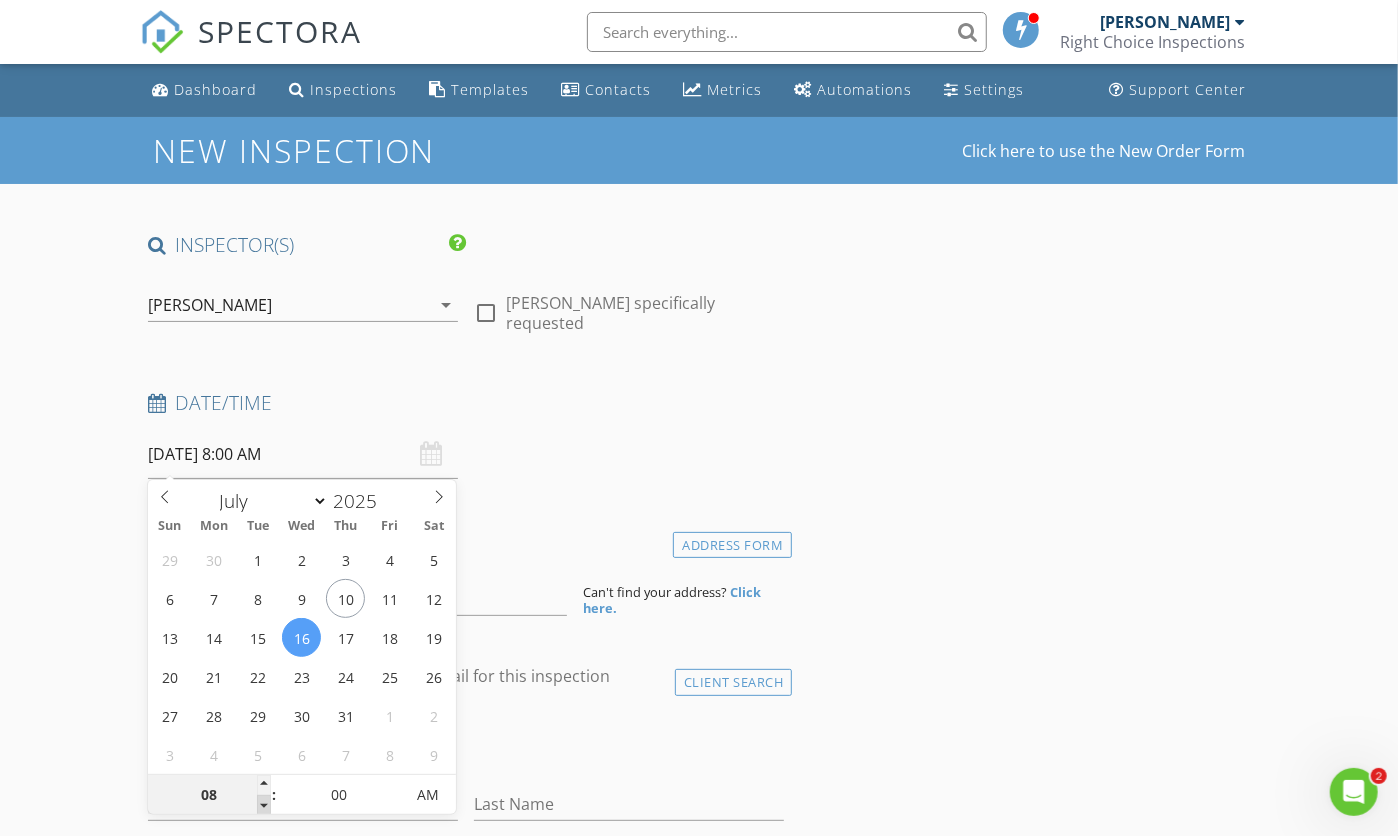 type on "07" 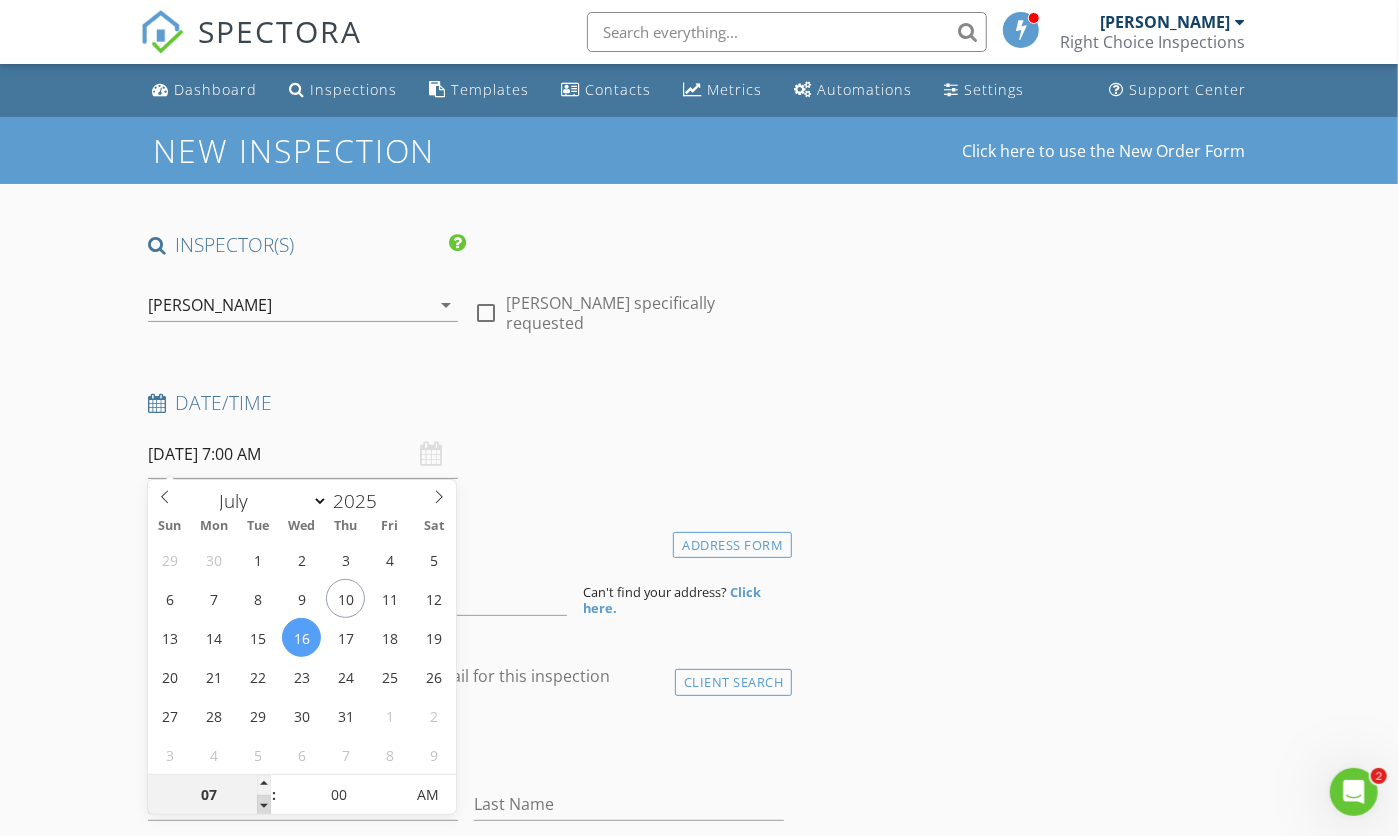 click at bounding box center [264, 805] 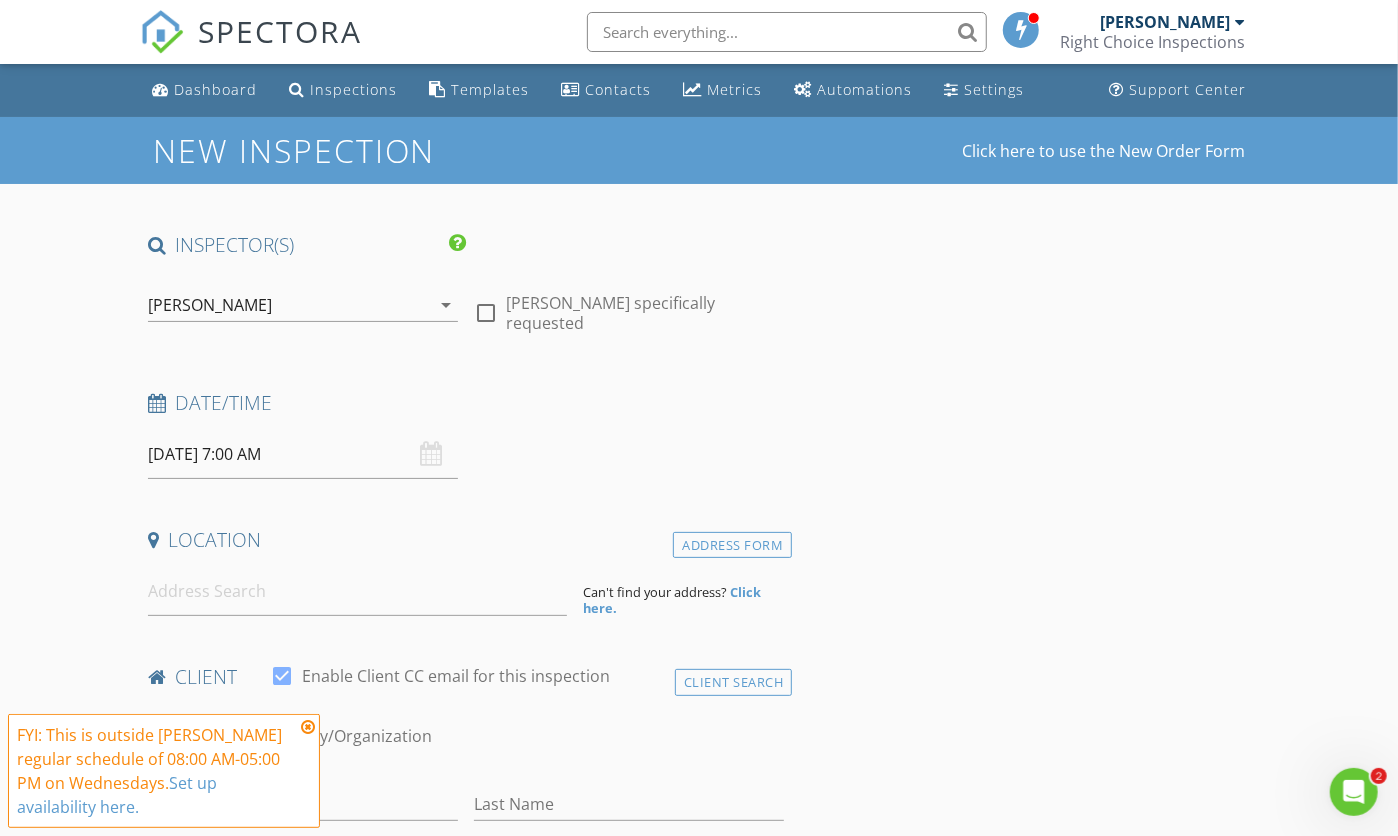 click at bounding box center [290, 766] 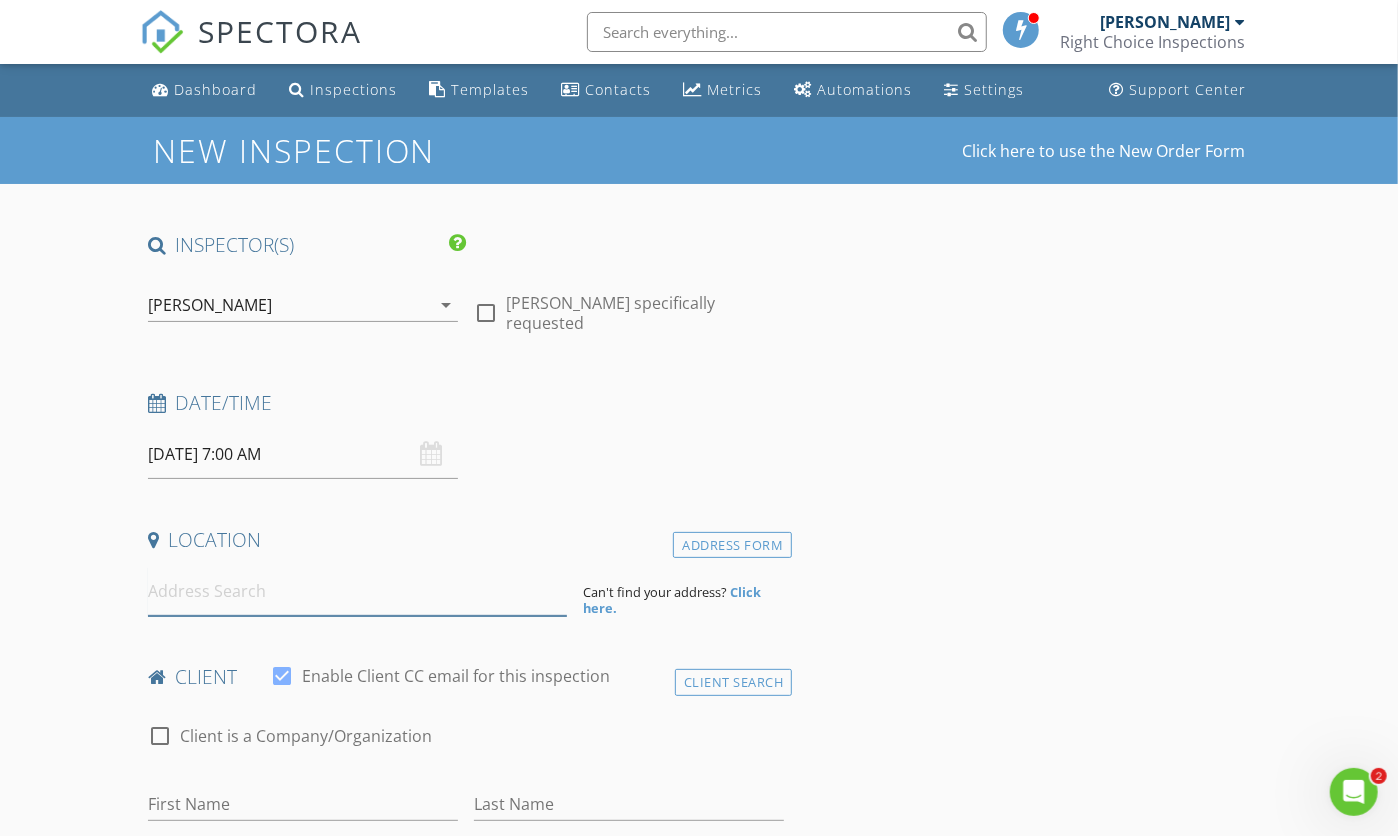 click at bounding box center [357, 591] 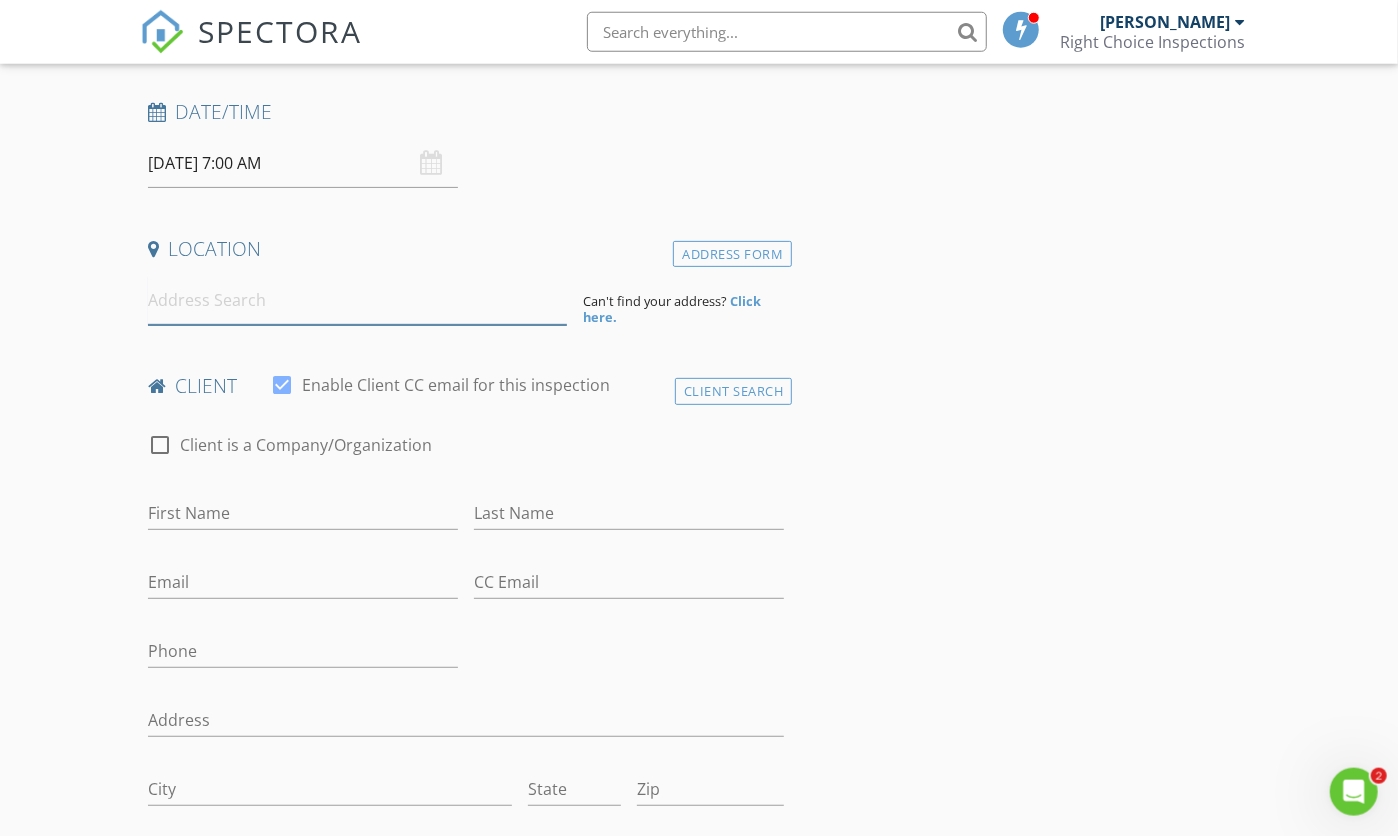 scroll, scrollTop: 315, scrollLeft: 0, axis: vertical 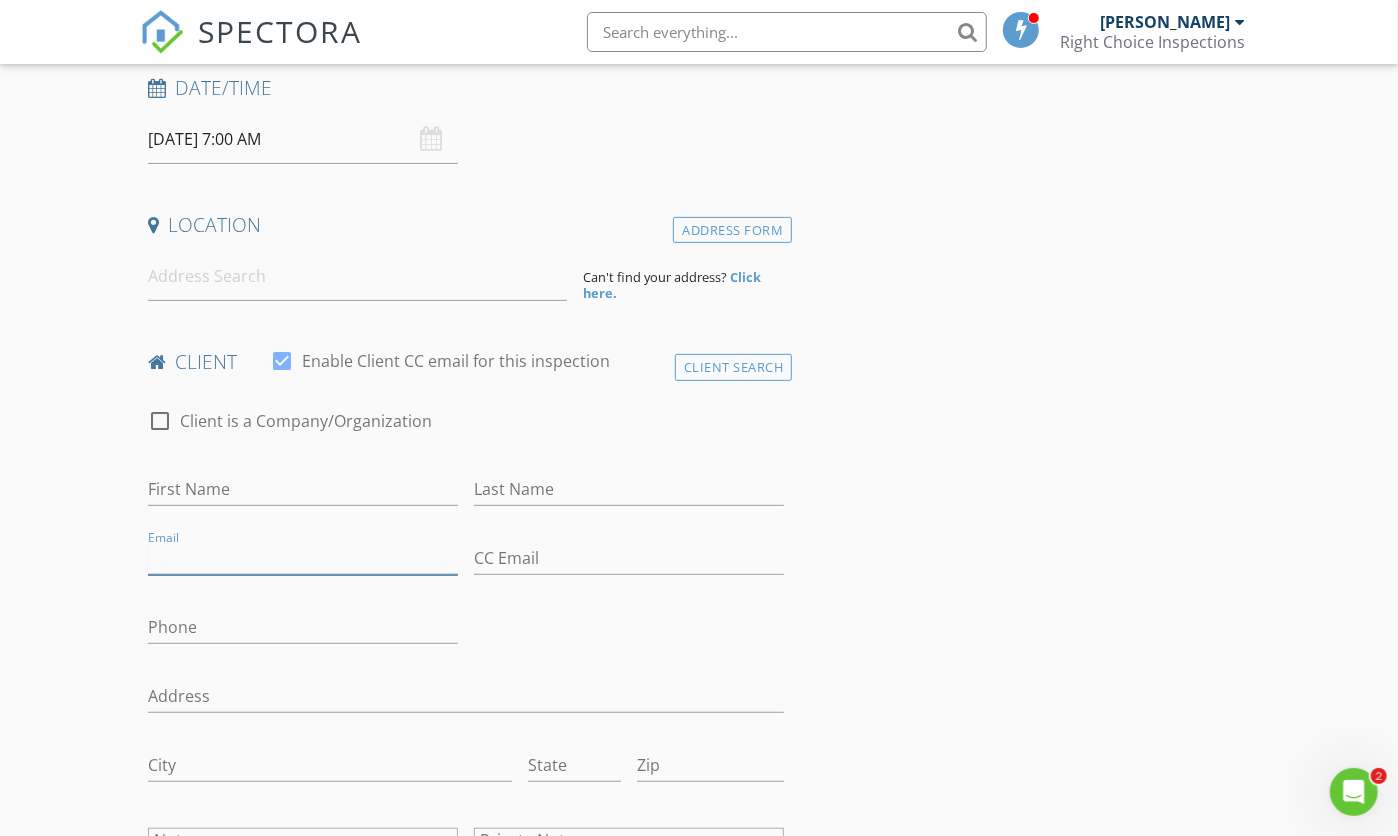 click on "Email" at bounding box center (303, 558) 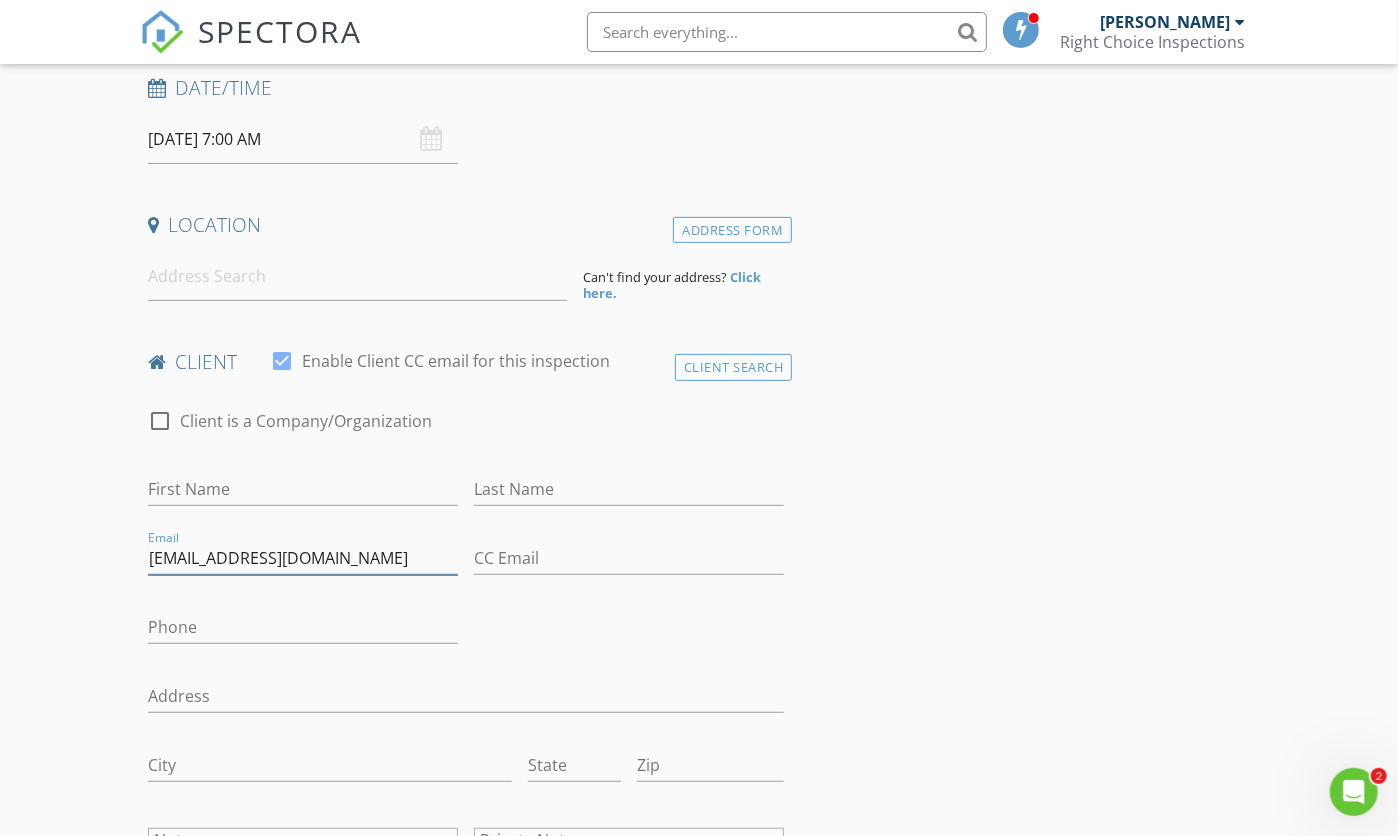 type on "[EMAIL_ADDRESS][DOMAIN_NAME]" 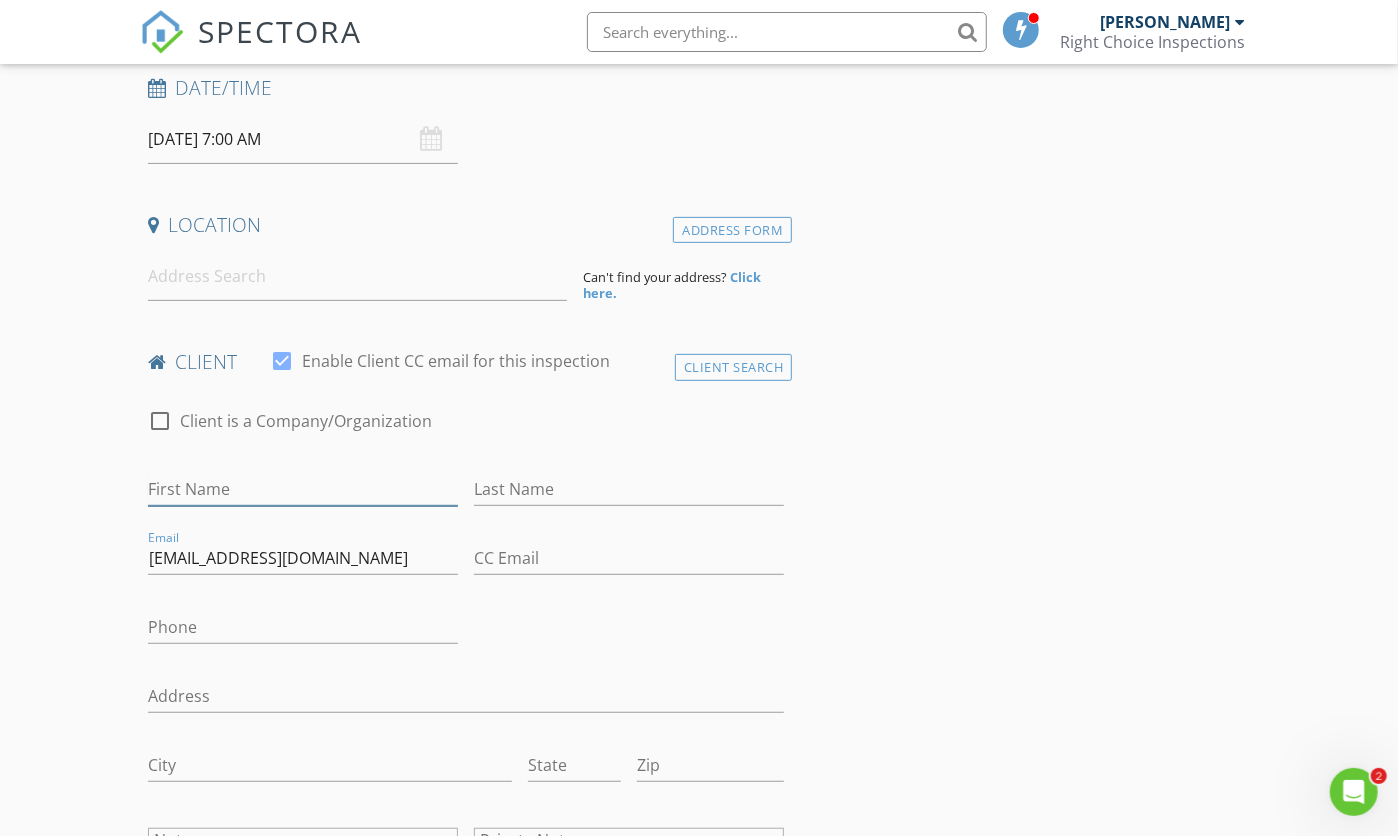 click on "First Name" at bounding box center [303, 489] 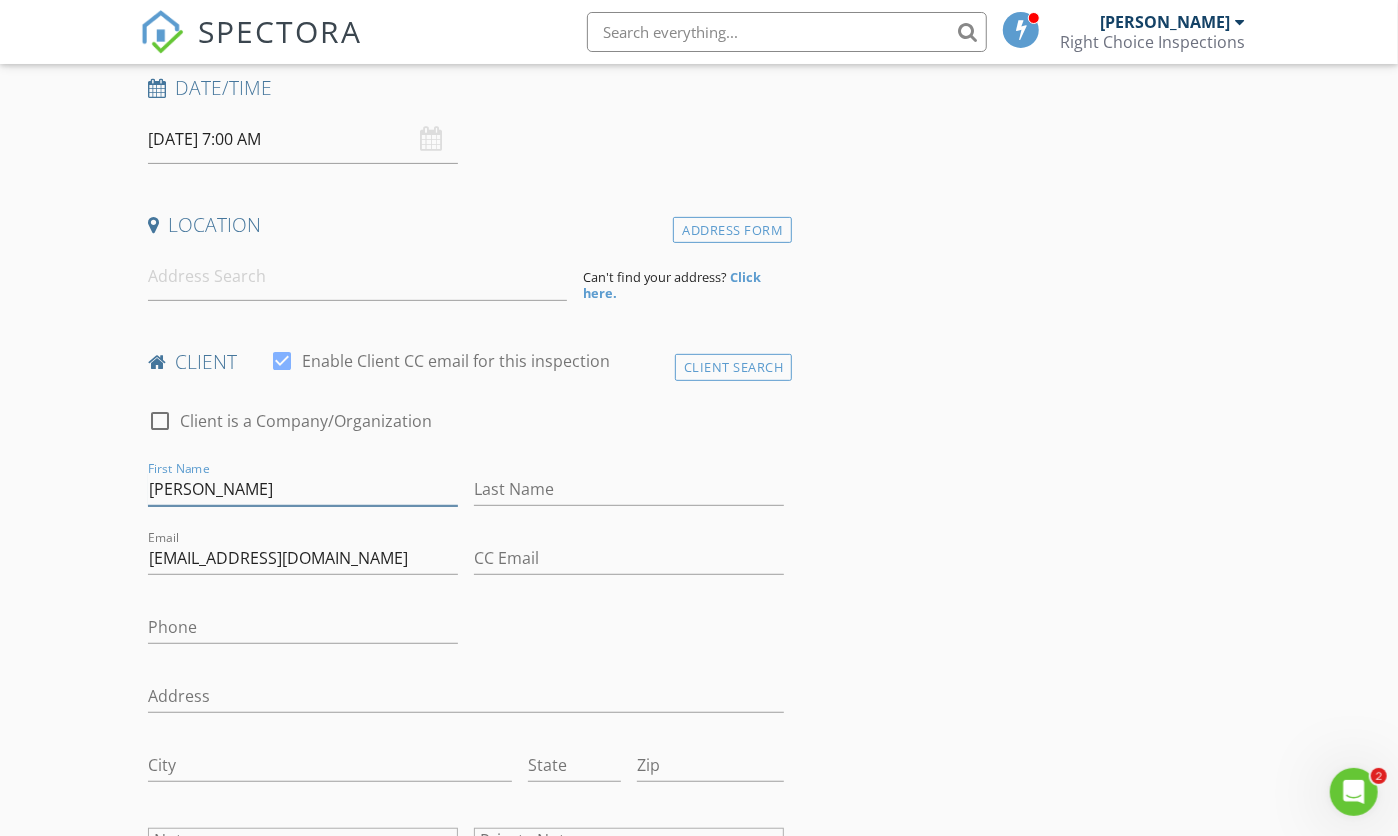 type on "[PERSON_NAME]" 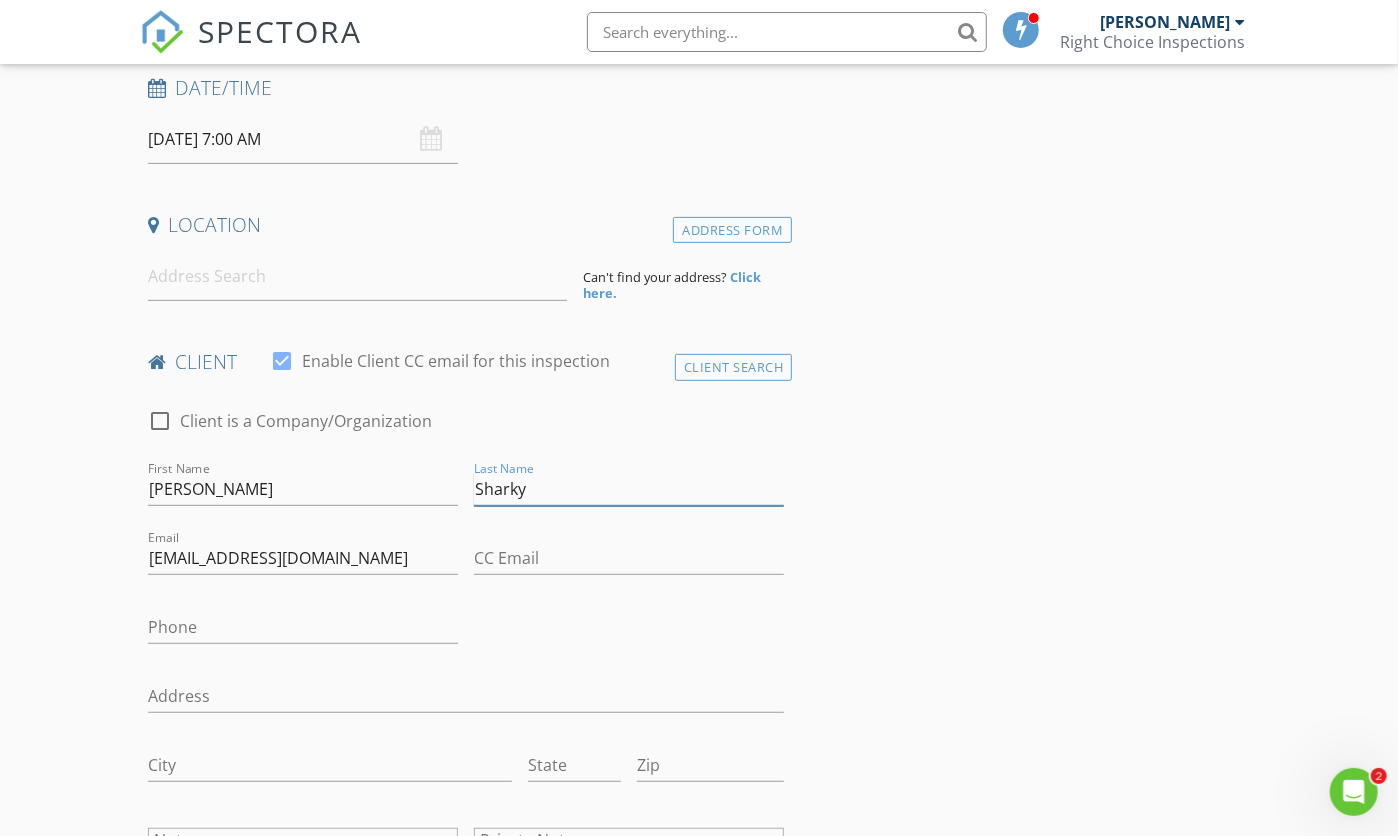 type on "Sharky" 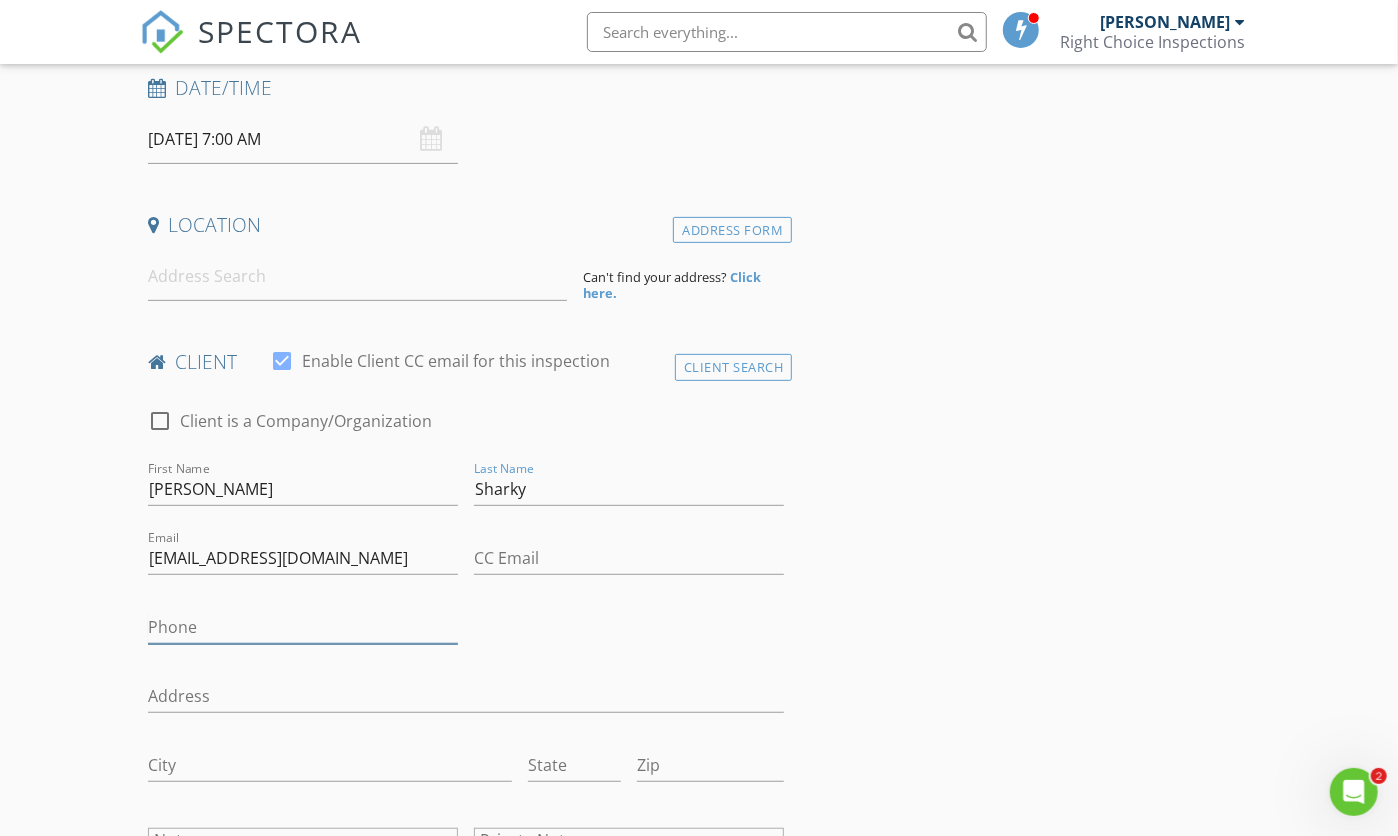 click on "Phone" at bounding box center (303, 627) 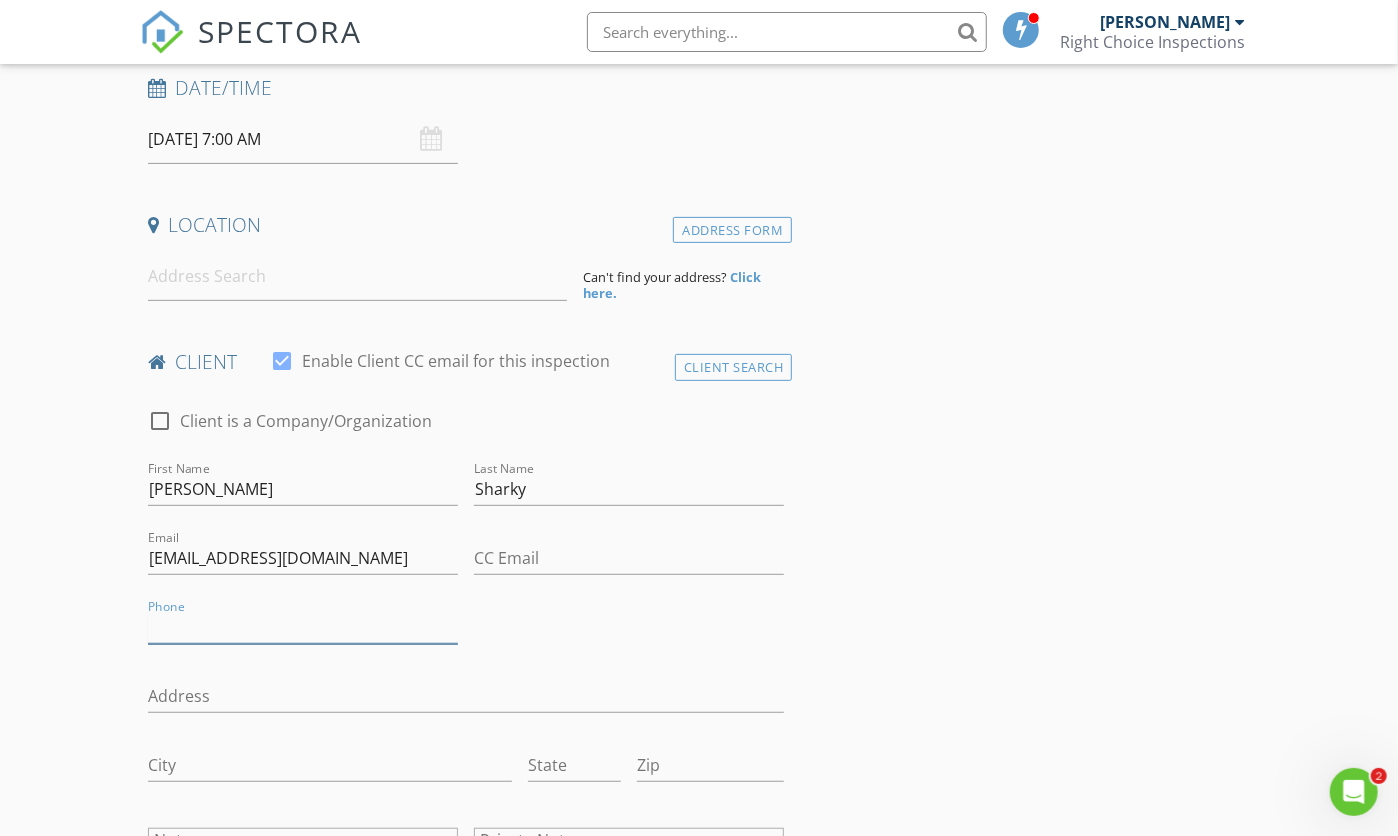 paste on "[PHONE_NUMBER]" 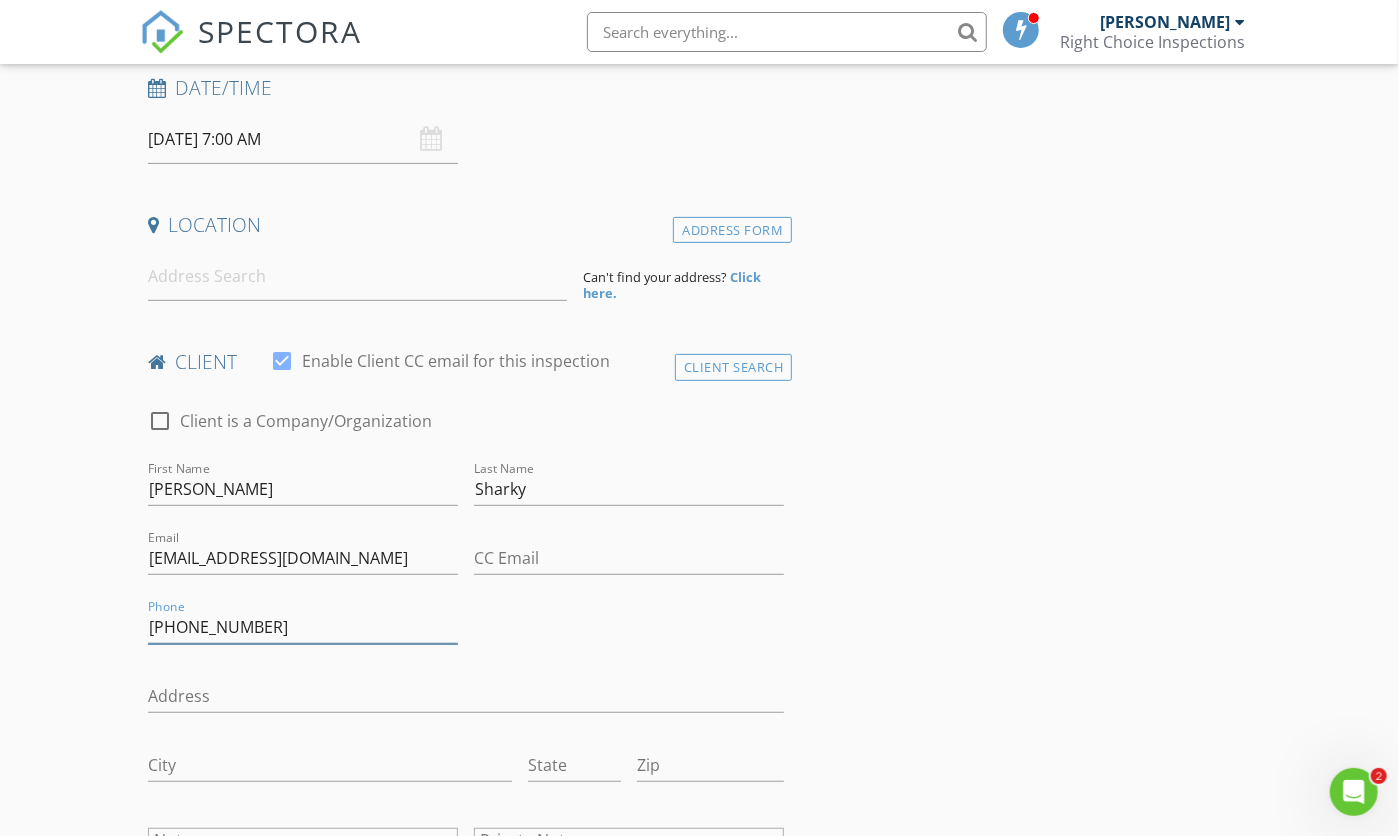type on "[PHONE_NUMBER]" 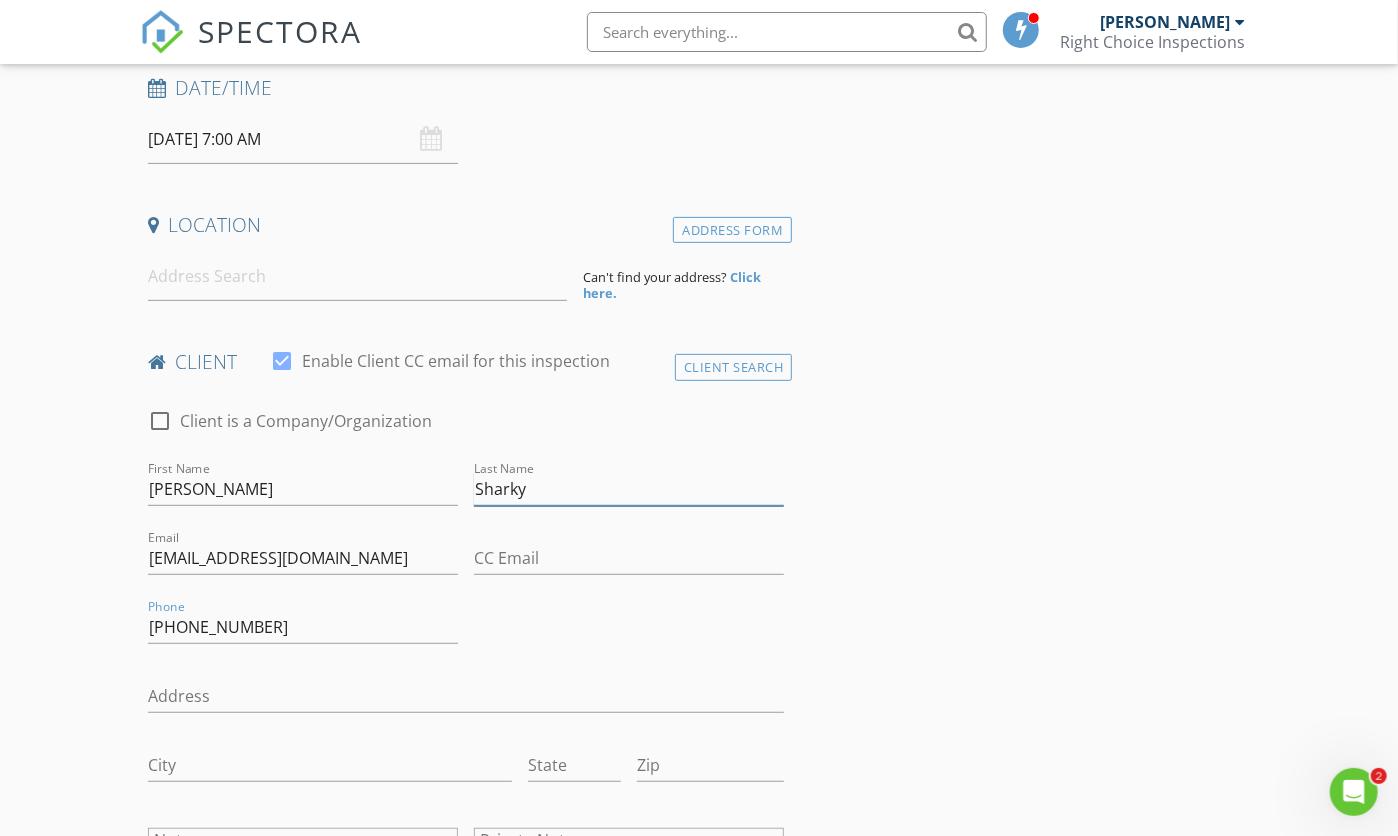 click on "Sharky" at bounding box center (629, 489) 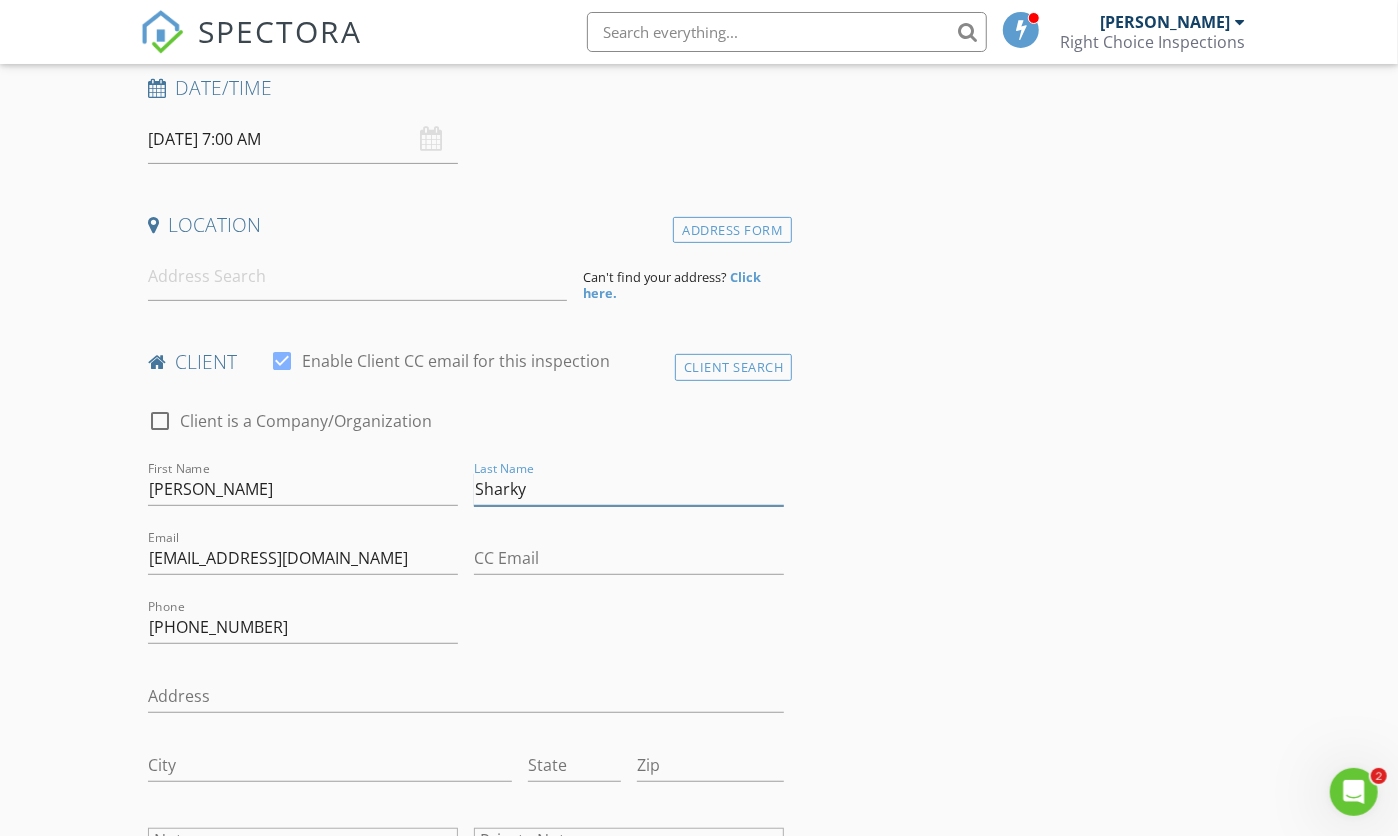 click on "Sharky" at bounding box center [629, 489] 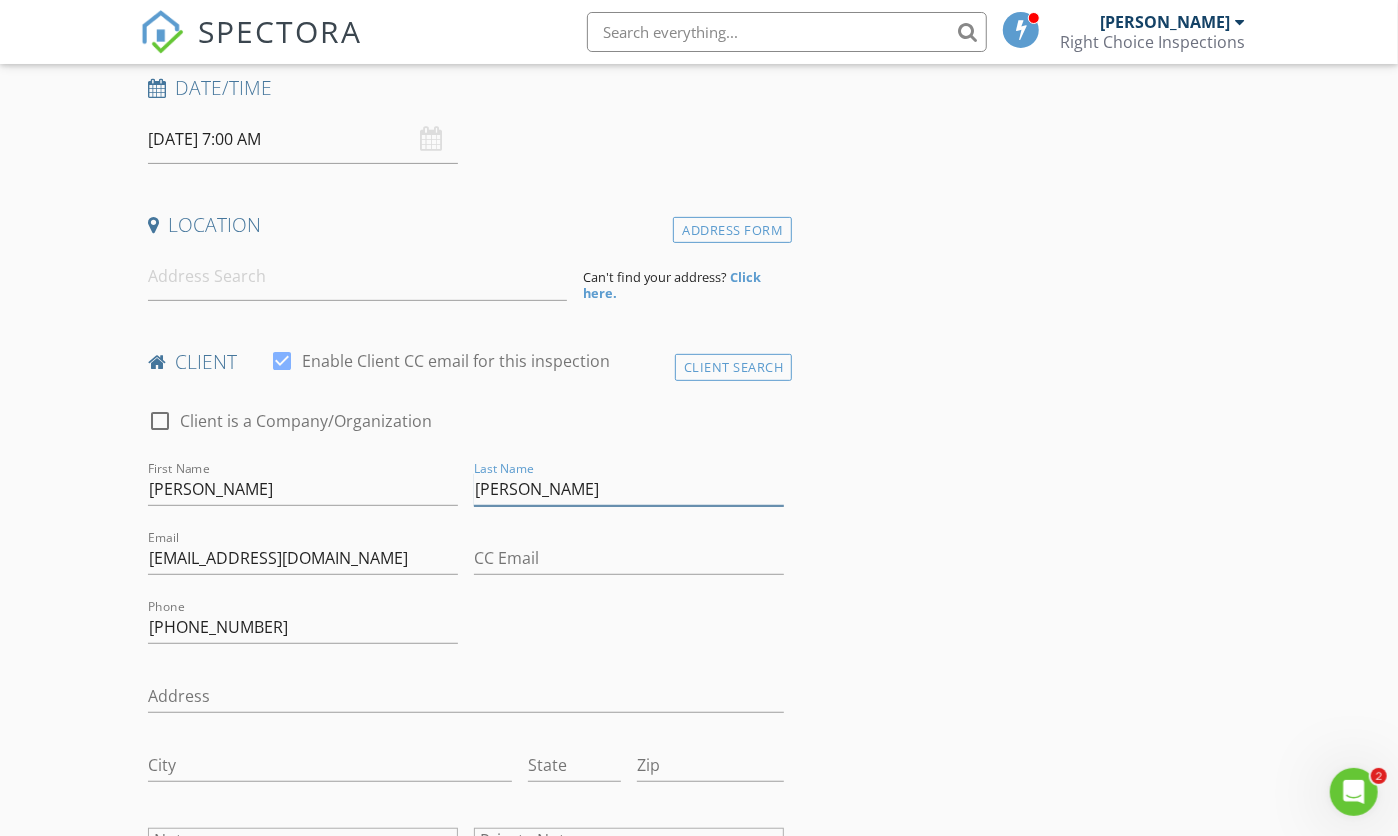 type on "[PERSON_NAME]" 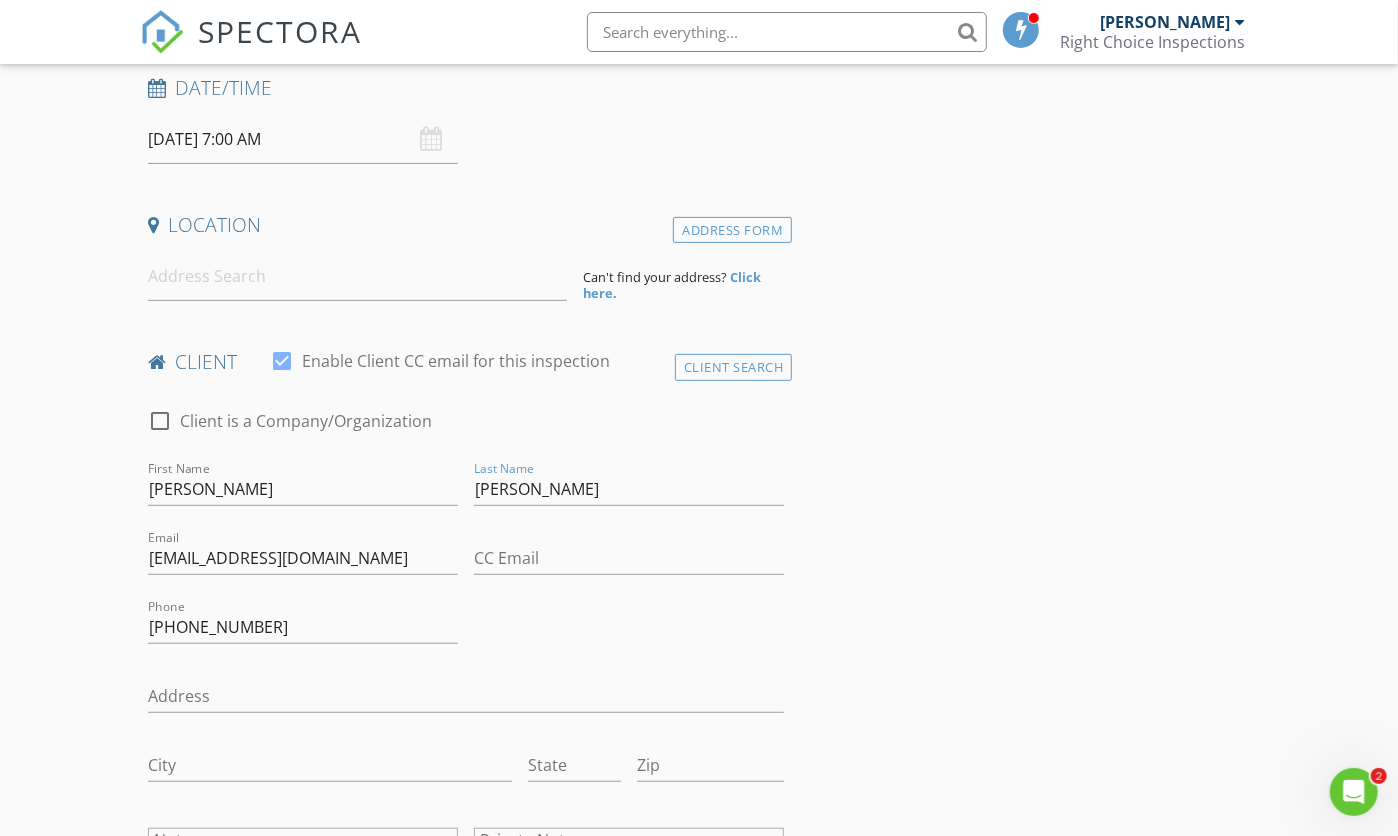 click on "check_box_outline_blank Client is a Company/Organization     First Name Ryan   Last Name Sharkey   Email shark2201@gmail.com   CC Email   Phone 520-481-3342   Address   City   State   Zip       Notes   Private Notes" at bounding box center (466, 673) 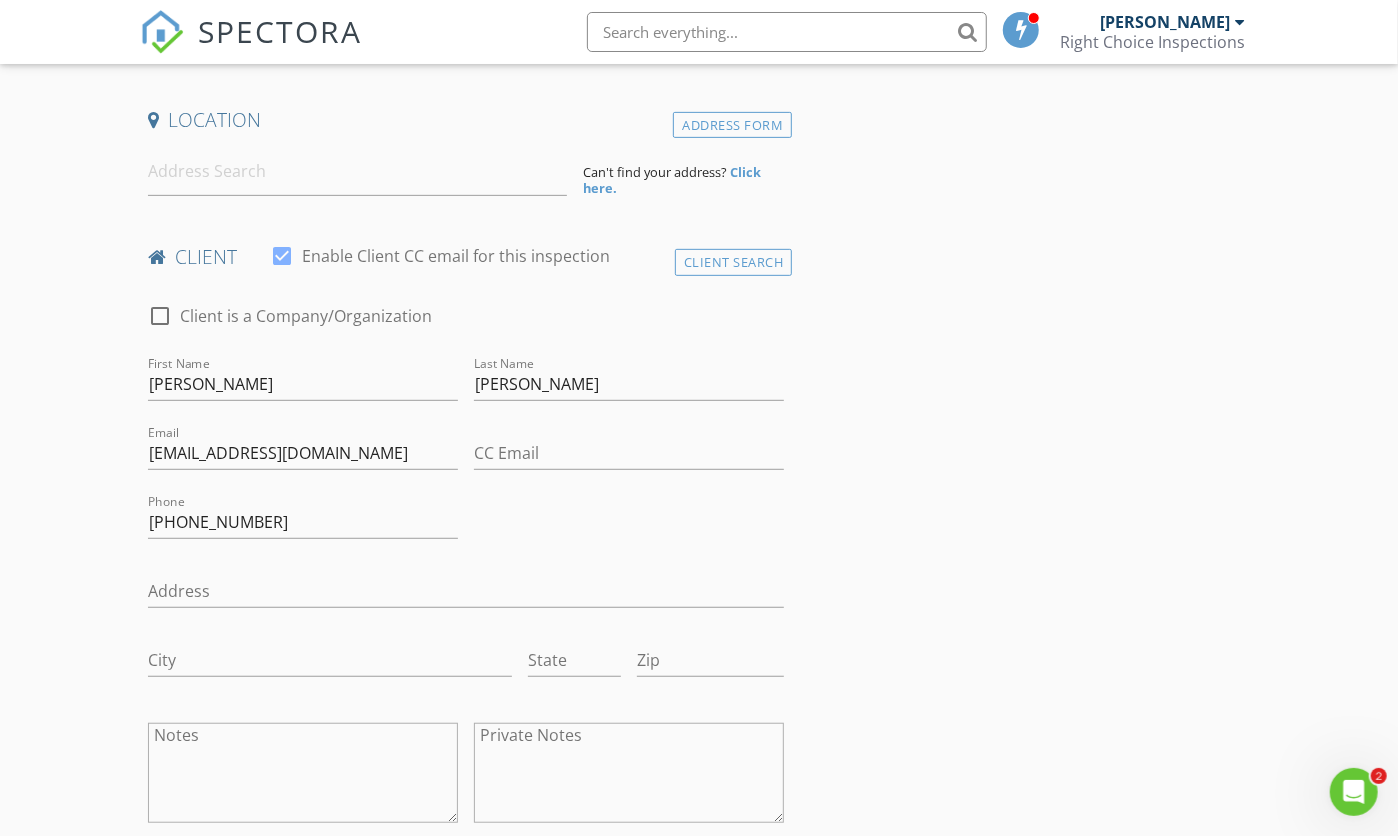 scroll, scrollTop: 630, scrollLeft: 0, axis: vertical 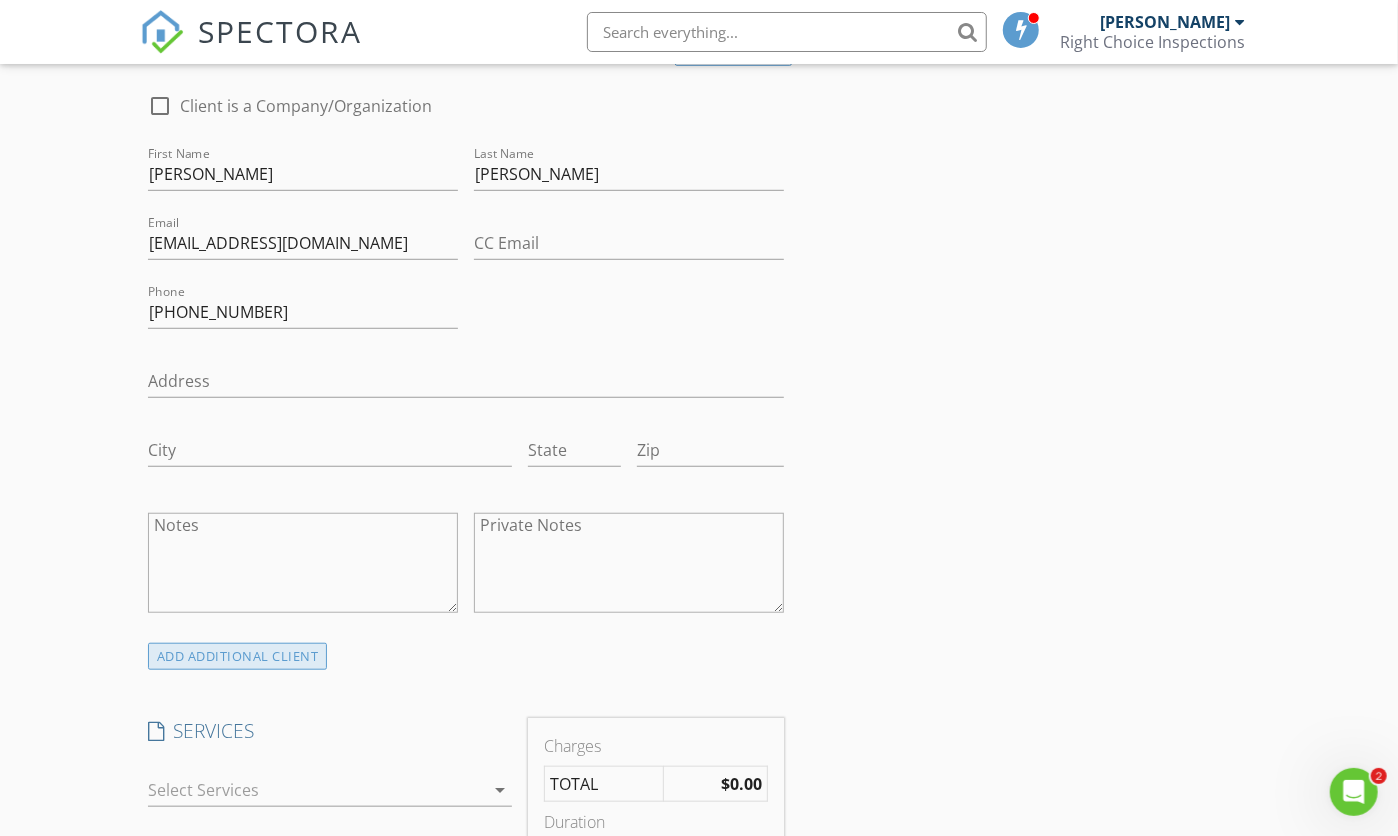 click on "ADD ADDITIONAL client" at bounding box center [238, 656] 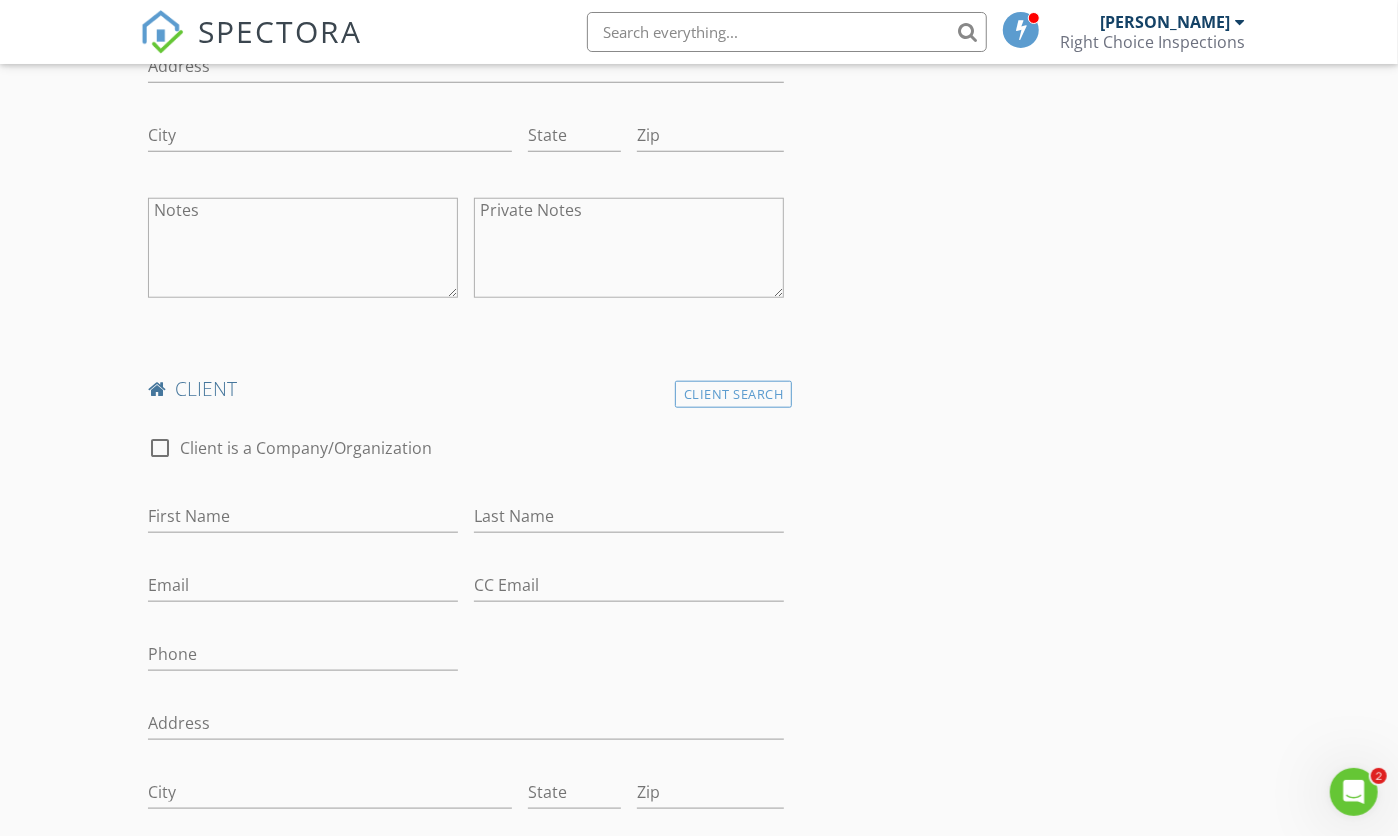 scroll, scrollTop: 630, scrollLeft: 0, axis: vertical 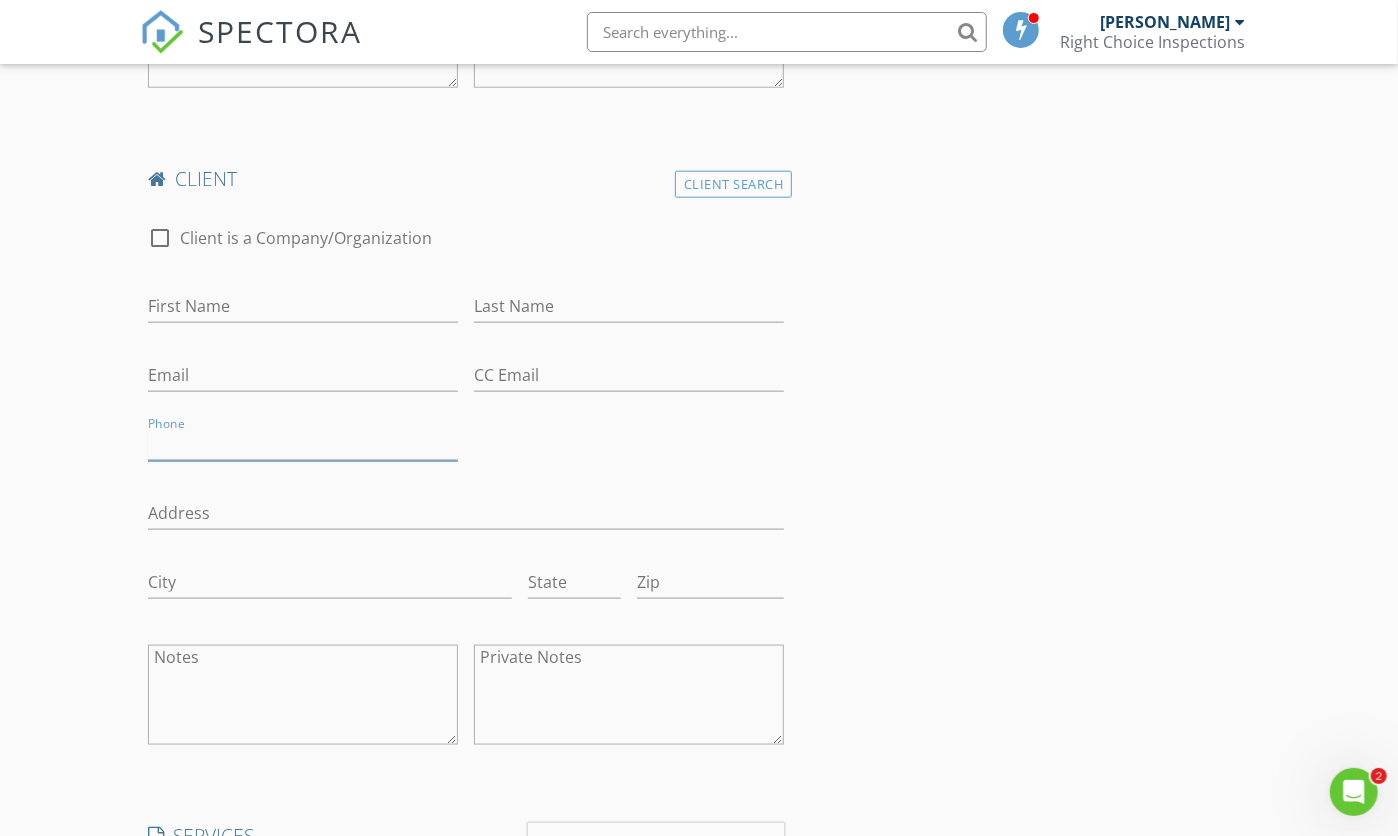 click on "Phone" at bounding box center (303, 444) 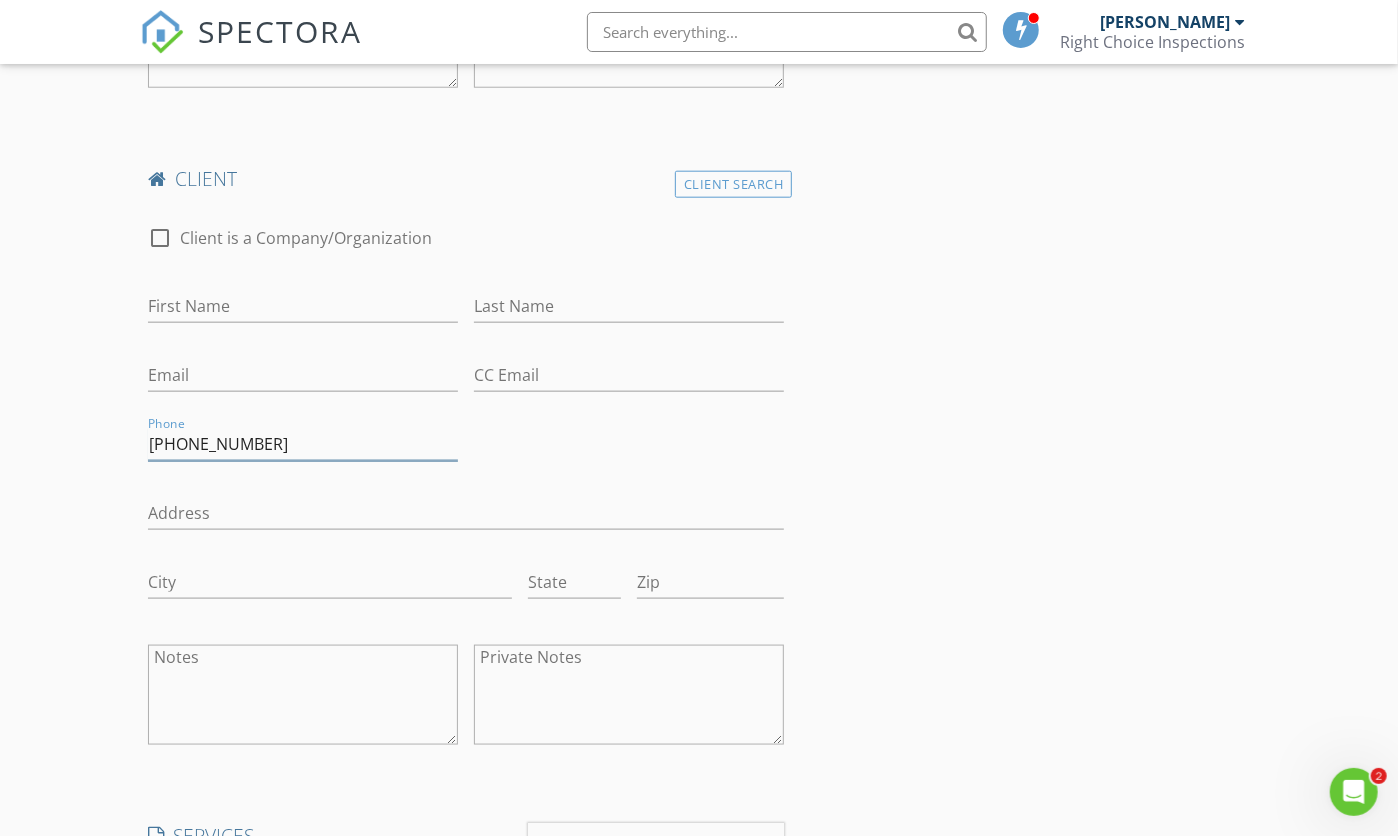 type on "[PHONE_NUMBER]" 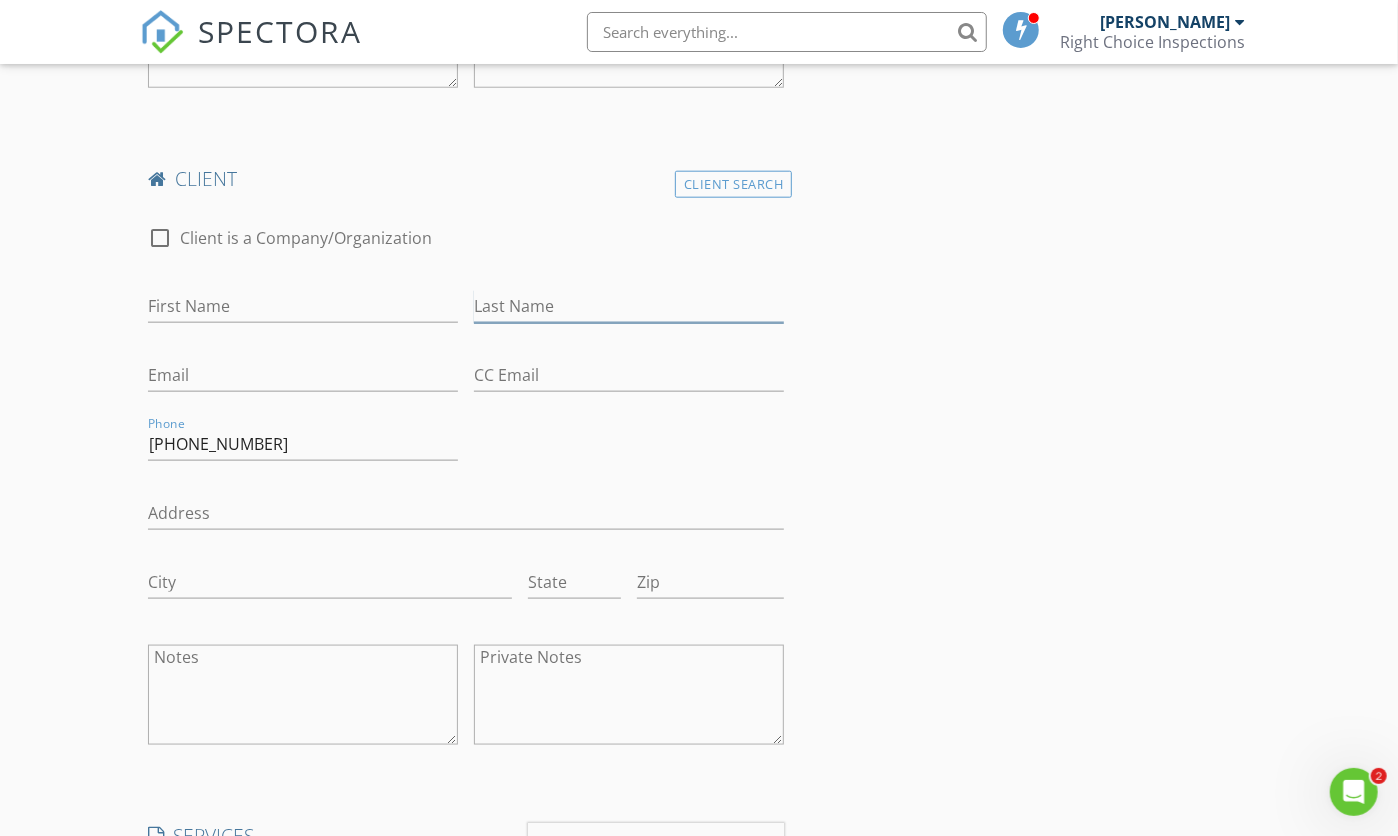 click on "Last Name" at bounding box center (629, 306) 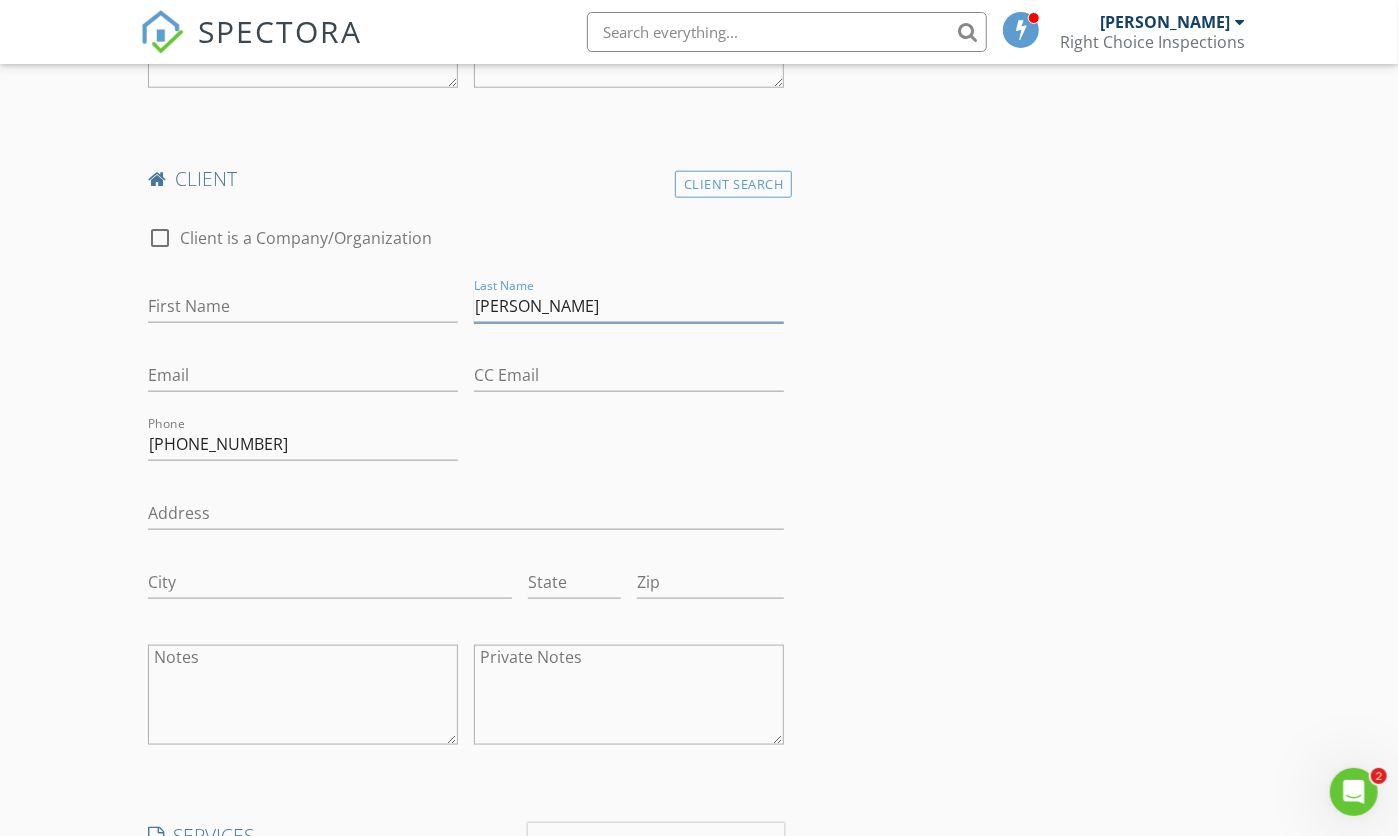 type on "Steward" 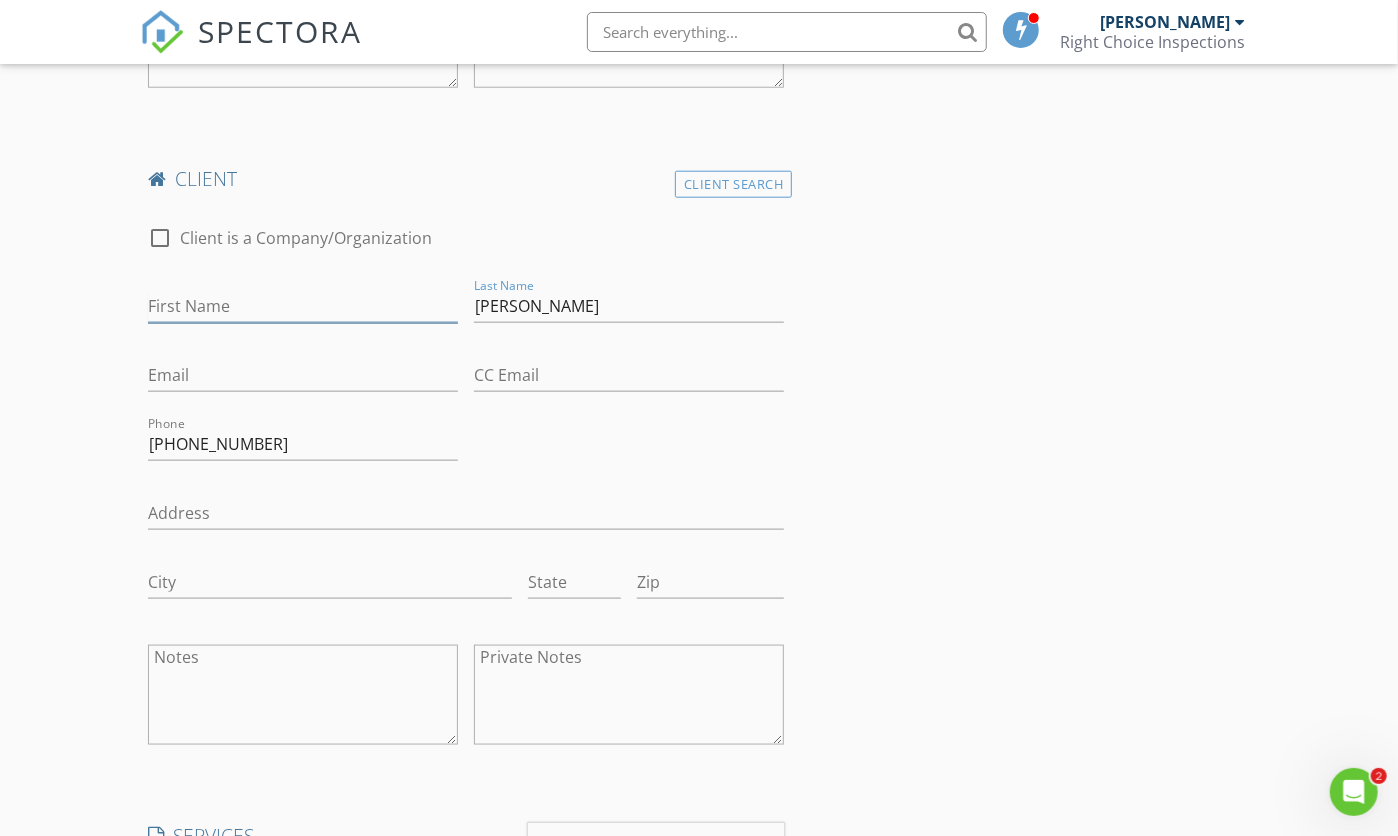 click on "First Name" at bounding box center (303, 306) 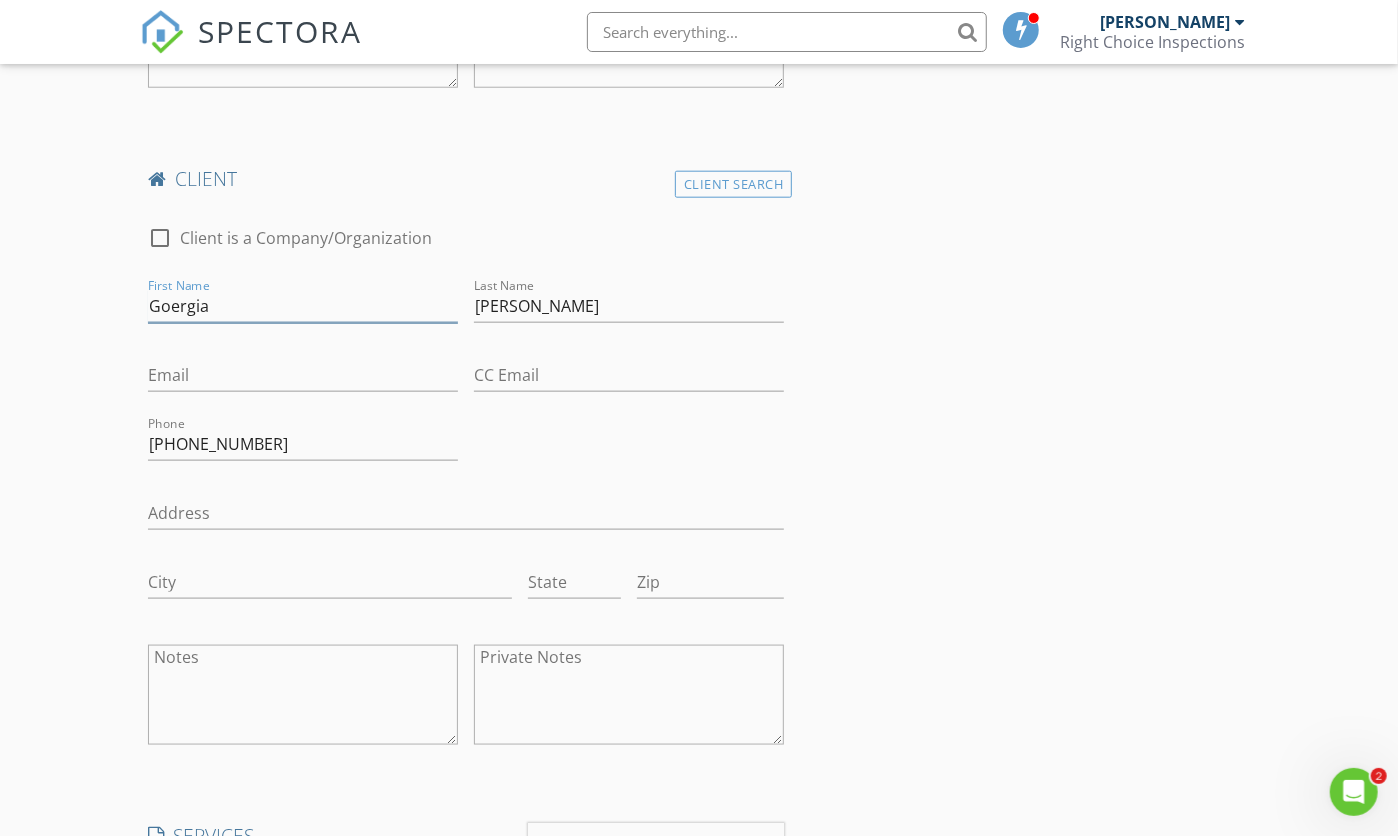 type on "Goergia" 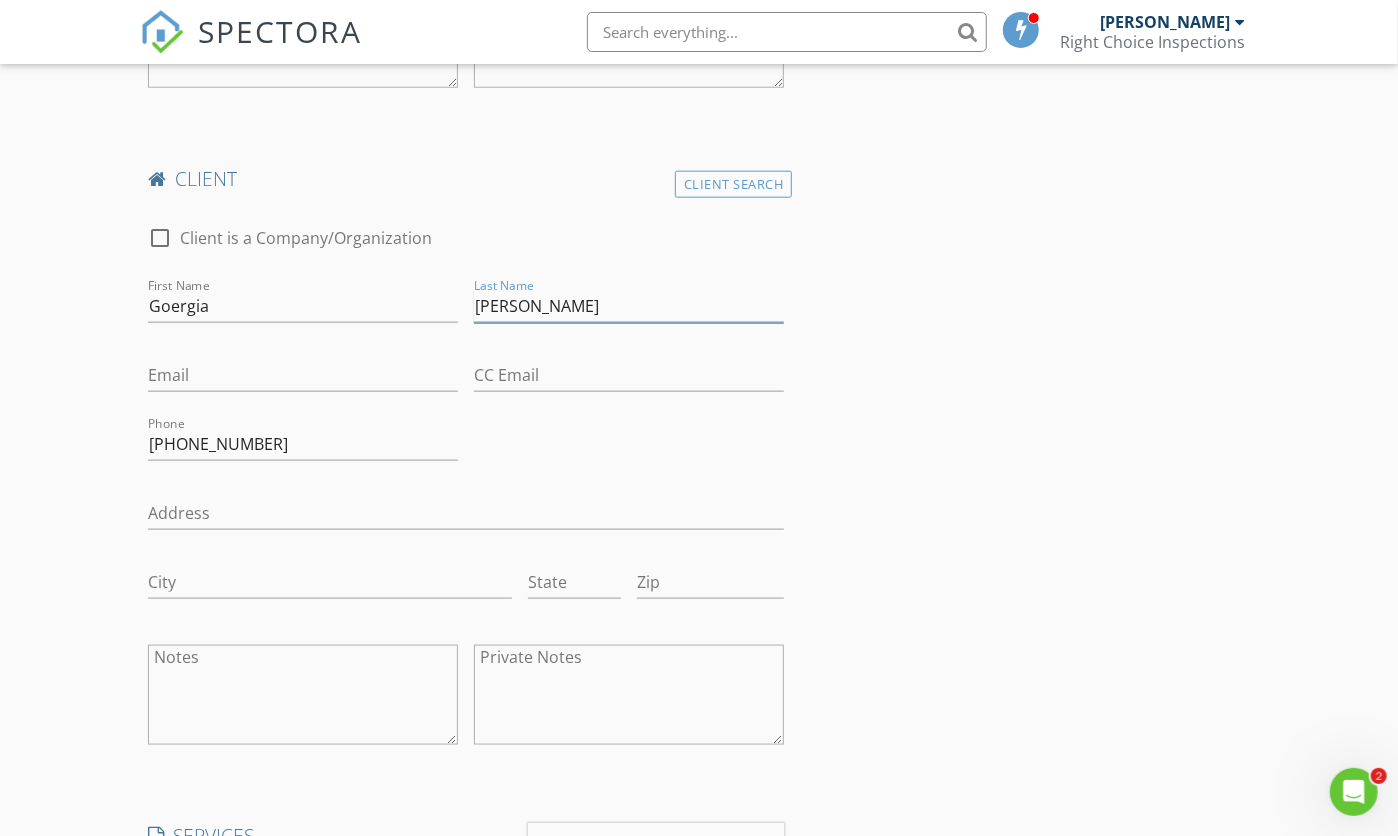 drag, startPoint x: 575, startPoint y: 307, endPoint x: 463, endPoint y: 307, distance: 112 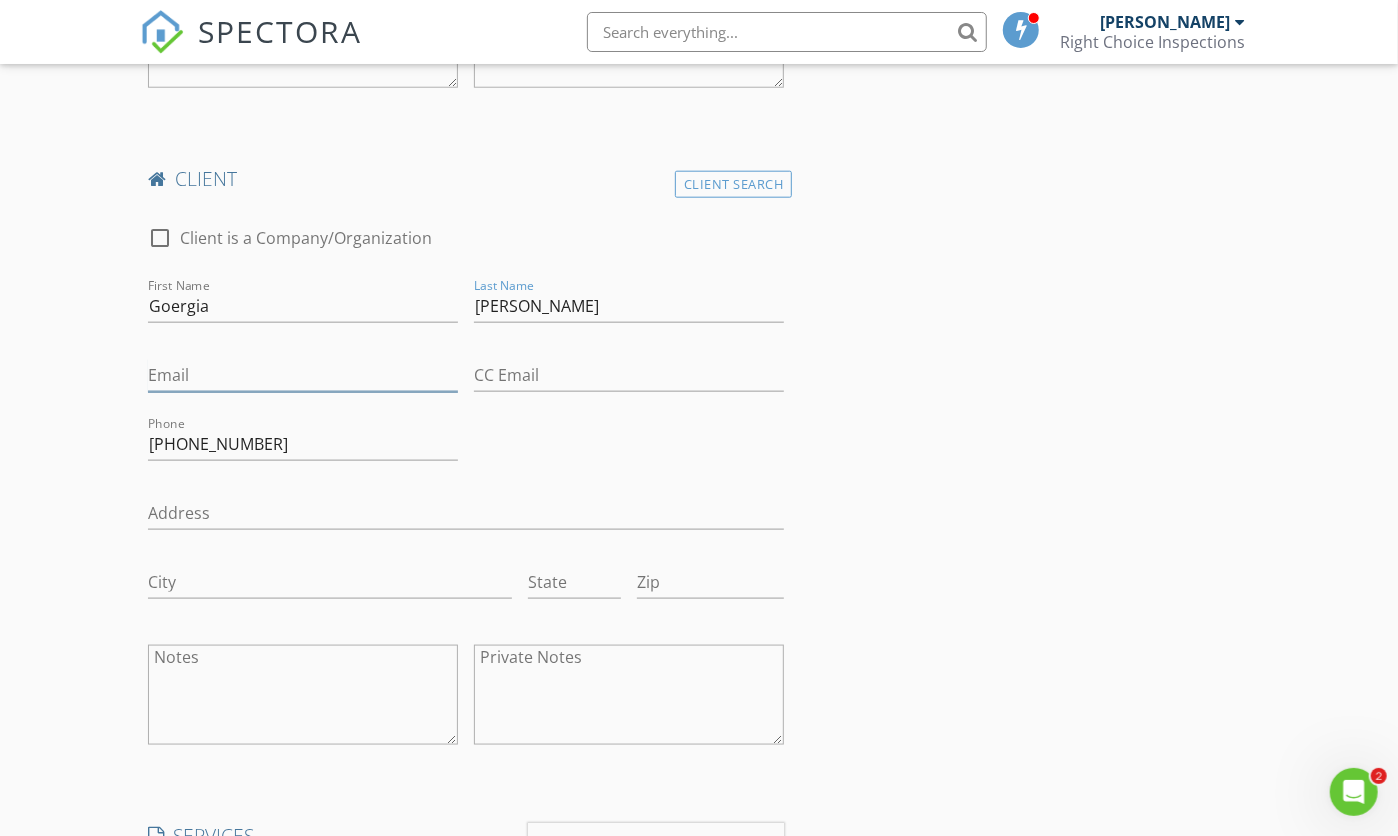 click on "Email" at bounding box center (303, 375) 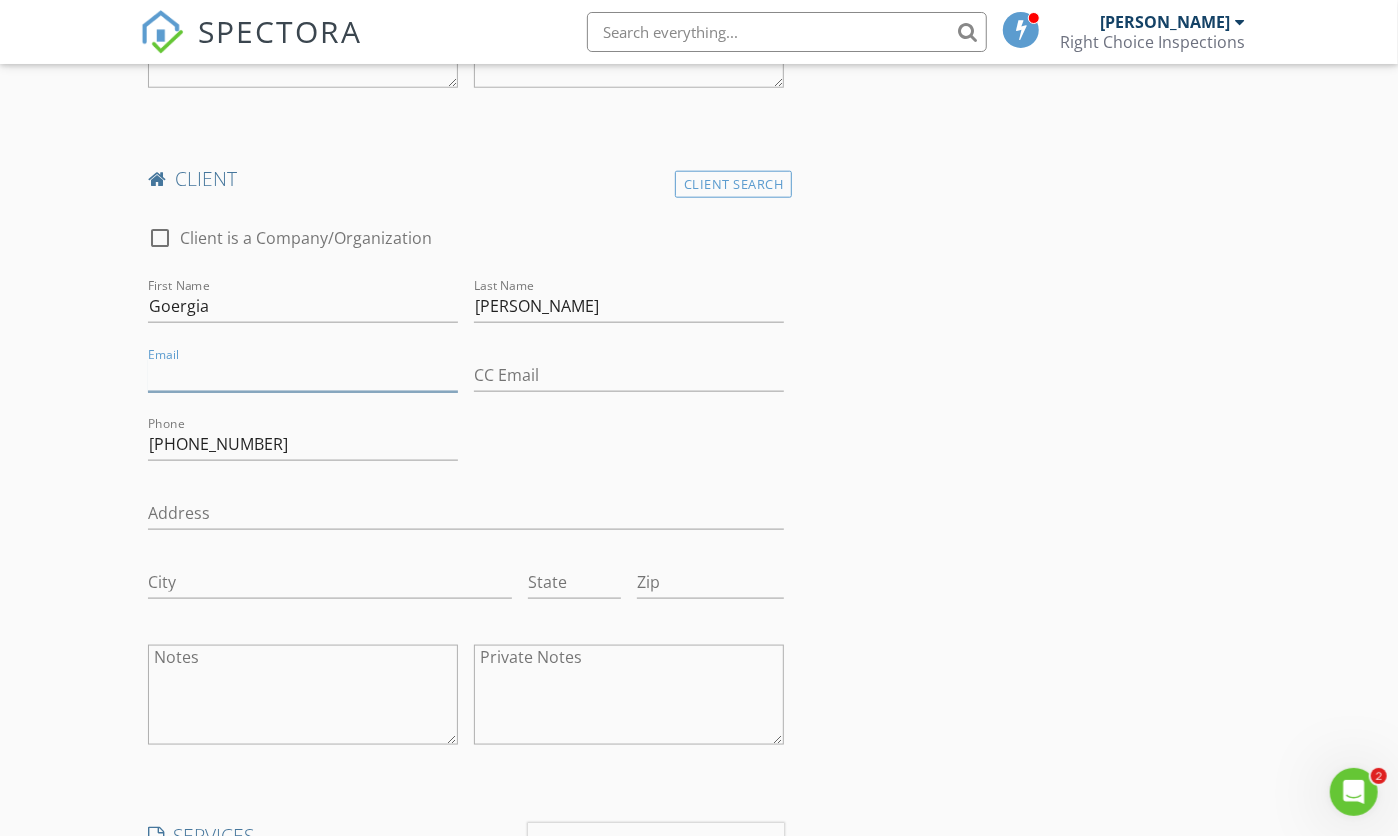 paste on "[EMAIL_ADDRESS][DOMAIN_NAME]" 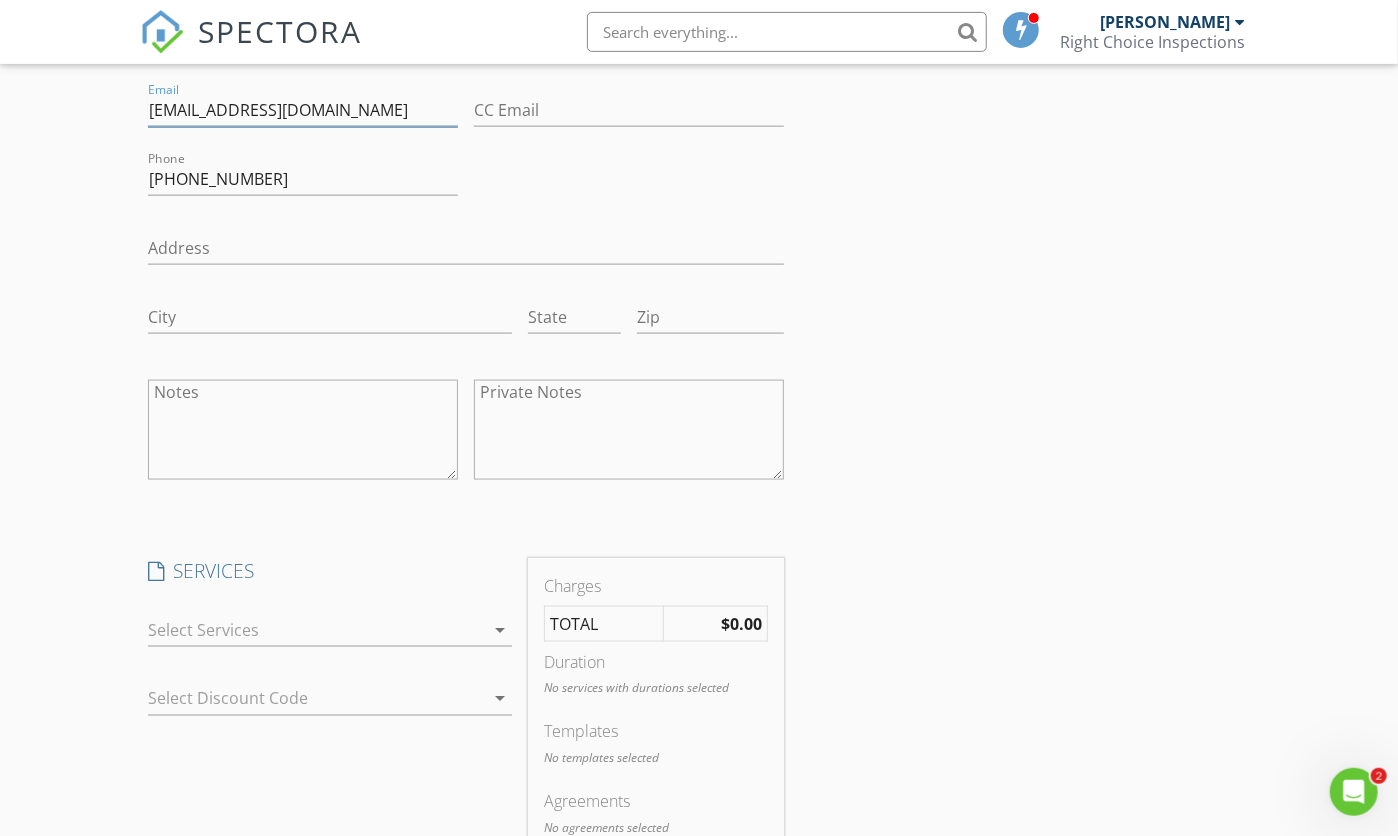 scroll, scrollTop: 1470, scrollLeft: 0, axis: vertical 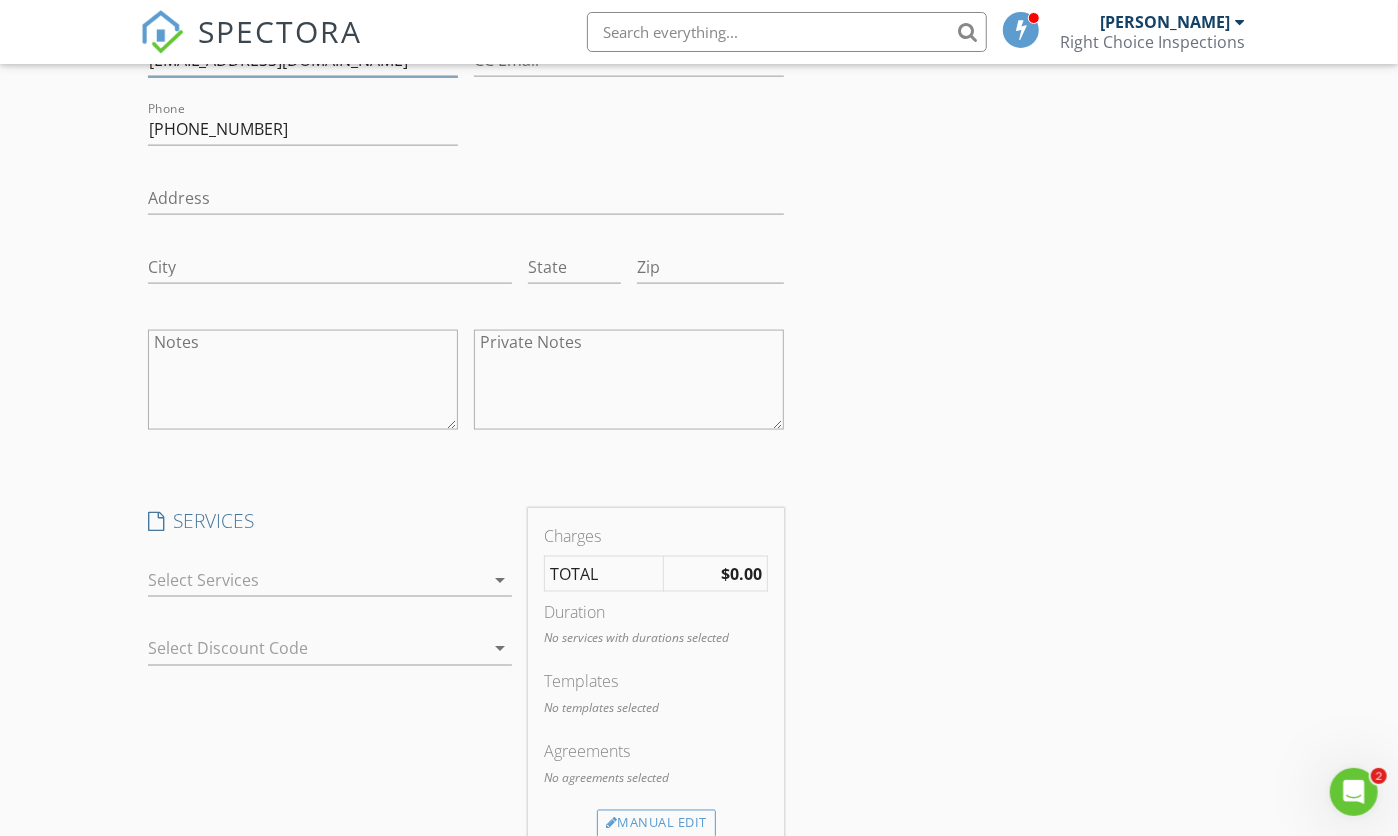 type on "[EMAIL_ADDRESS][DOMAIN_NAME]" 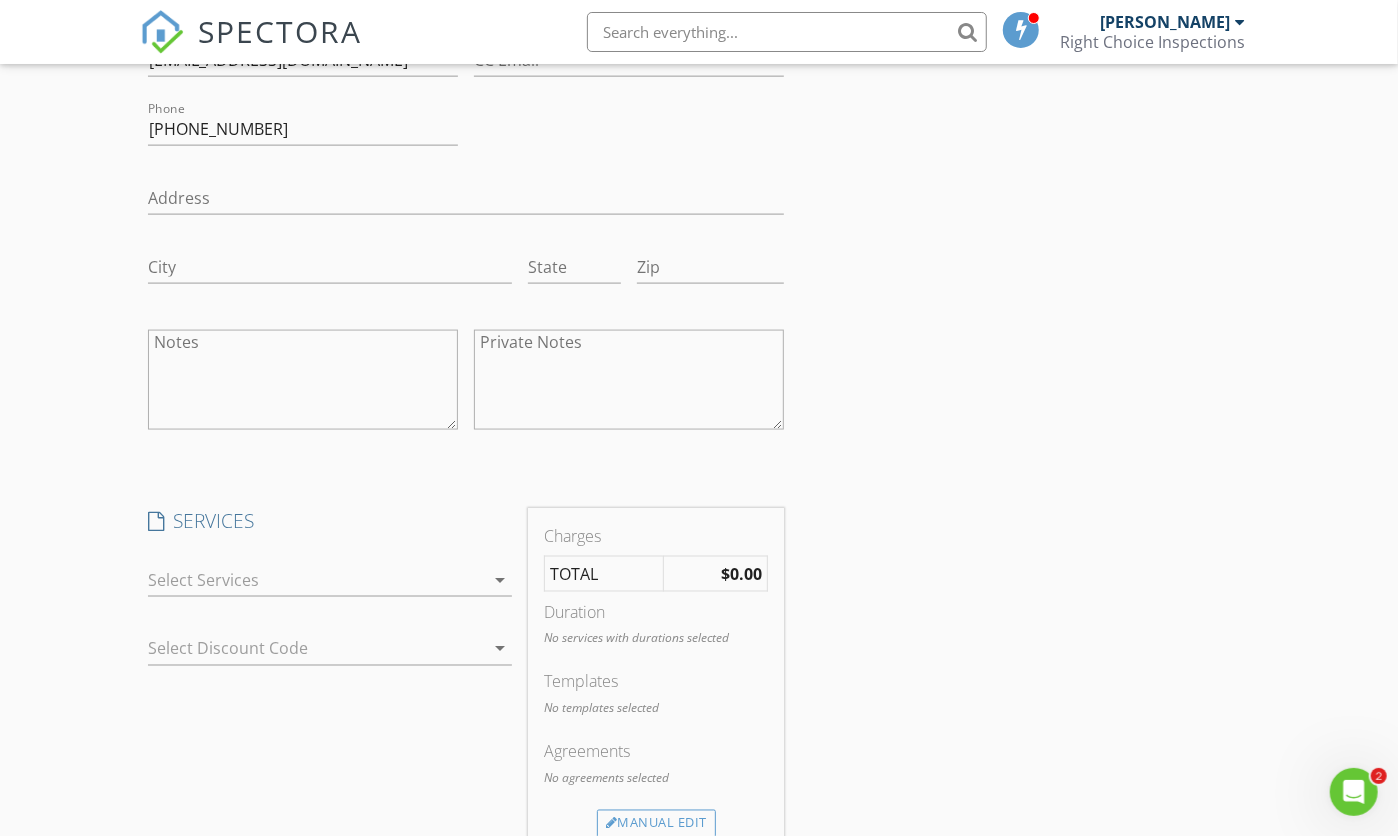 click at bounding box center (316, 580) 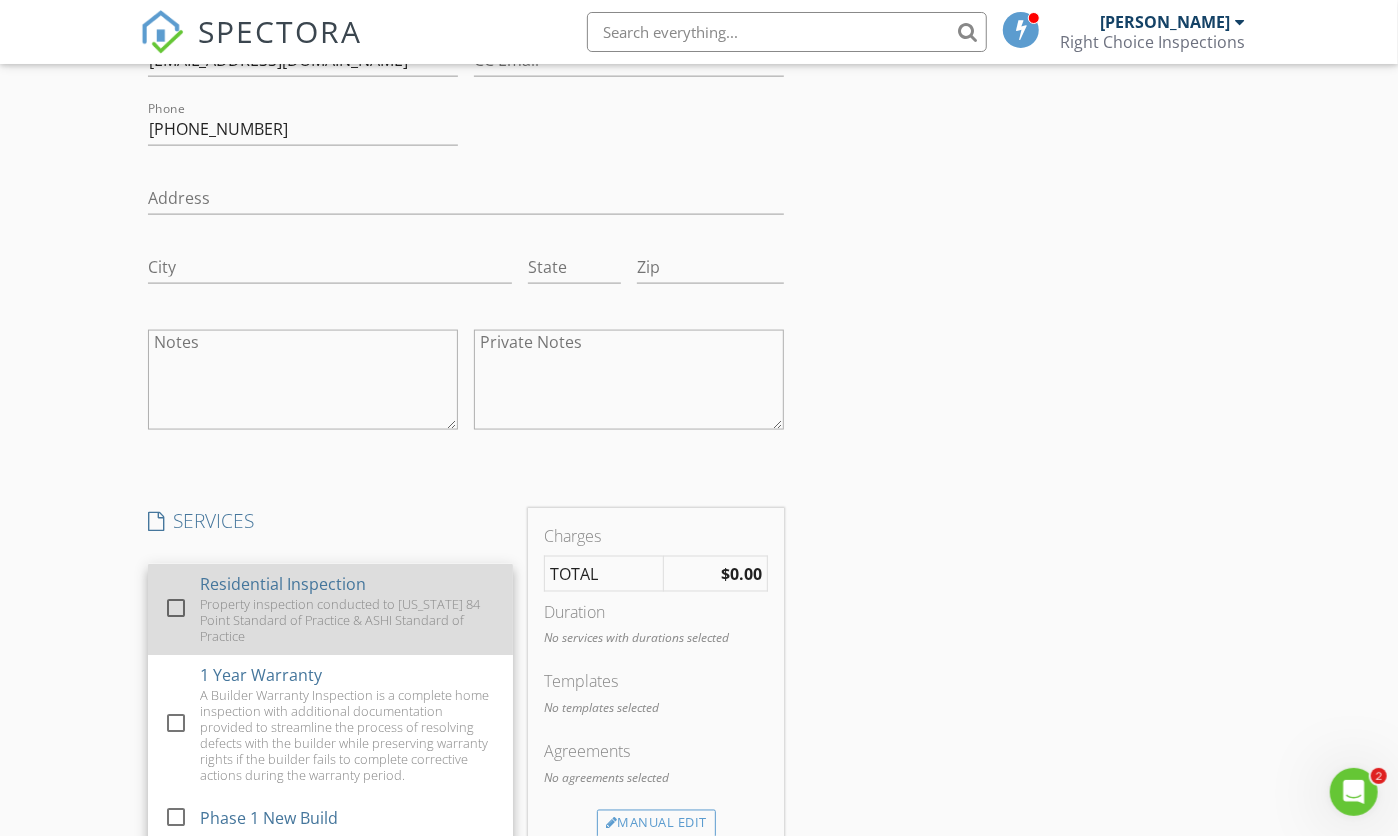 click at bounding box center [176, 608] 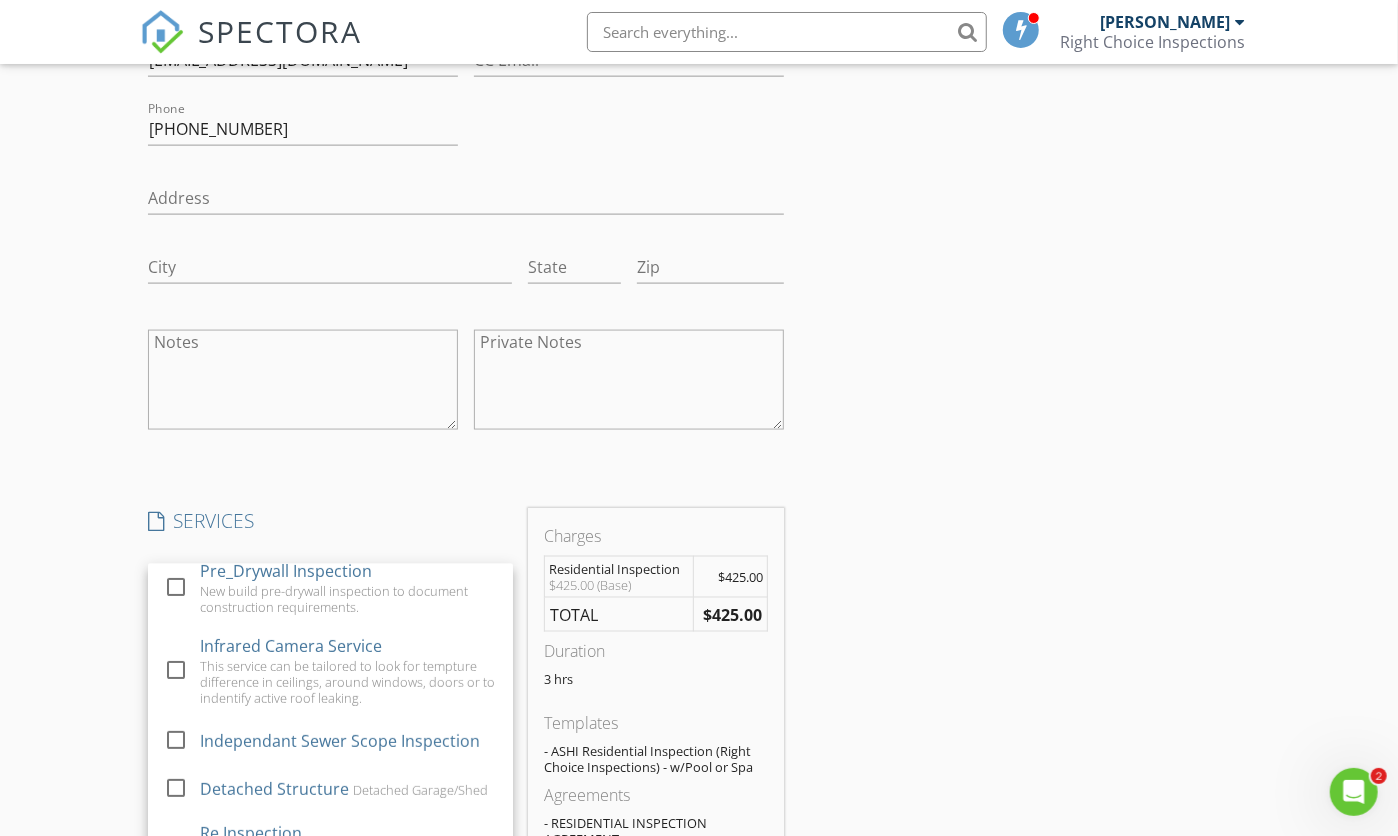 scroll, scrollTop: 405, scrollLeft: 0, axis: vertical 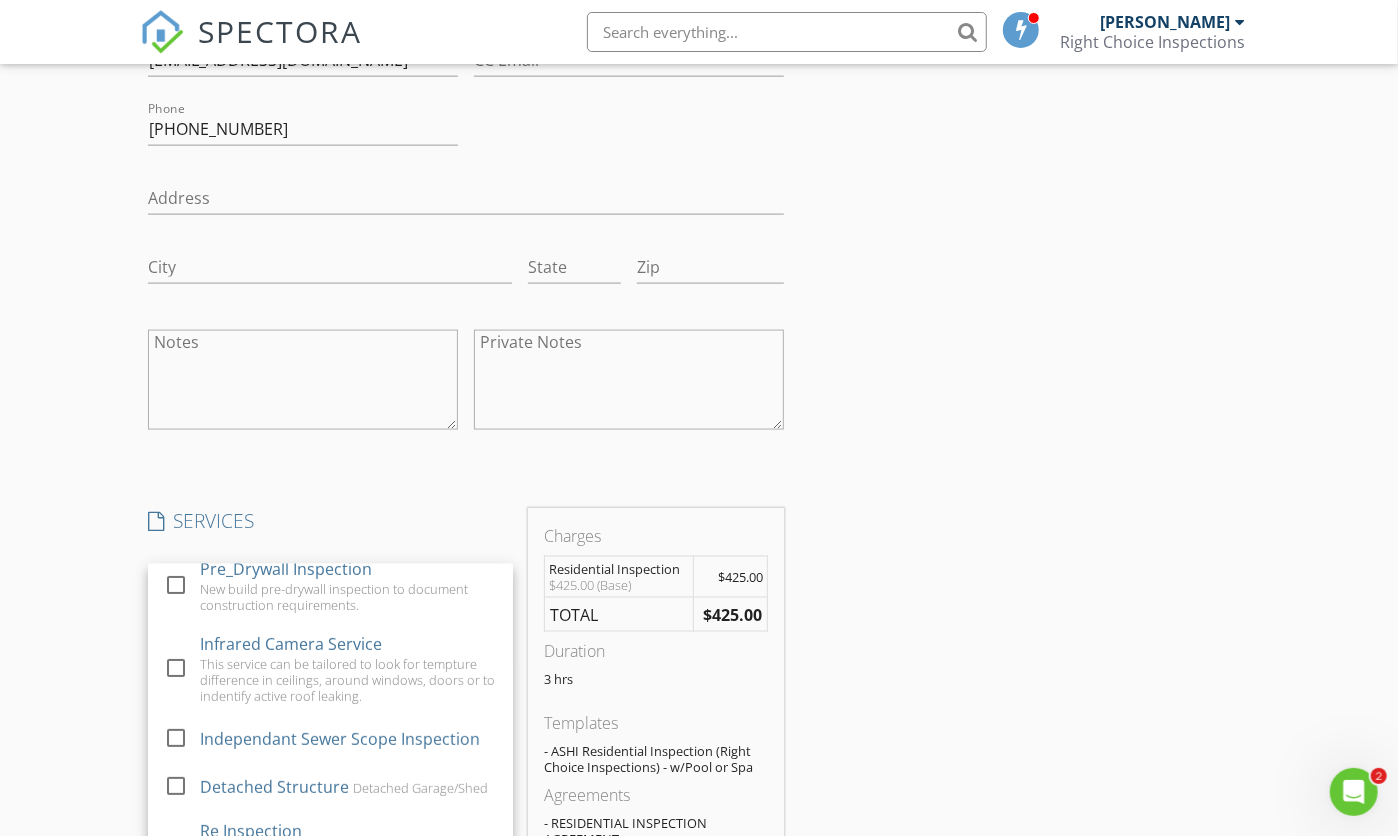 click on "New Inspection
Click here to use the New Order Form
INSPECTOR(S)
check_box   Steven Ernst   PRIMARY   Steven Ernst arrow_drop_down   check_box_outline_blank Steven Ernst specifically requested
Date/Time
07/16/2025 7:00 AM
Location
Address Form       Can't find your address?   Click here.
client
check_box Enable Client CC email for this inspection   Client Search     check_box_outline_blank Client is a Company/Organization     First Name Ryan   Last Name Sharkey   Email shark2201@gmail.com   CC Email   Phone 520-481-3342   Address   City   State   Zip       Notes   Private Notes
client
Client Search     check_box_outline_blank Client is a Company/Organization     First Name Goergia   Last Name Sharkey   Email georgiasstewart@gmail.com   CC Email   Phone 858-775-1325   Address   City   State   Zip       Notes" at bounding box center [699, 674] 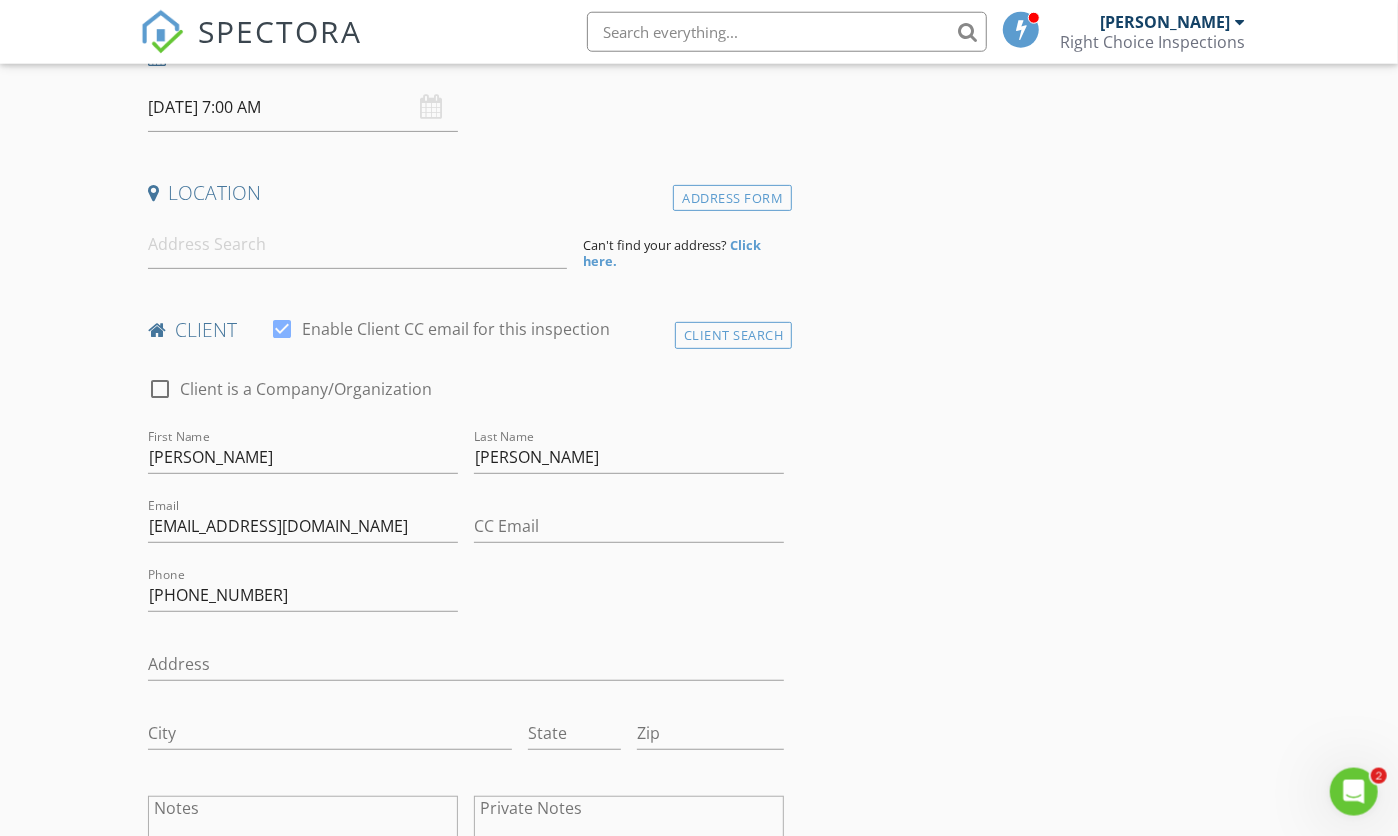scroll, scrollTop: 210, scrollLeft: 0, axis: vertical 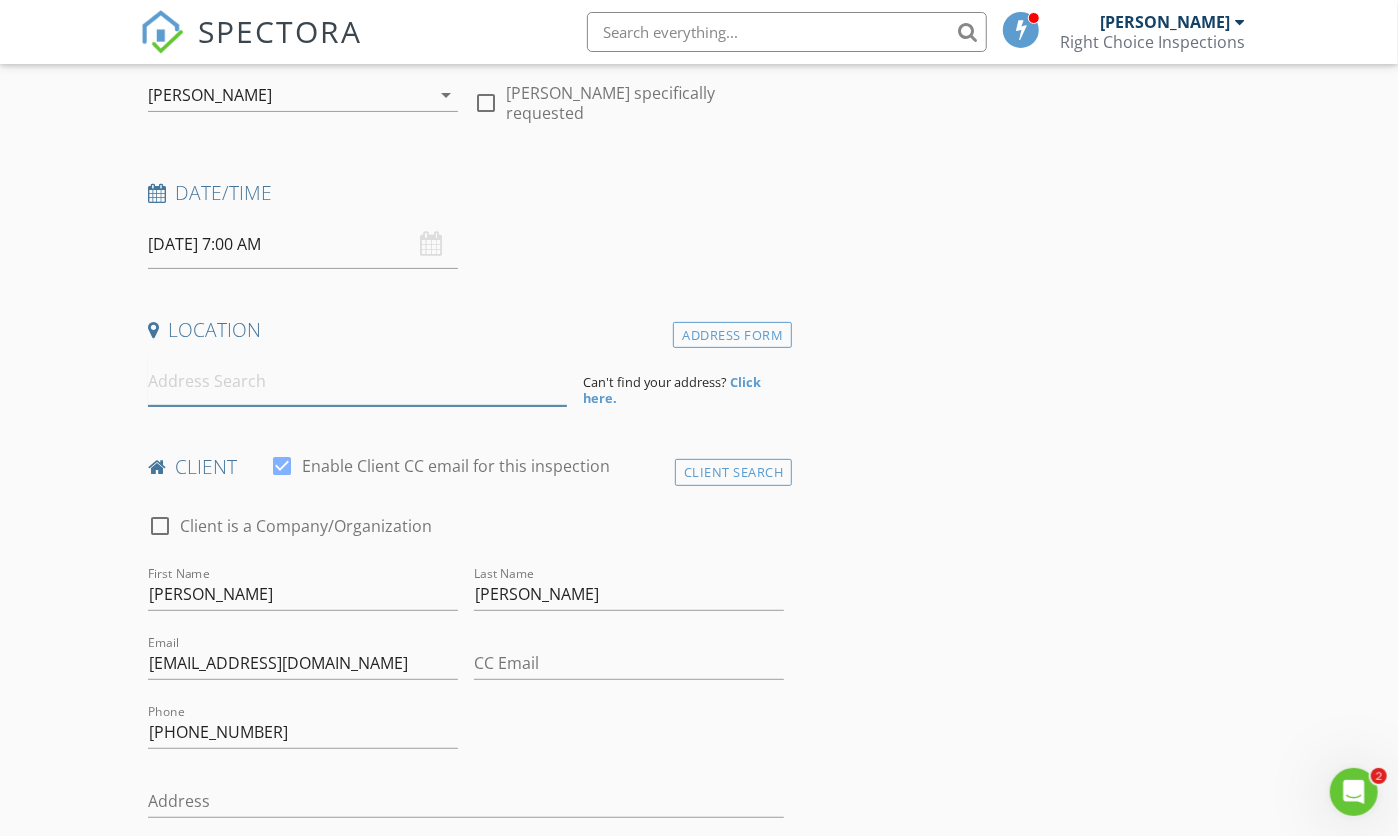 click at bounding box center (357, 381) 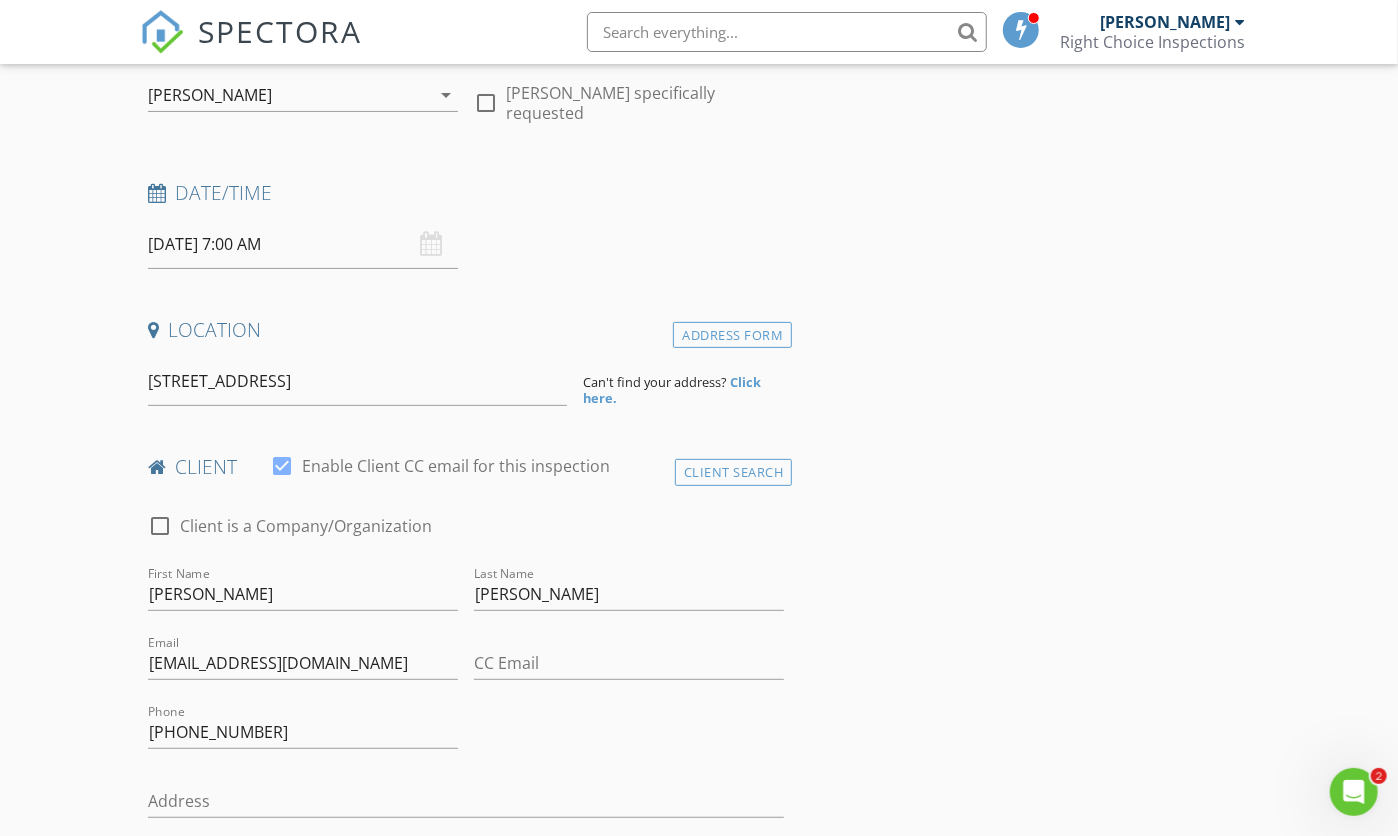 type on "16254 N 48th Way, Scottsdale, AZ 85254, USA" 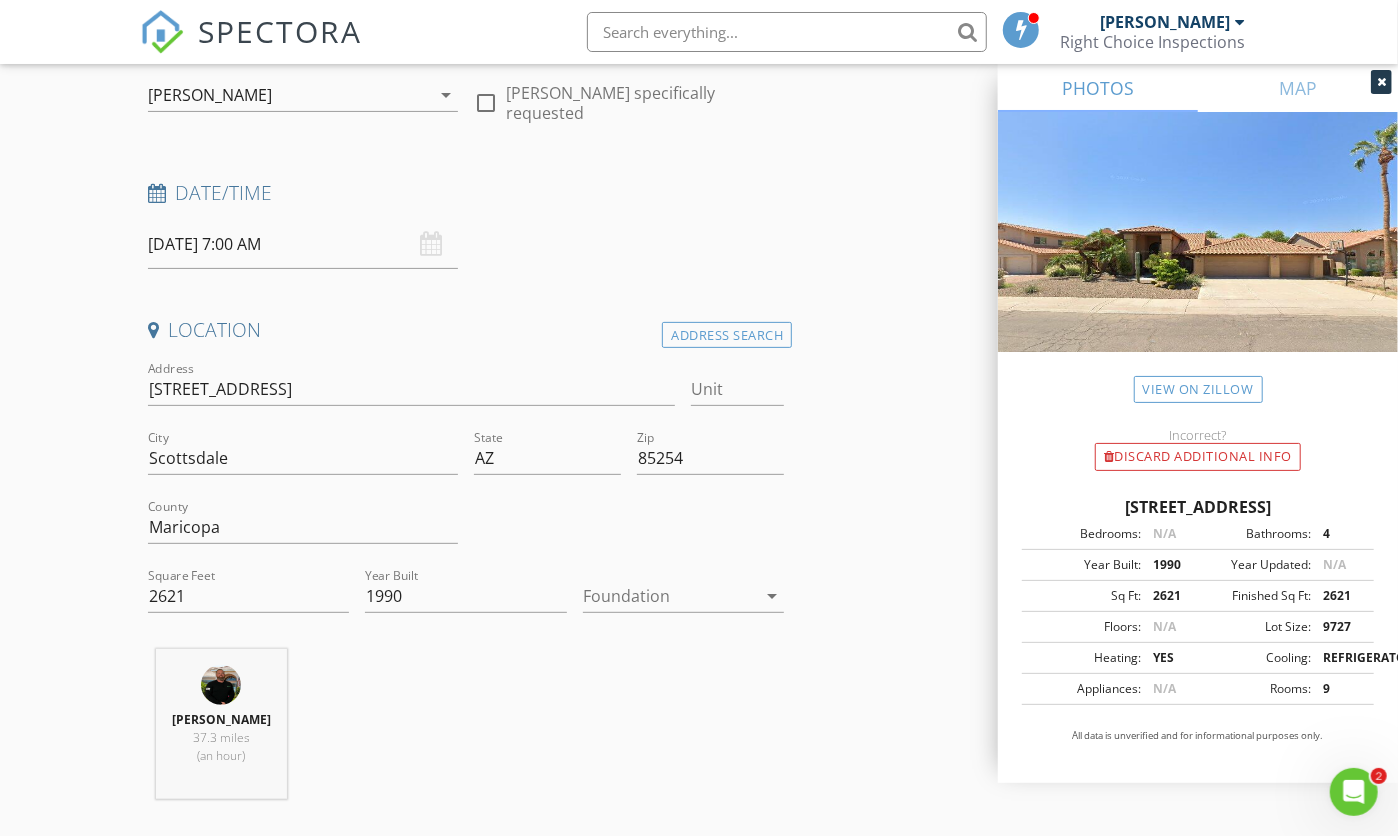 click at bounding box center [669, 596] 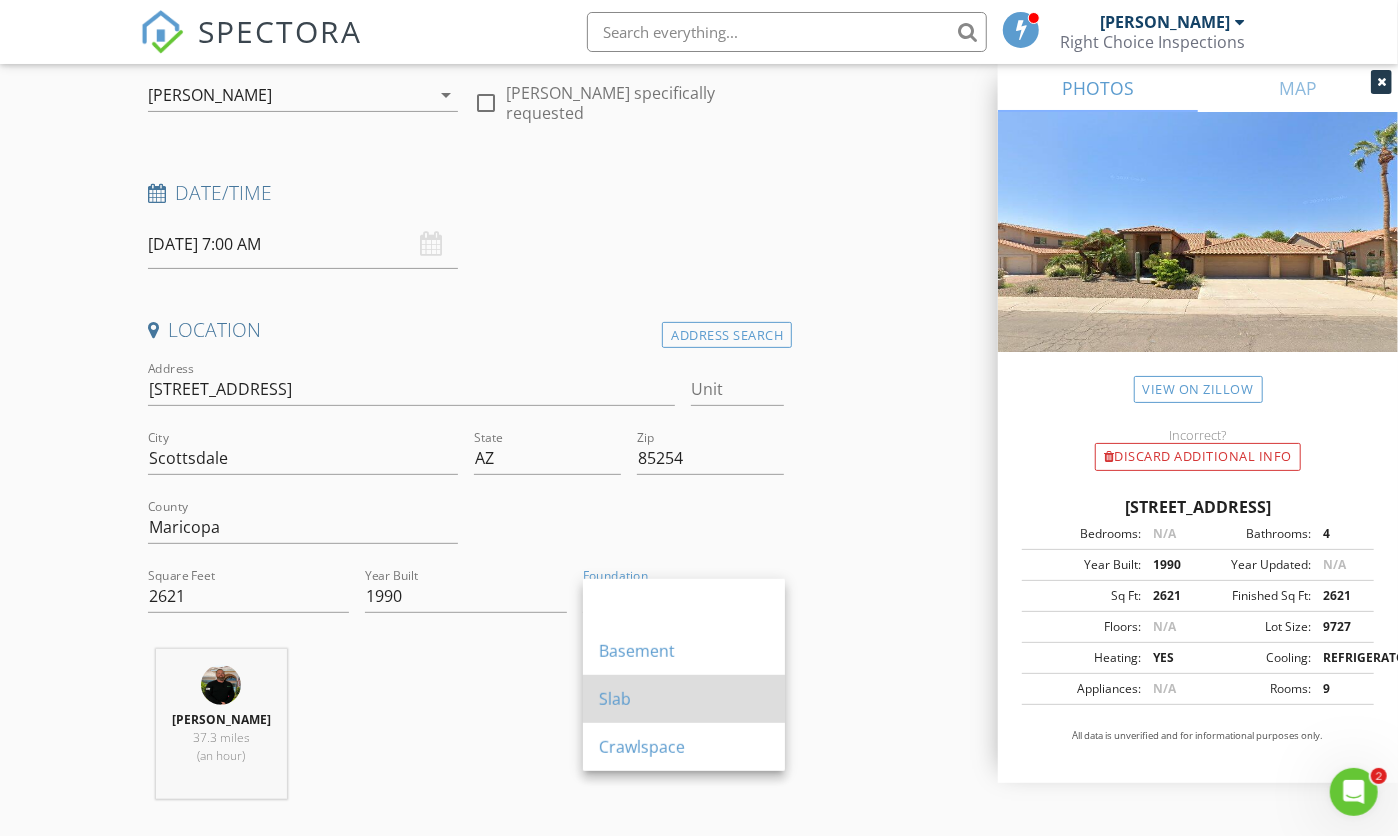 click on "Slab" at bounding box center (684, 699) 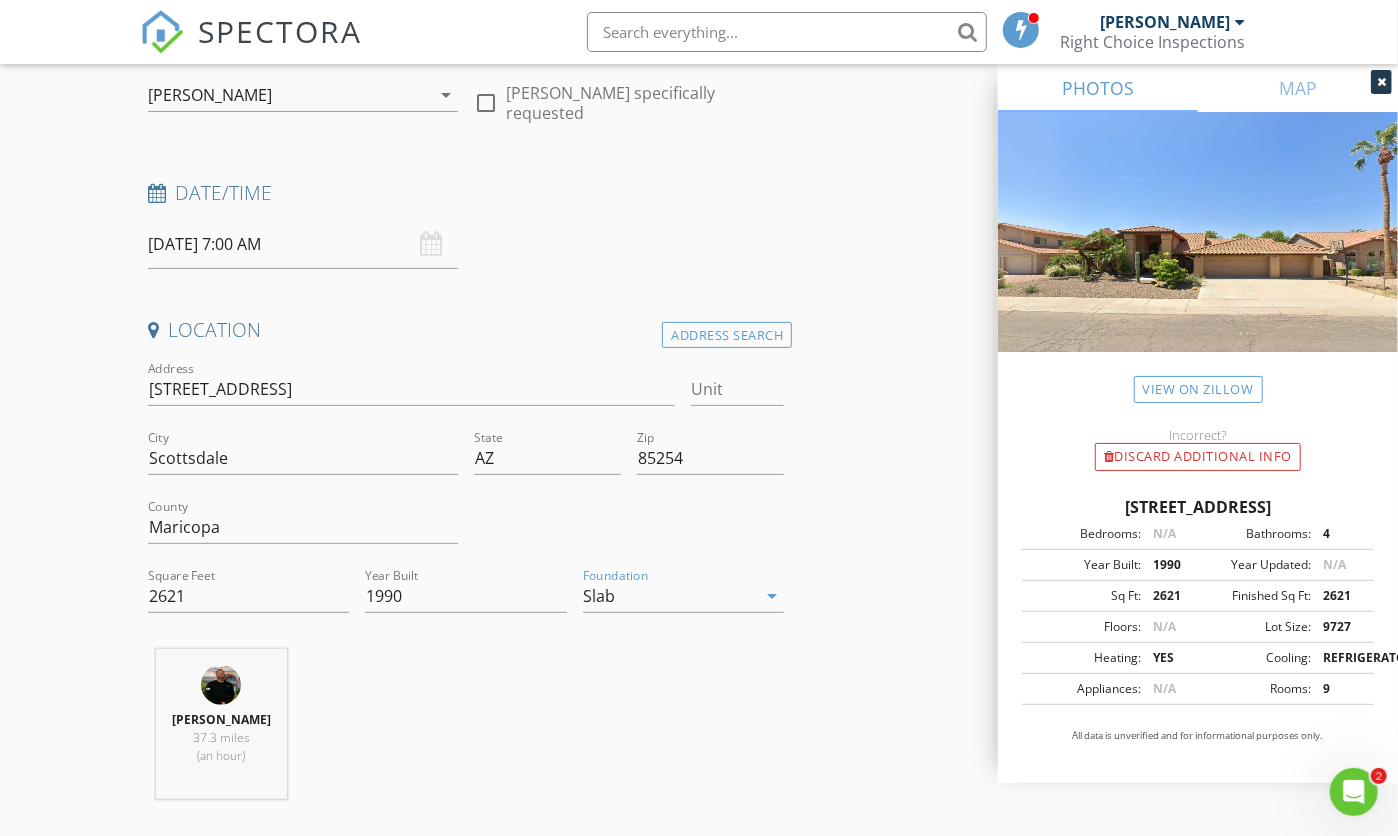click on "INSPECTOR(S)
check_box   Steven Ernst   PRIMARY   Steven Ernst arrow_drop_down   check_box_outline_blank Steven Ernst specifically requested
Date/Time
07/16/2025 7:00 AM
Location
Address Search       Address 16254 N 48th Way   Unit   City Scottsdale   State AZ   Zip 85254   County Maricopa     Square Feet 2621   Year Built 1990   Foundation Slab arrow_drop_down     Steven Ernst     37.3 miles     (an hour)
client
check_box Enable Client CC email for this inspection   Client Search     check_box_outline_blank Client is a Company/Organization     First Name Ryan   Last Name Sharkey   Email shark2201@gmail.com   CC Email   Phone 520-481-3342   Address   City   State   Zip       Notes   Private Notes
client
Client Search     check_box_outline_blank Client is a Company/Organization     First Name Goergia   Last Name Sharkey" at bounding box center [699, 2204] 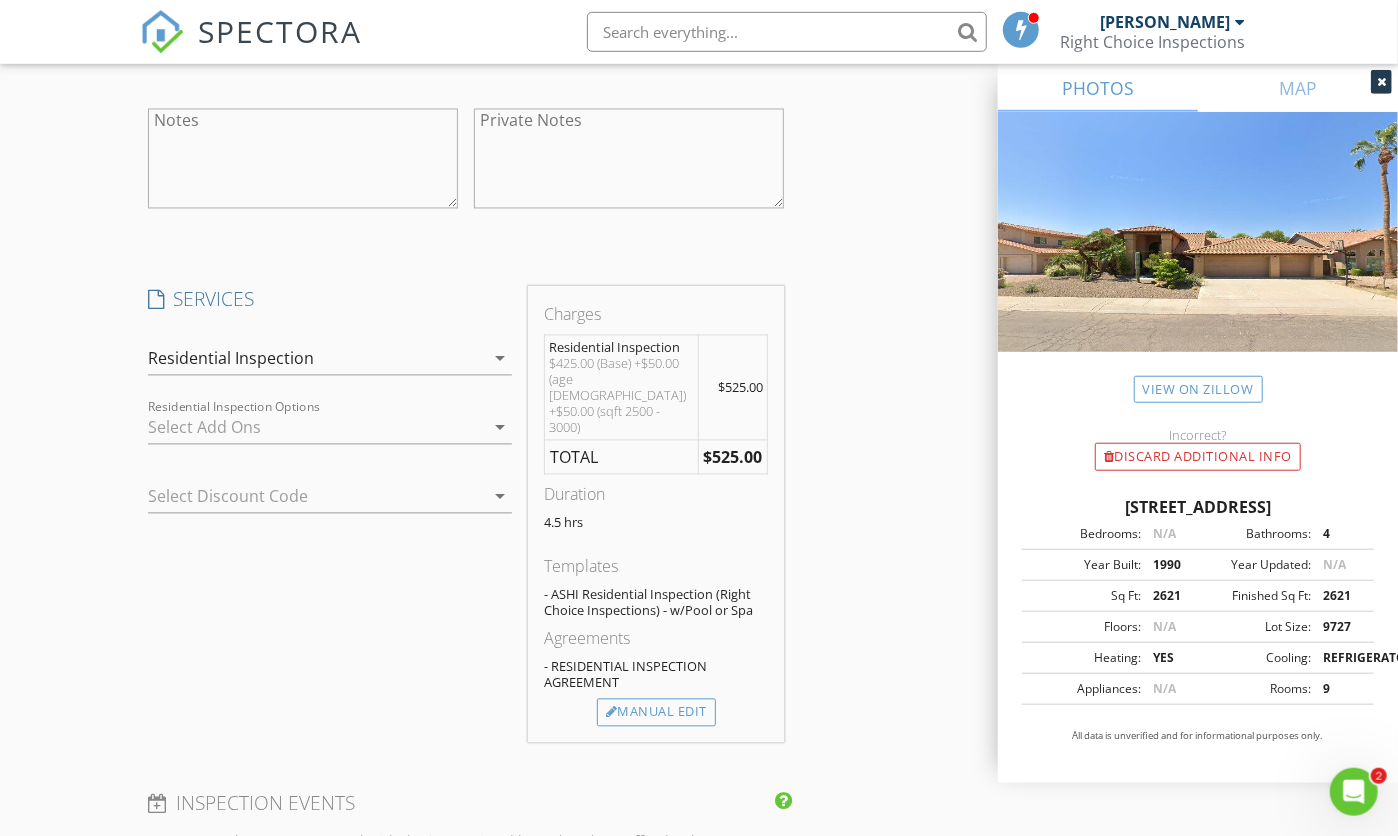 scroll, scrollTop: 2310, scrollLeft: 0, axis: vertical 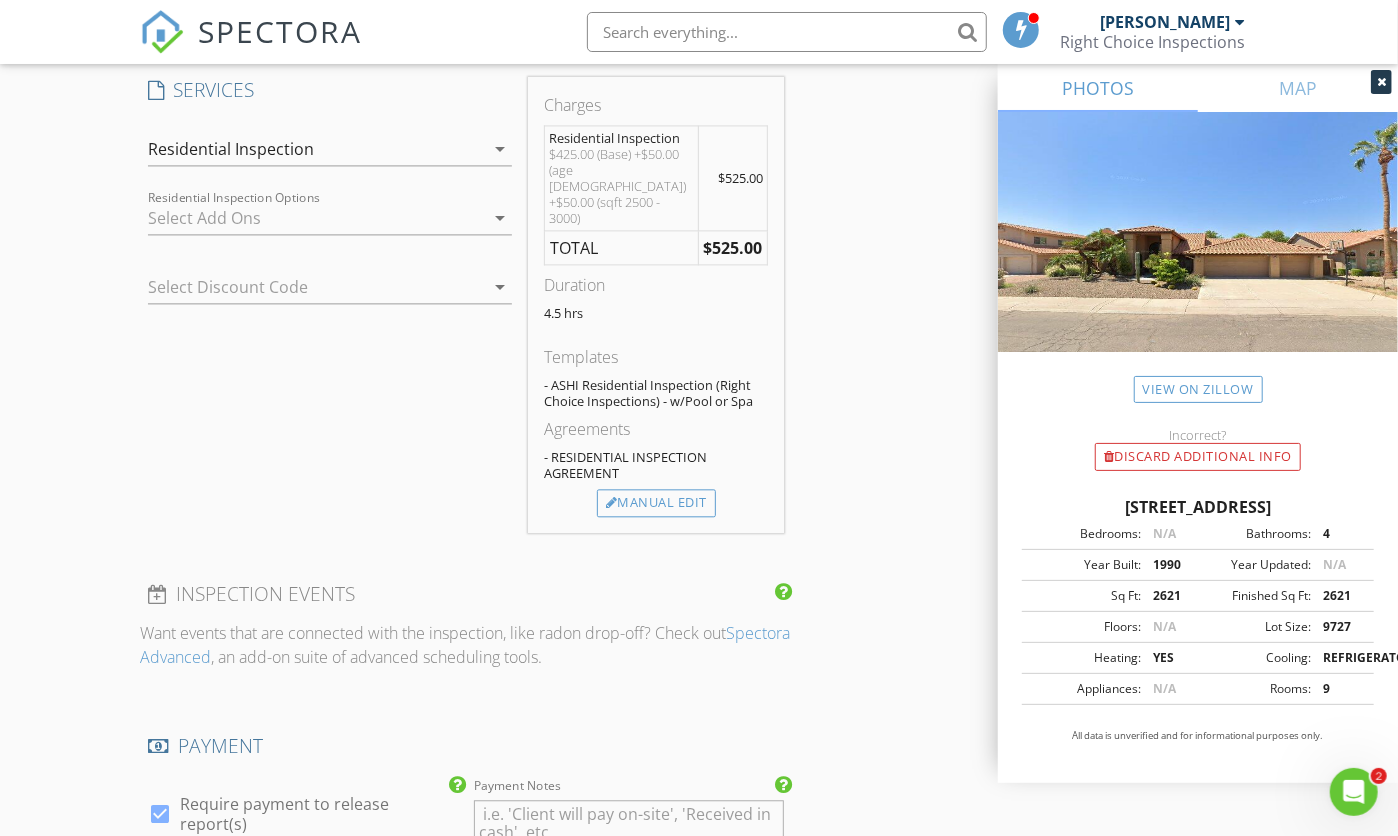click at bounding box center (316, 218) 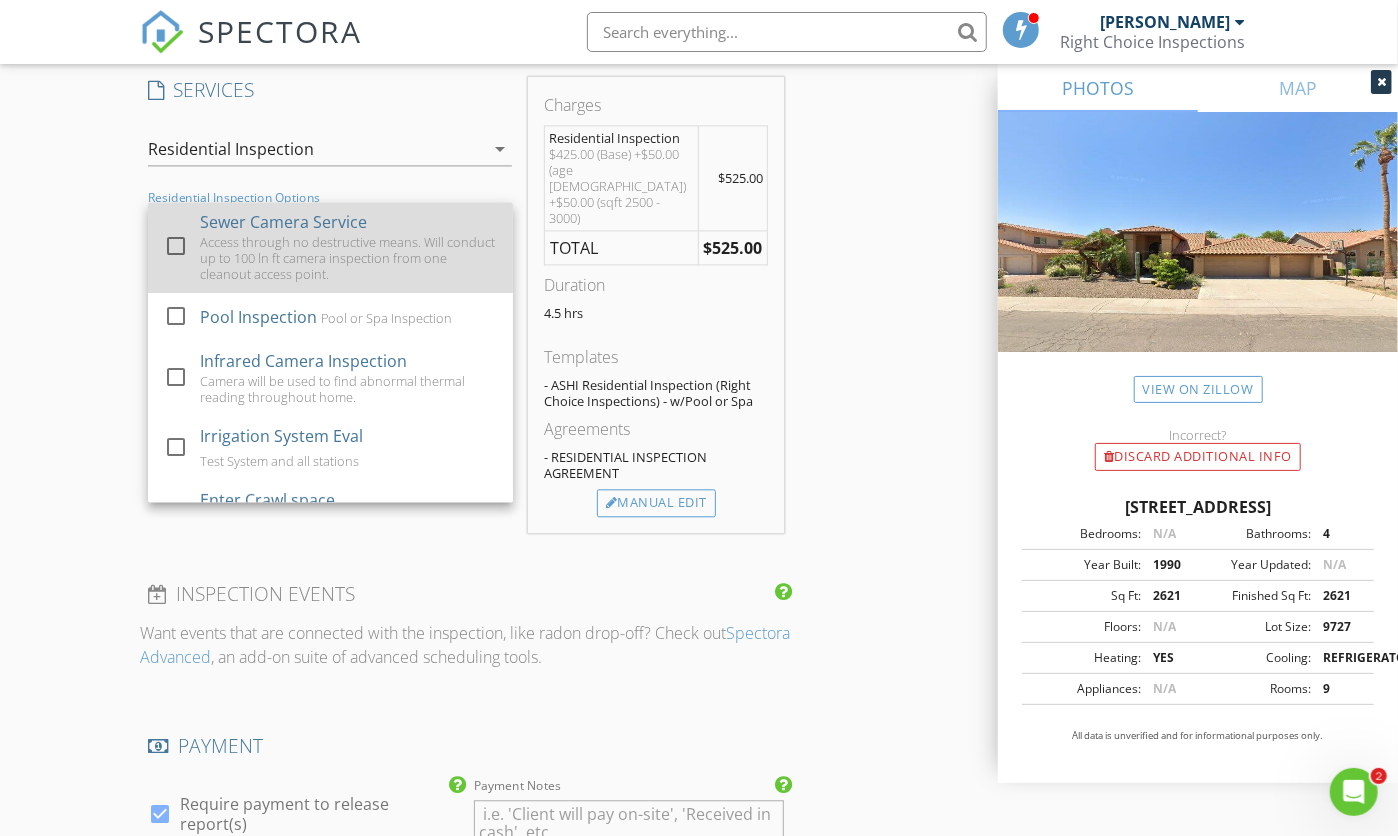 click at bounding box center (176, 246) 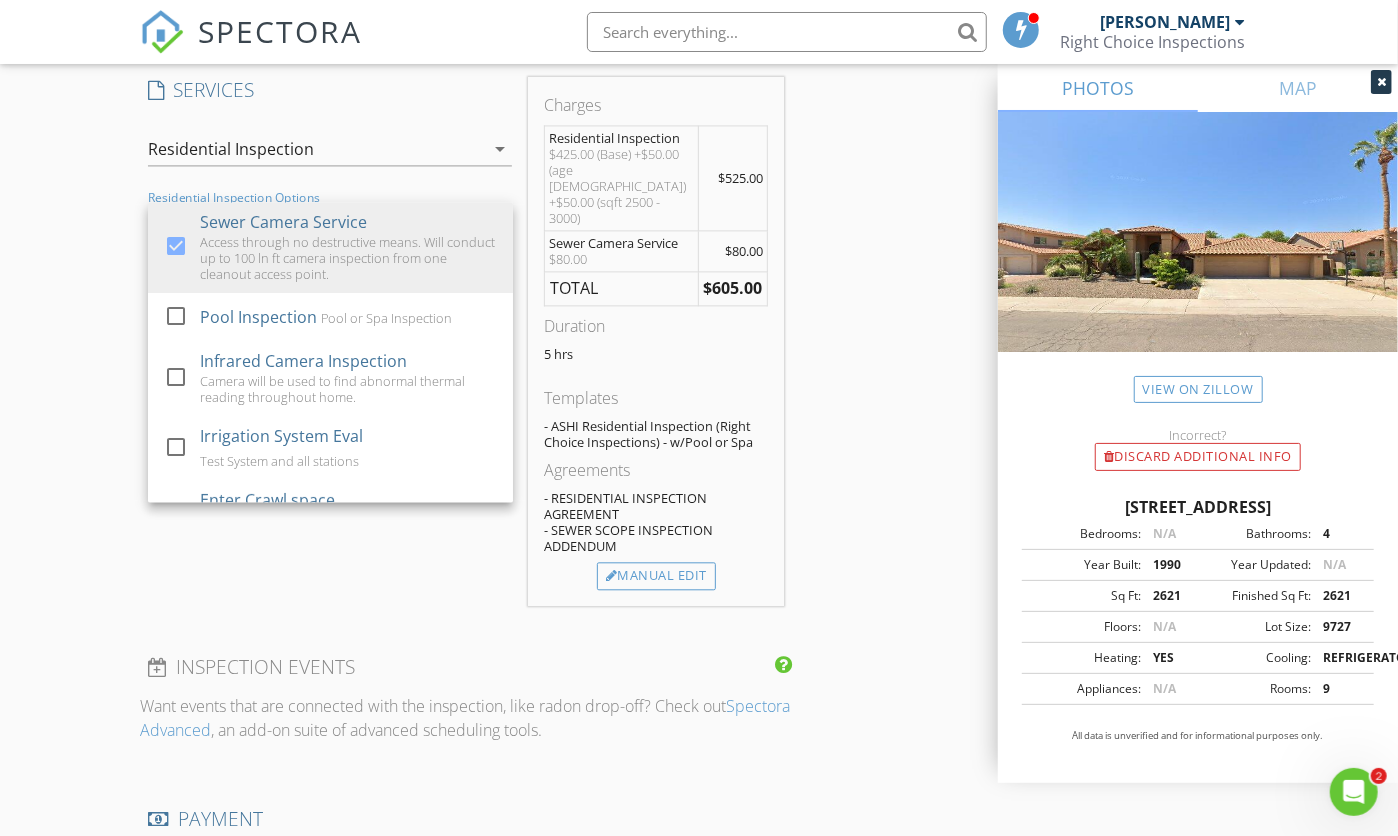 click on "New Inspection
Click here to use the New Order Form
INSPECTOR(S)
check_box   Steven Ernst   PRIMARY   Steven Ernst arrow_drop_down   check_box_outline_blank Steven Ernst specifically requested
Date/Time
07/16/2025 7:00 AM
Location
Address Search       Address 16254 N 48th Way   Unit   City Scottsdale   State AZ   Zip 85254   County Maricopa     Square Feet 2621   Year Built 1990   Foundation Slab arrow_drop_down     Steven Ernst     37.3 miles     (an hour)
client
check_box Enable Client CC email for this inspection   Client Search     check_box_outline_blank Client is a Company/Organization     First Name Ryan   Last Name Sharkey   Email shark2201@gmail.com   CC Email   Phone 520-481-3342   Address   City   State   Zip       Notes   Private Notes
client
Client Search     check_box_outline_blank" at bounding box center (699, 107) 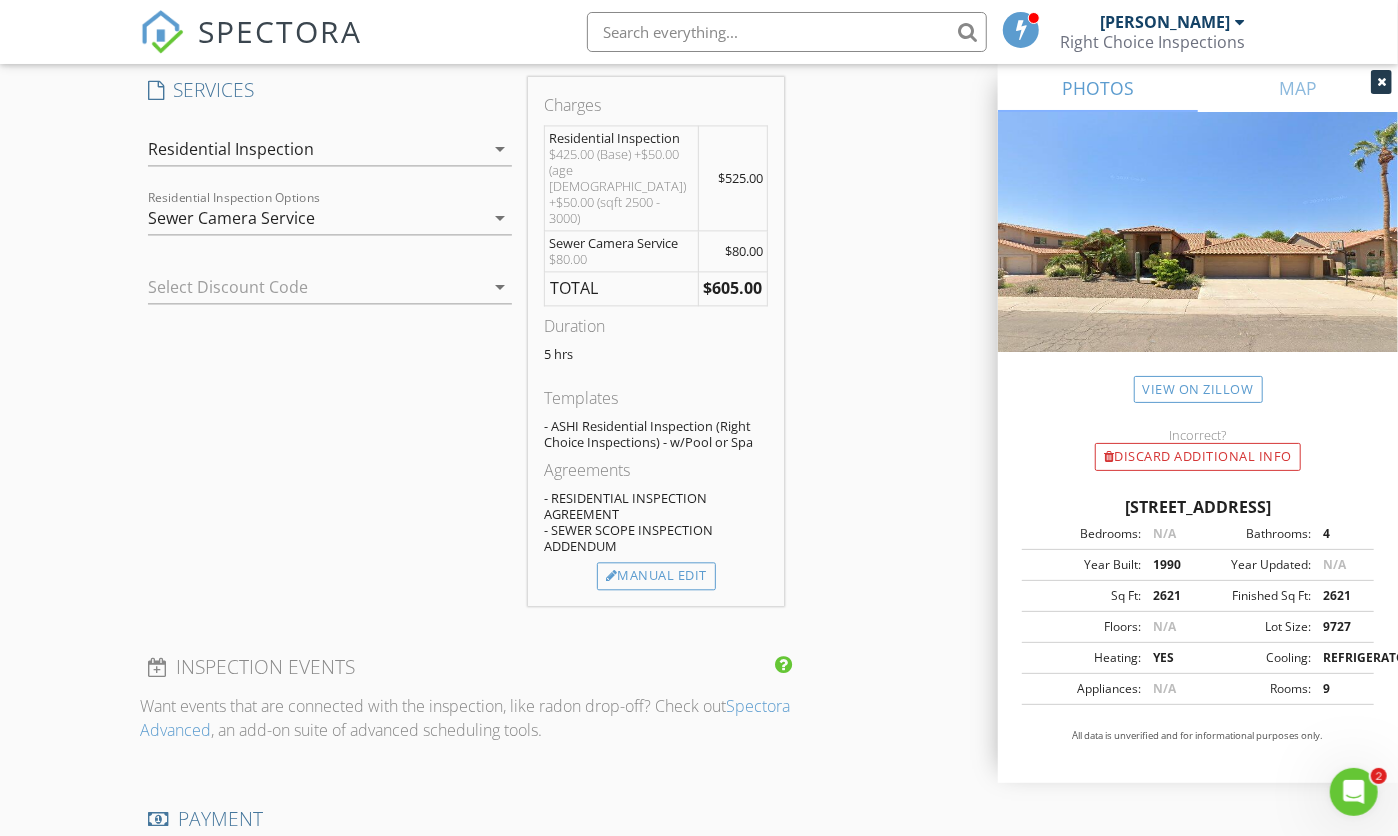 click on "Sewer Camera Service" at bounding box center [316, 218] 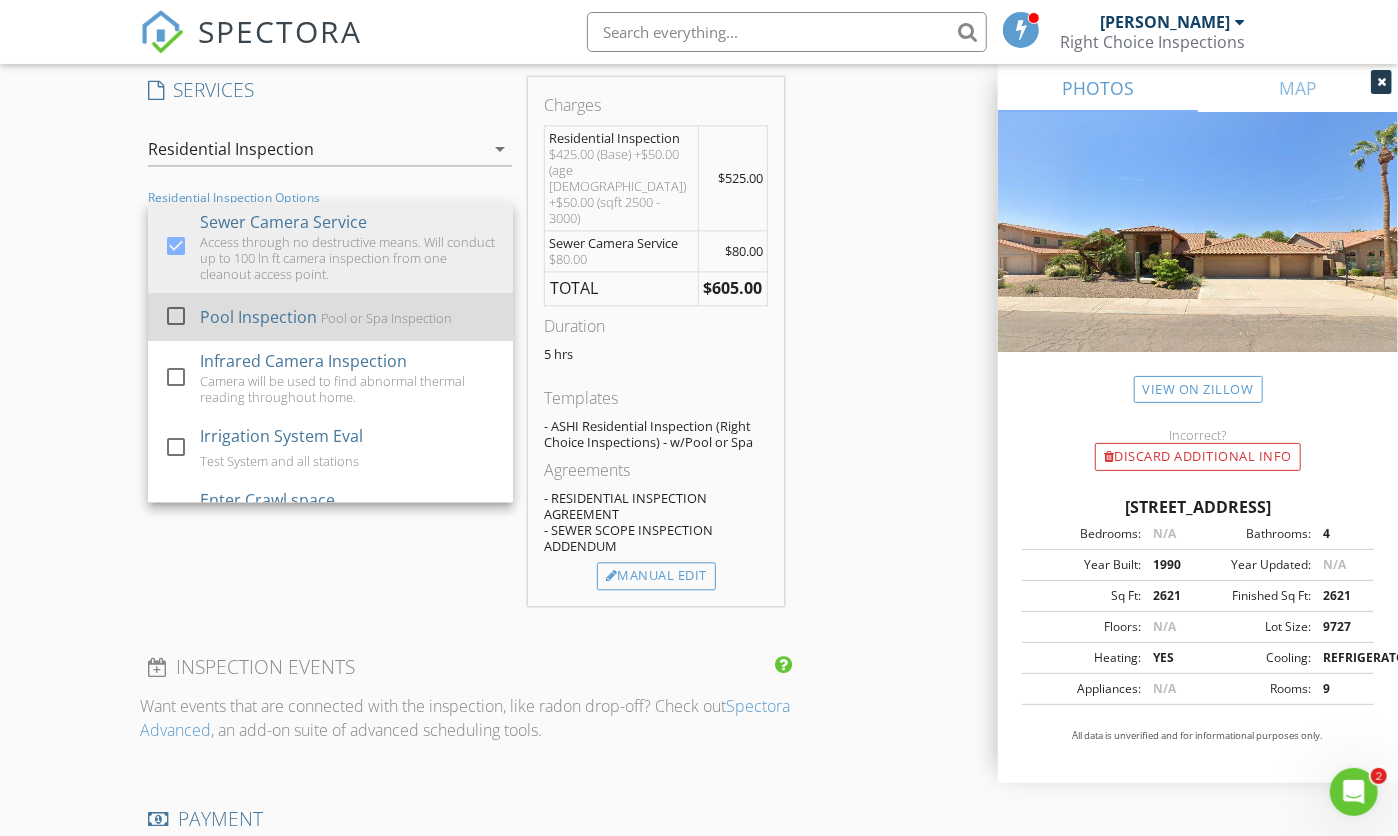 click at bounding box center (176, 316) 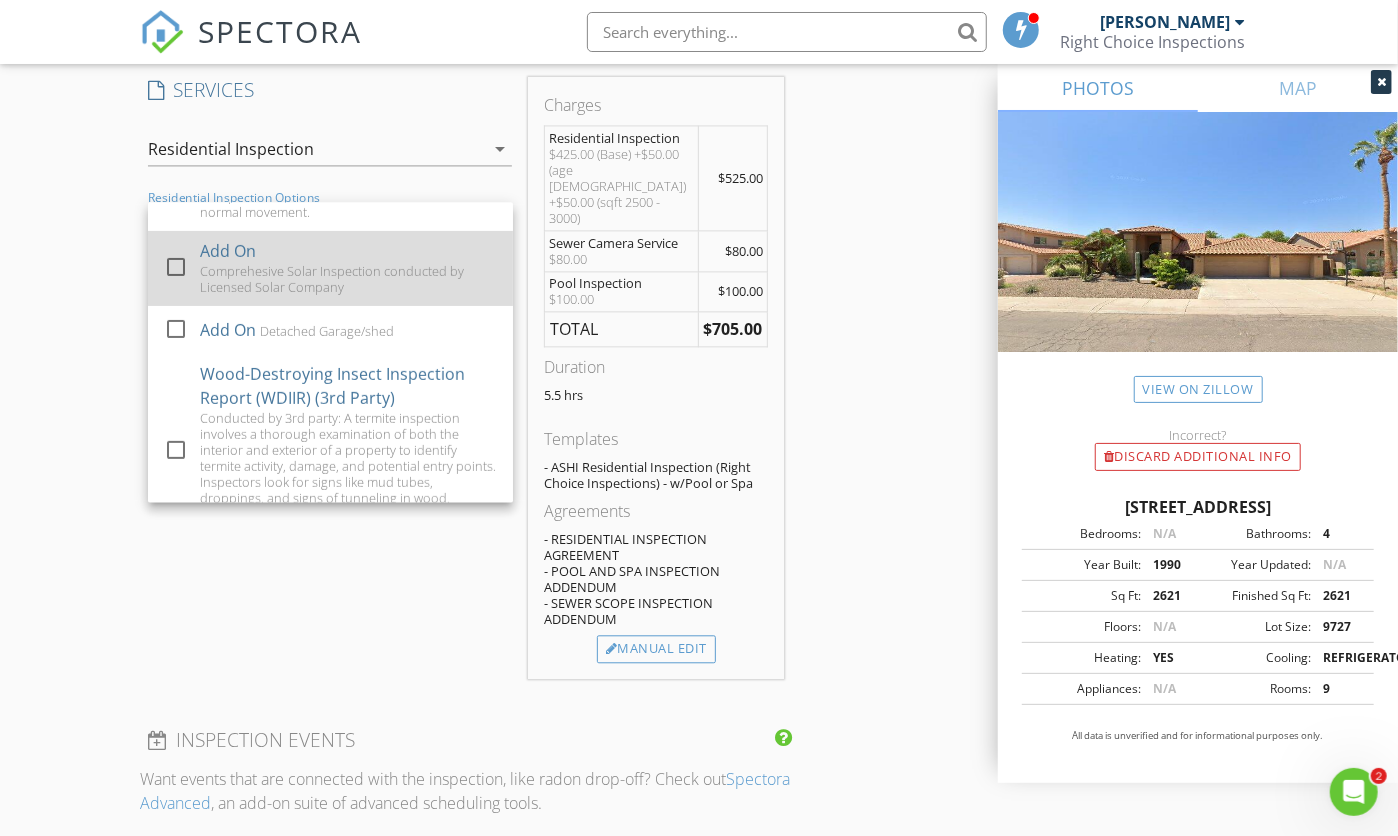 scroll, scrollTop: 400, scrollLeft: 0, axis: vertical 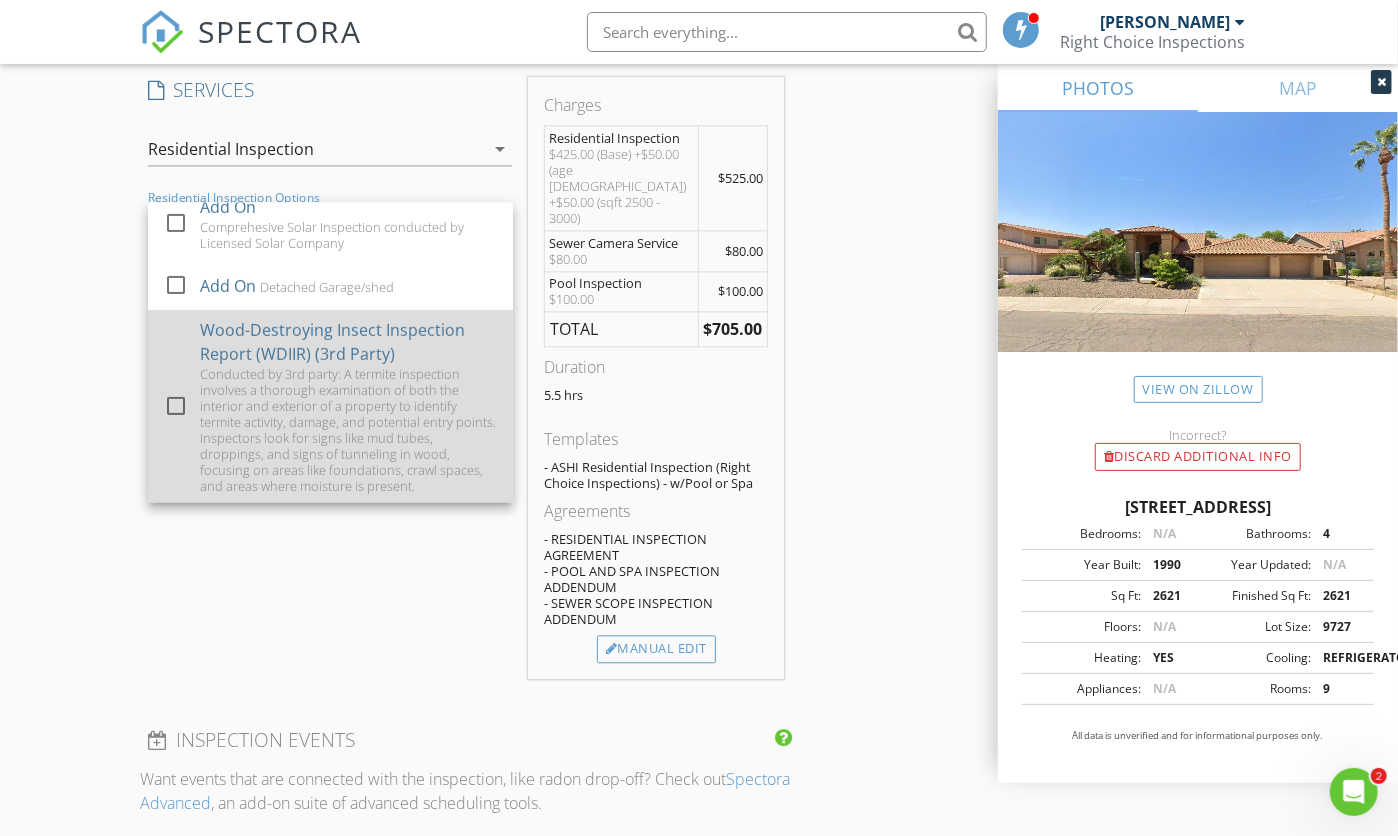 click at bounding box center [176, 406] 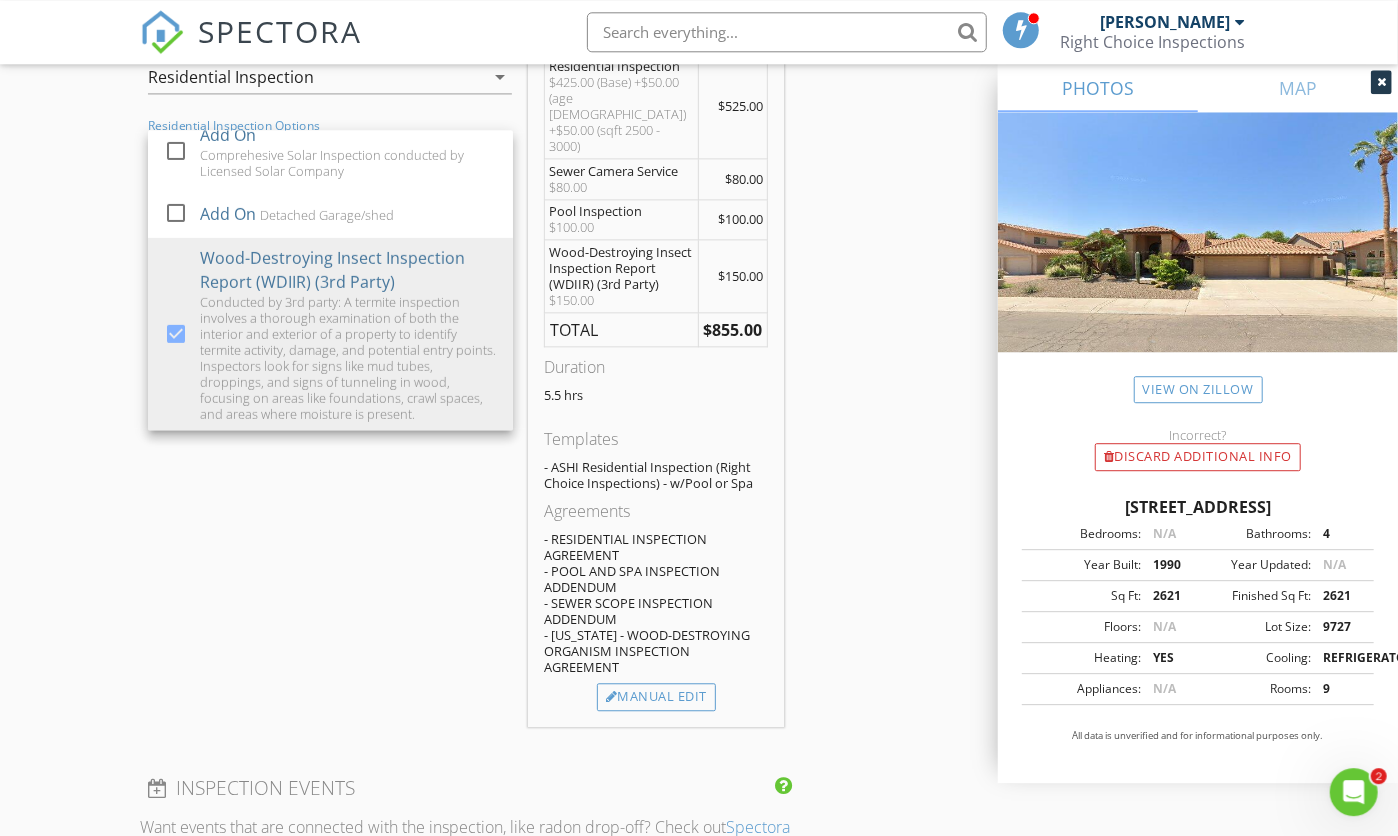 scroll, scrollTop: 2415, scrollLeft: 0, axis: vertical 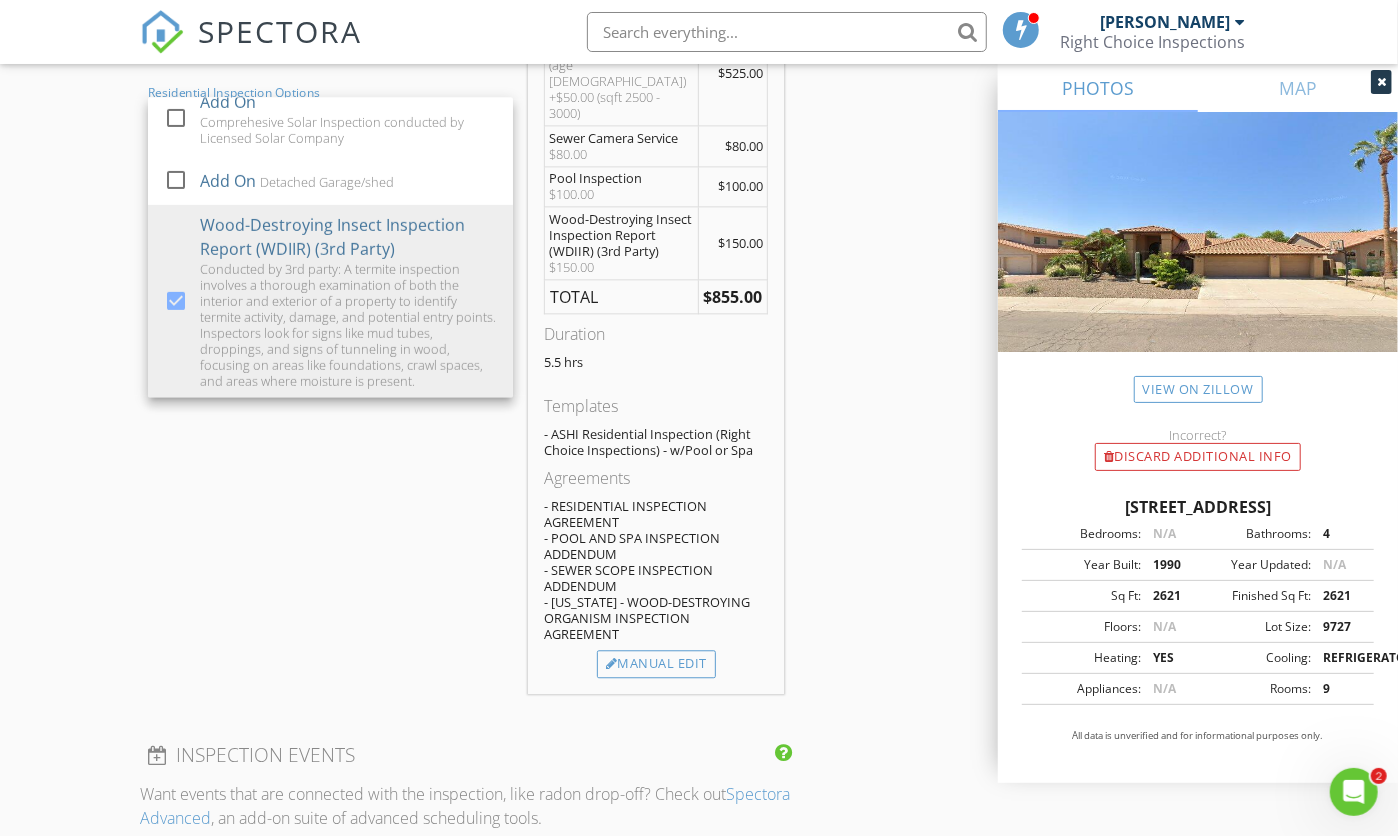 click on "SERVICES
check_box   Residential Inspection   Property inspection conducted to Arizona 84 Point Standard of Practice & ASHI Standard of Practice check_box_outline_blank   1 Year Warranty   A Builder Warranty Inspection is a complete home inspection with additional documentation provided to streamline the process of resolving defects with the builder while preserving warranty rights if the builder fails to complete corrective actions during the warranty period. check_box_outline_blank   Phase 1 New Build   check_box_outline_blank   Phase 2 New Build   check_box_outline_blank   Commercial Inspection   Customized commercial property inspection.  check_box_outline_blank   Pre_Drywall Inspection   New build pre-drywall inspection to document construction requirements. check_box_outline_blank   Infrared Camera Service   This service can be tailored to look for tempture difference in ceilings, around windows, doors or to indentify active roof leaking. check_box_outline_blank" at bounding box center (330, 333) 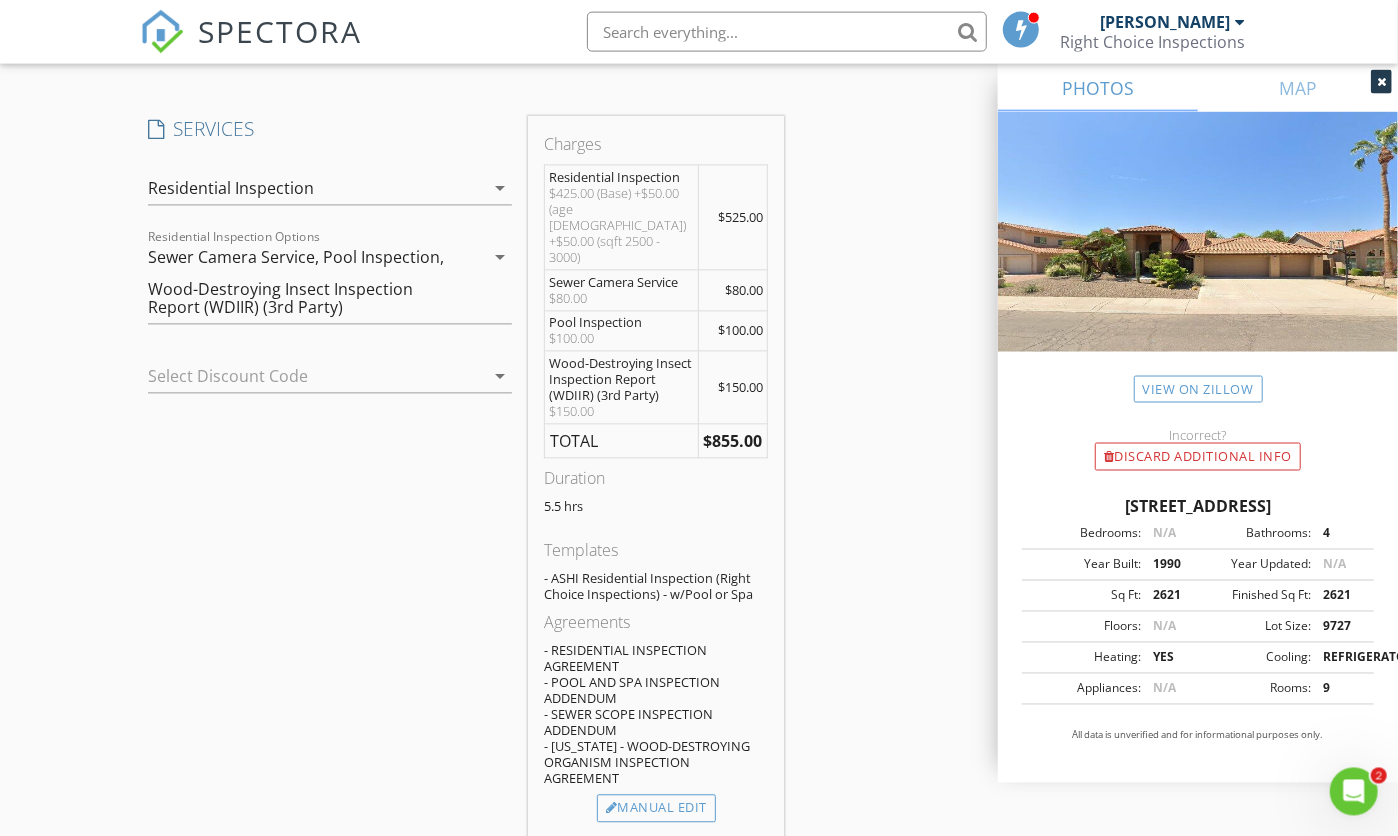 scroll, scrollTop: 2205, scrollLeft: 0, axis: vertical 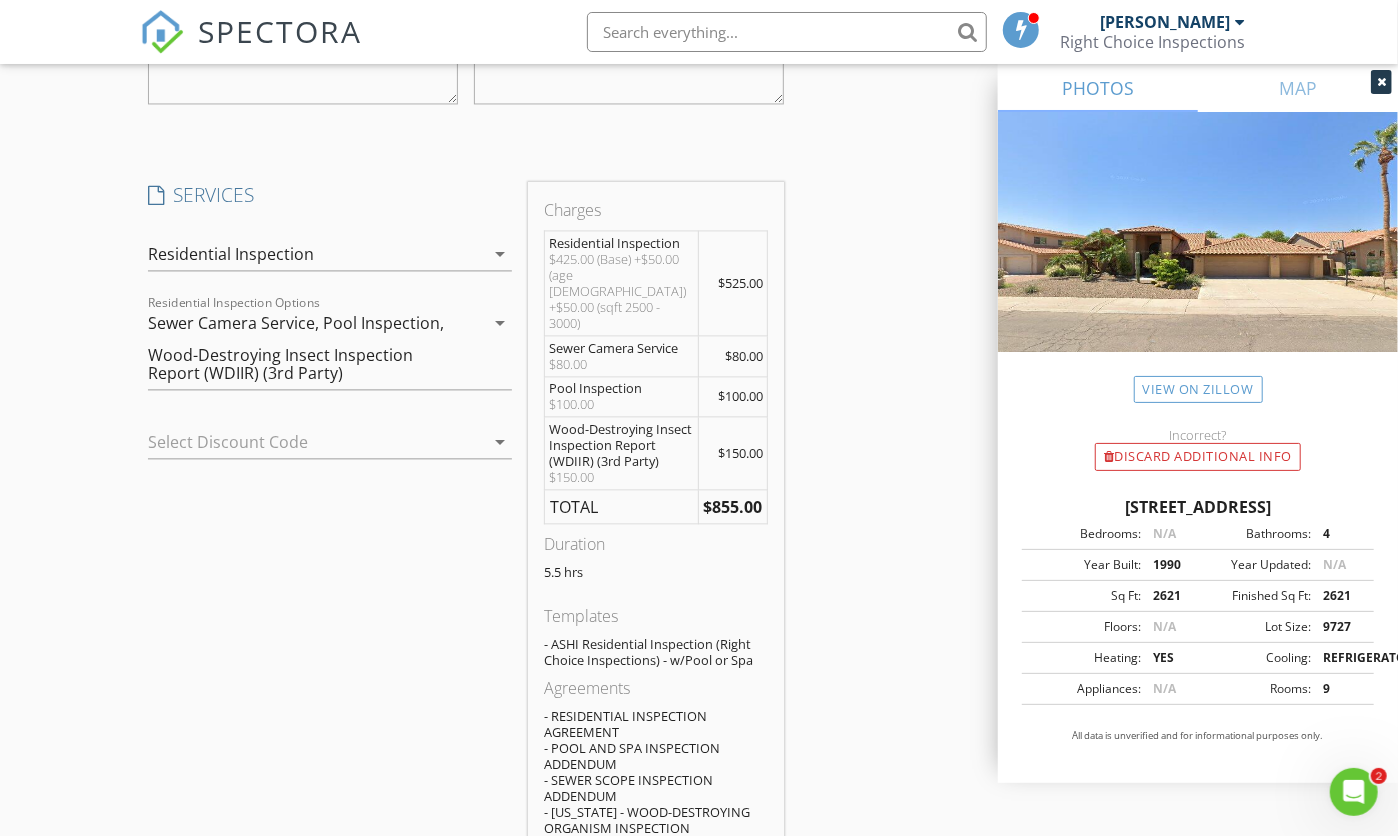 click at bounding box center (302, 442) 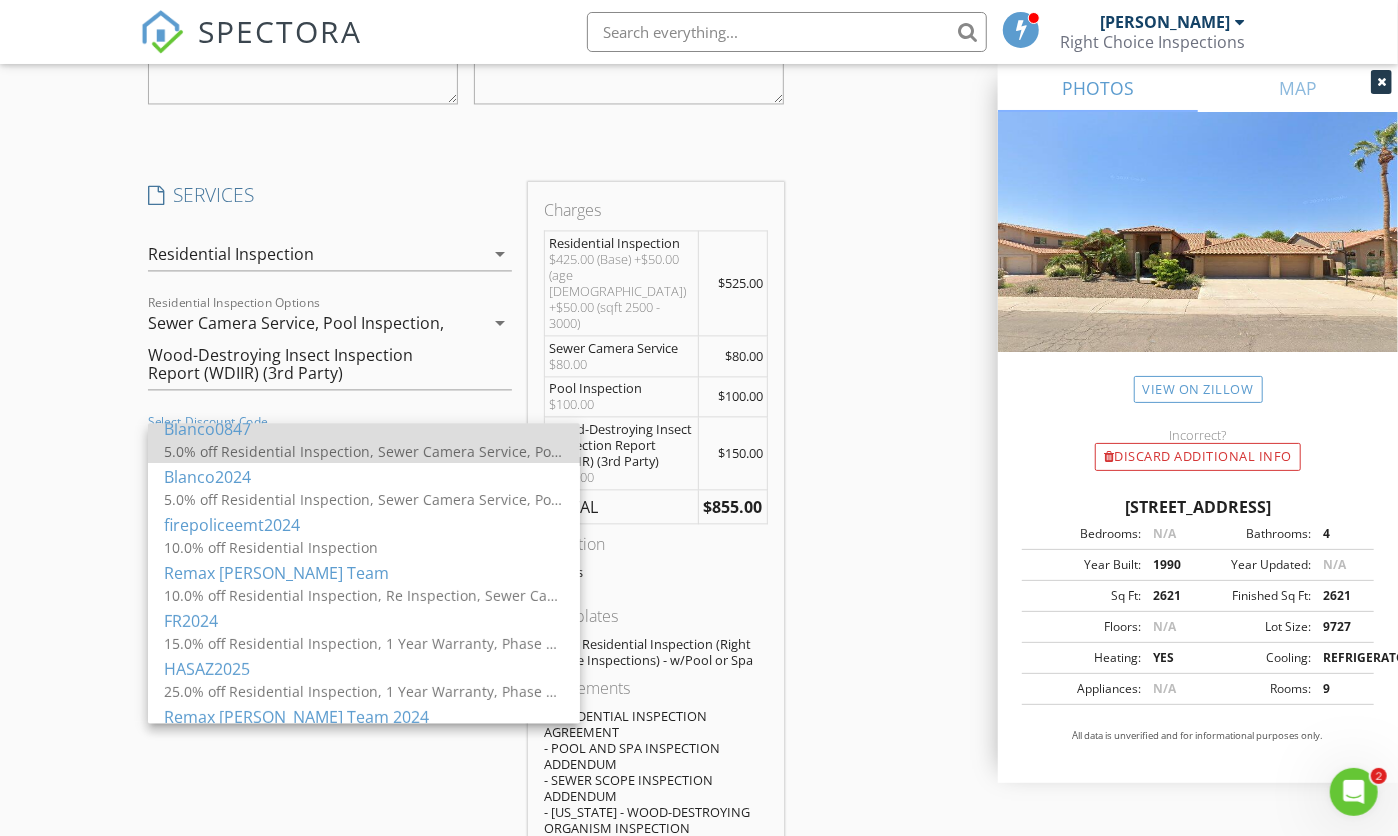 scroll, scrollTop: 180, scrollLeft: 0, axis: vertical 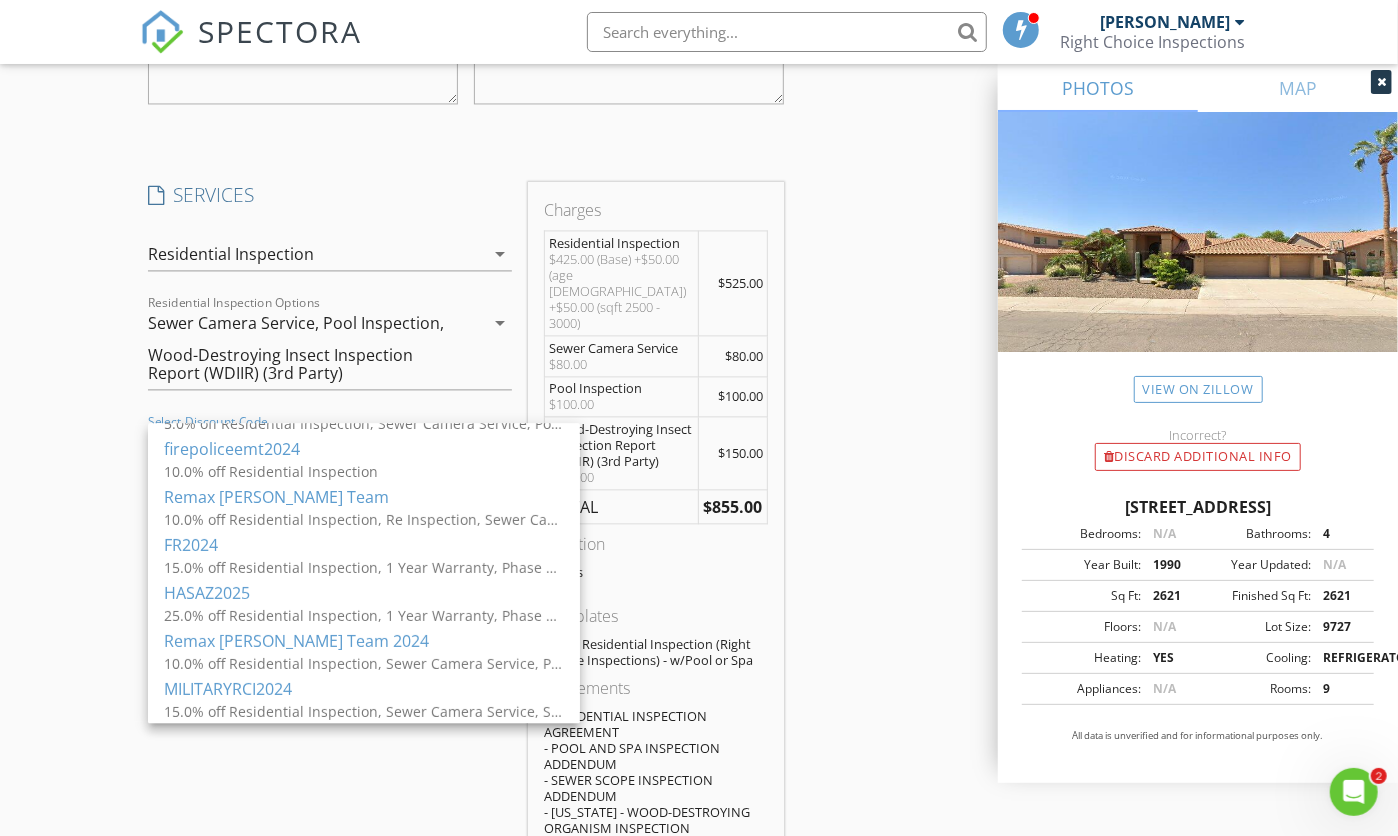 click on "FR2024" at bounding box center (364, 545) 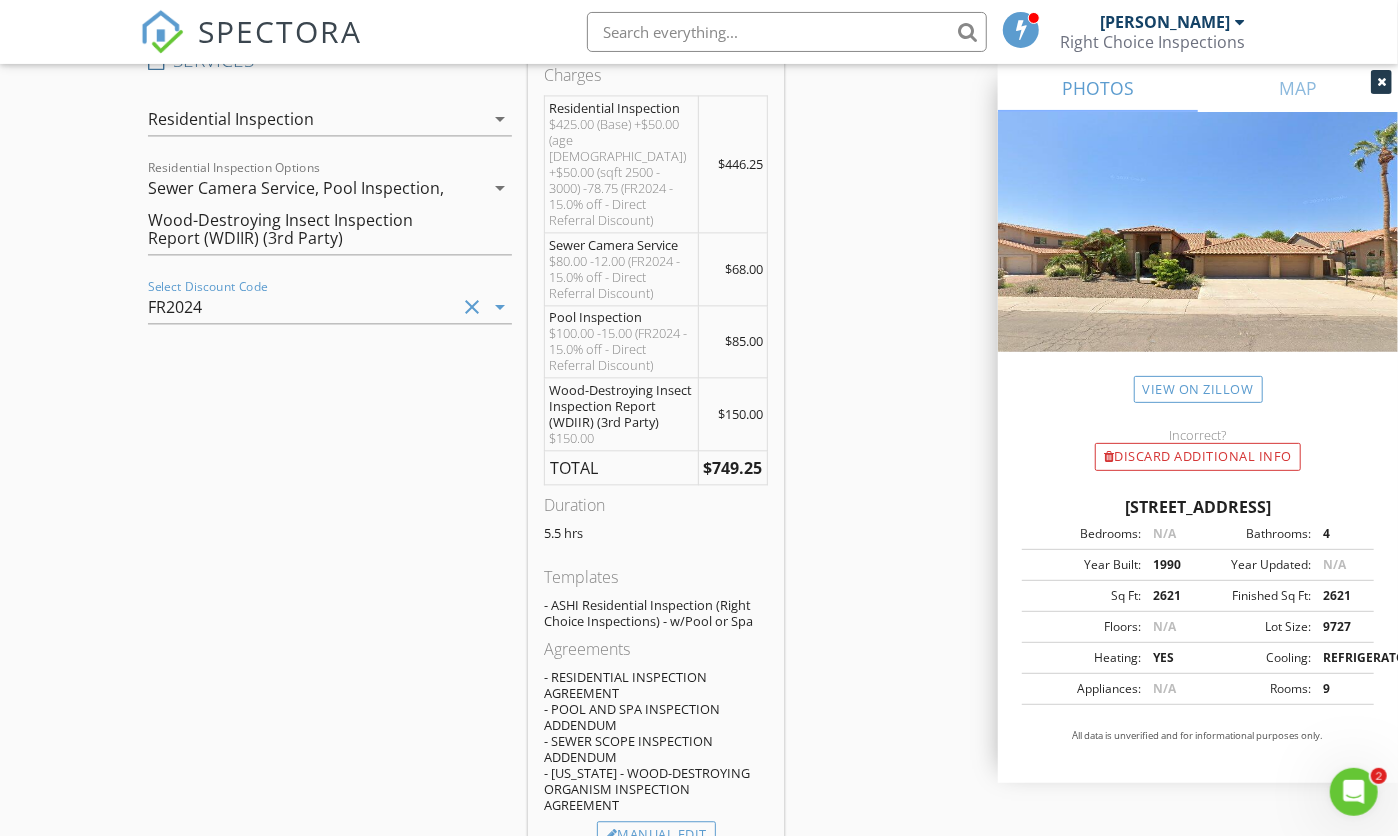 scroll, scrollTop: 2310, scrollLeft: 0, axis: vertical 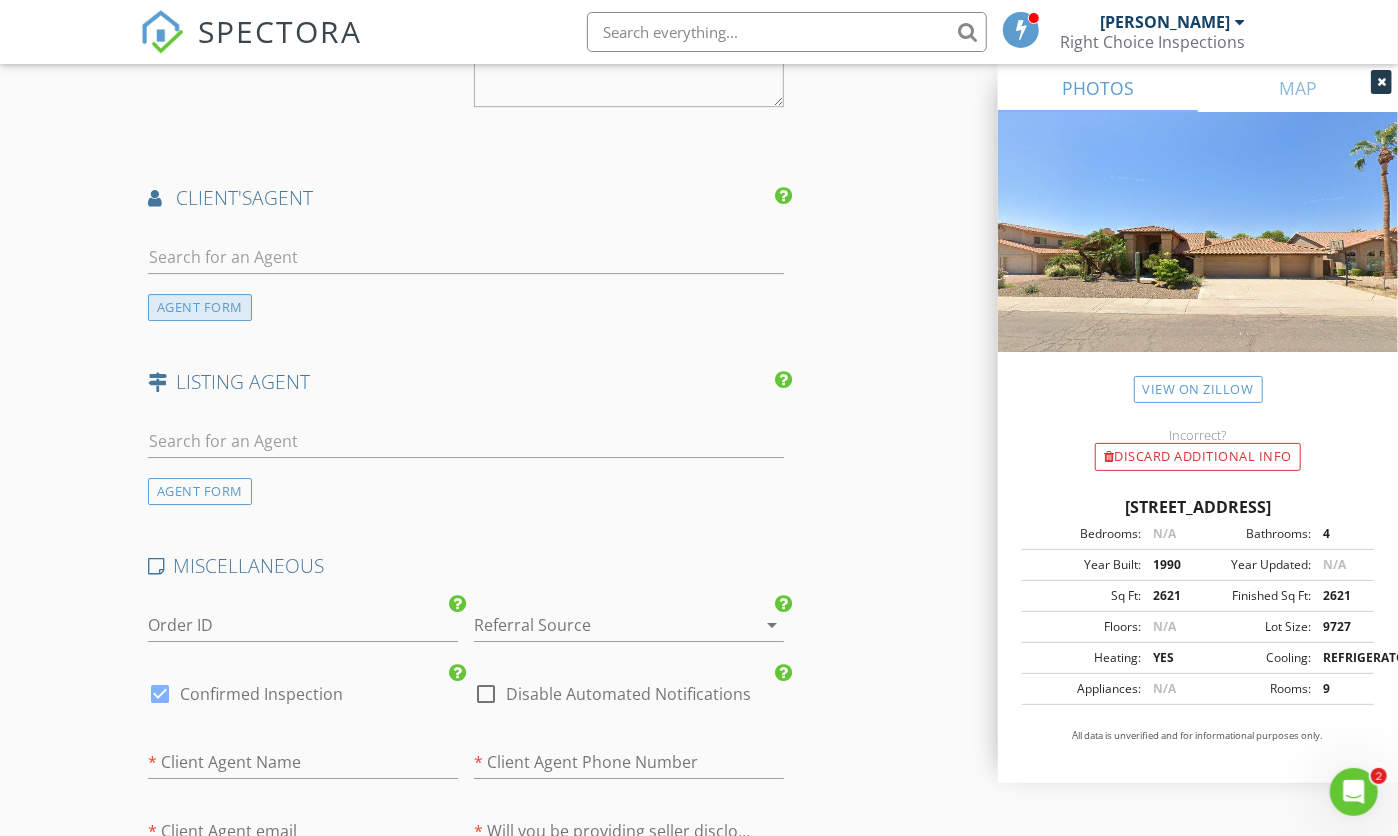 click on "AGENT FORM" at bounding box center [200, 307] 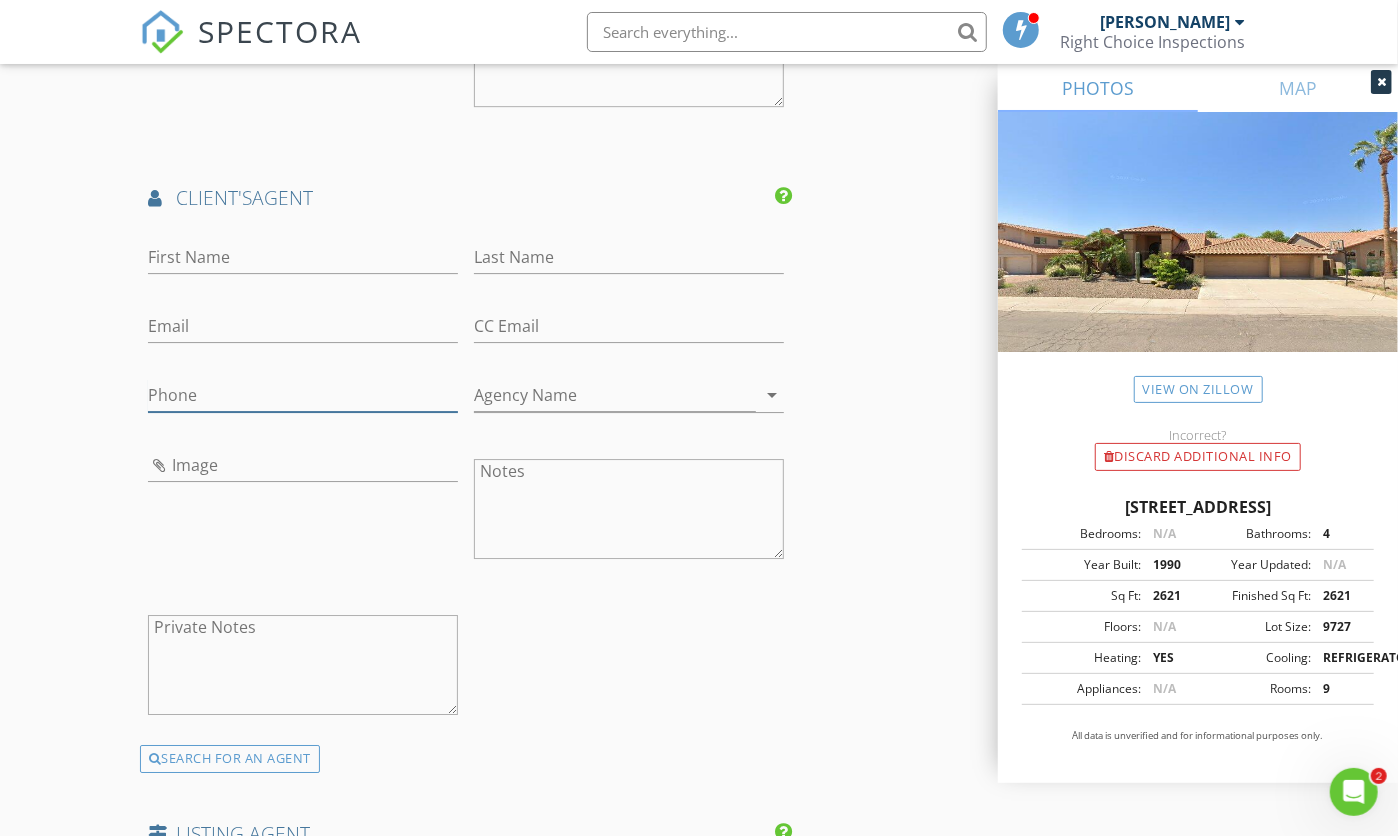 click on "Phone" at bounding box center (303, 395) 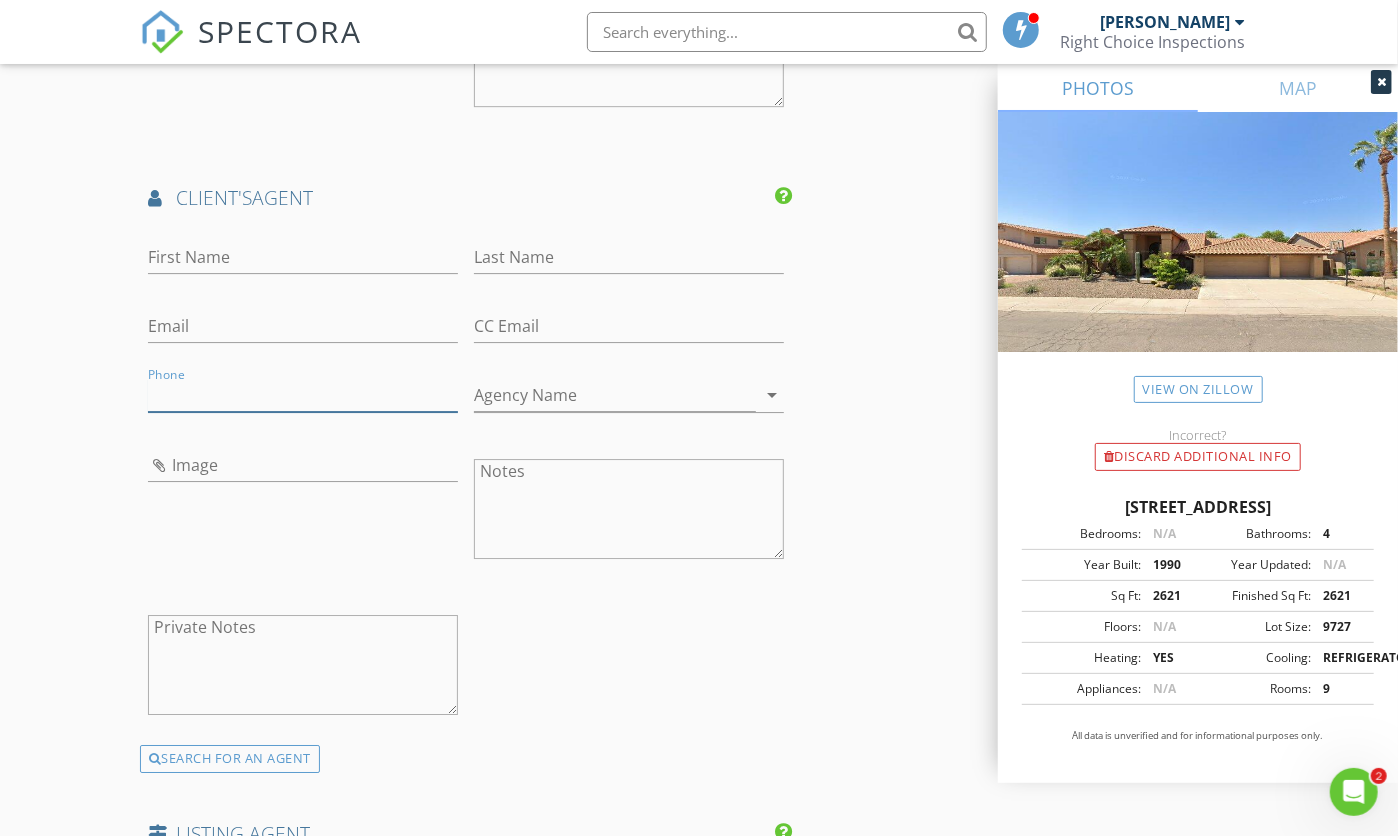 paste on "[PHONE_NUMBER]" 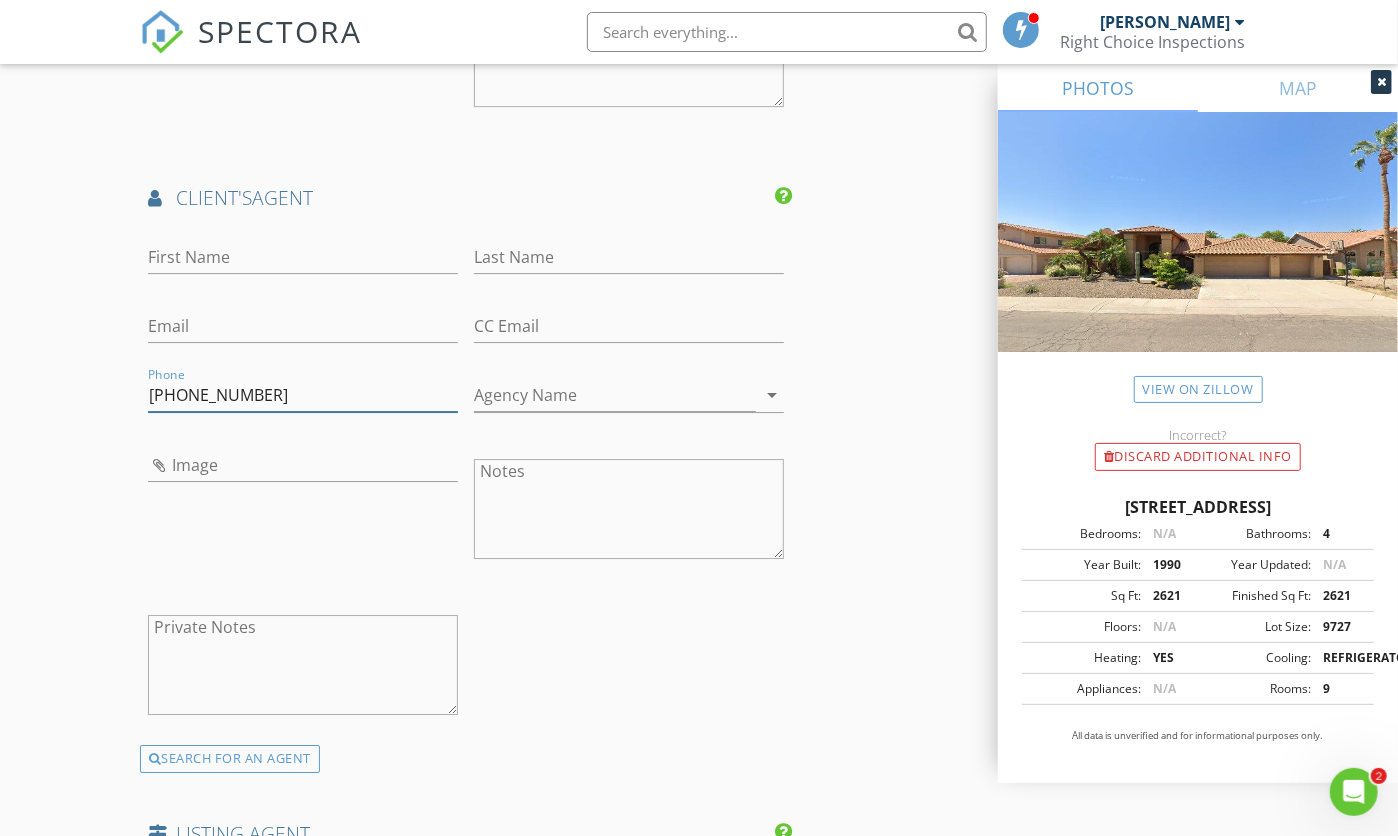type on "[PHONE_NUMBER]" 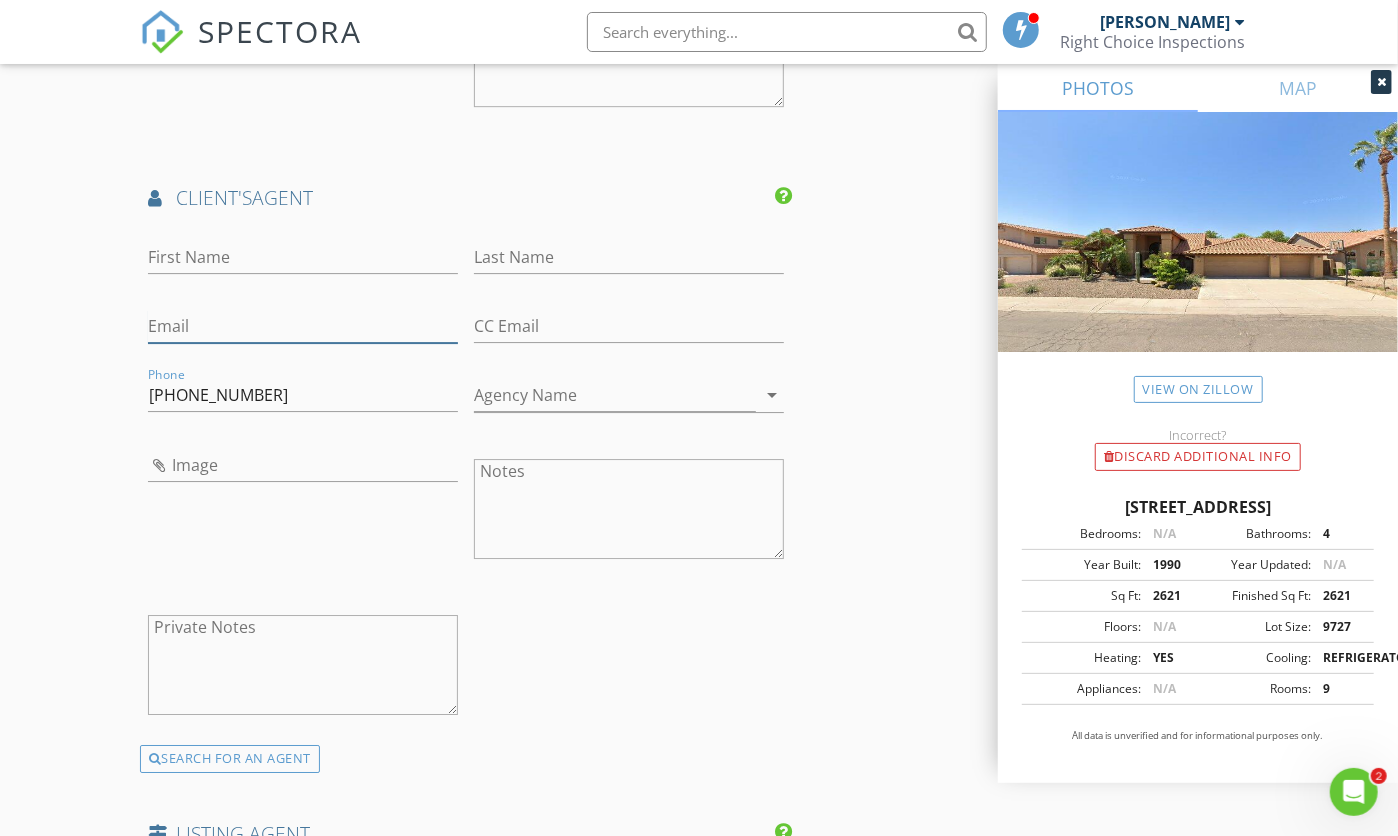 click on "Email" at bounding box center [303, 326] 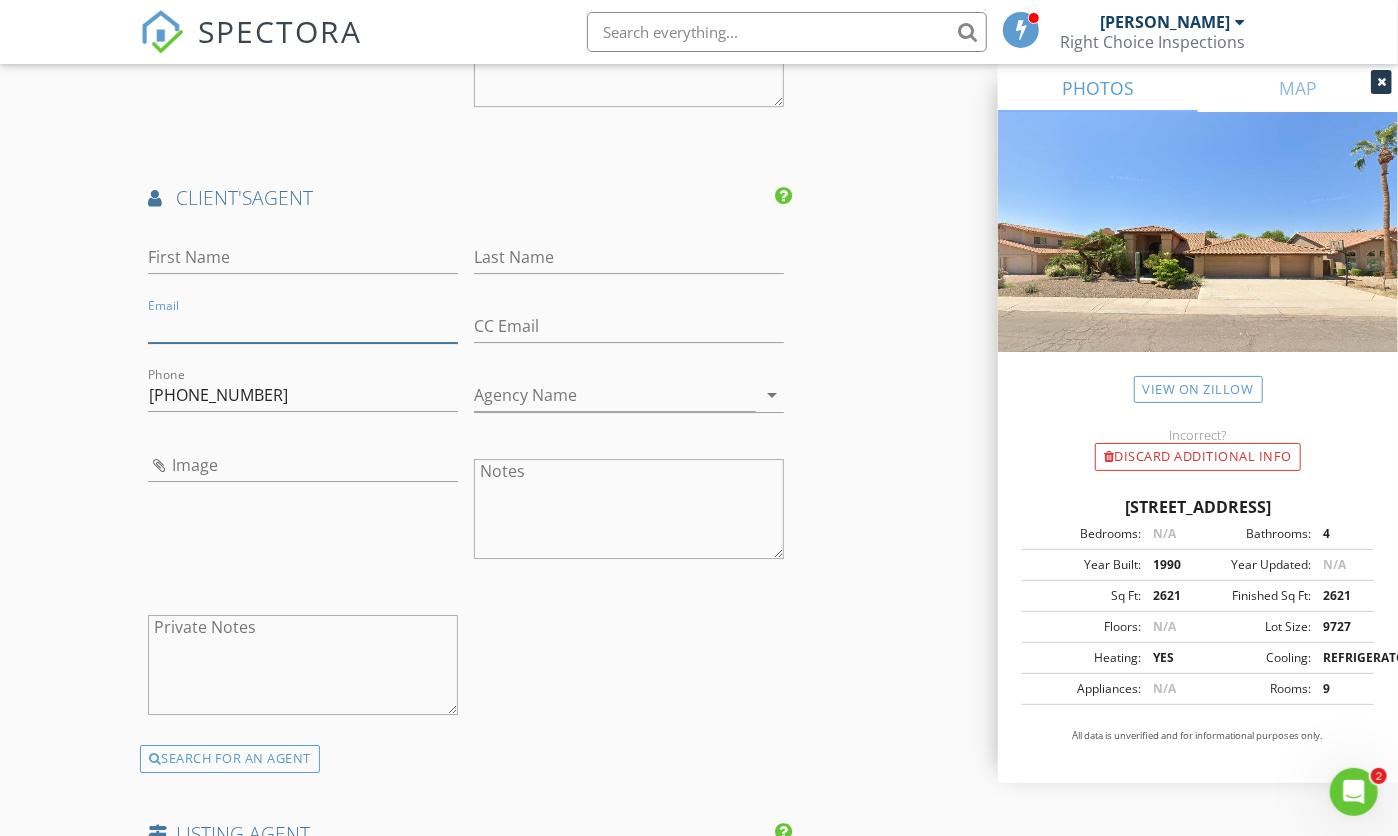 paste on "[PERSON_NAME][EMAIL_ADDRESS][DOMAIN_NAME]" 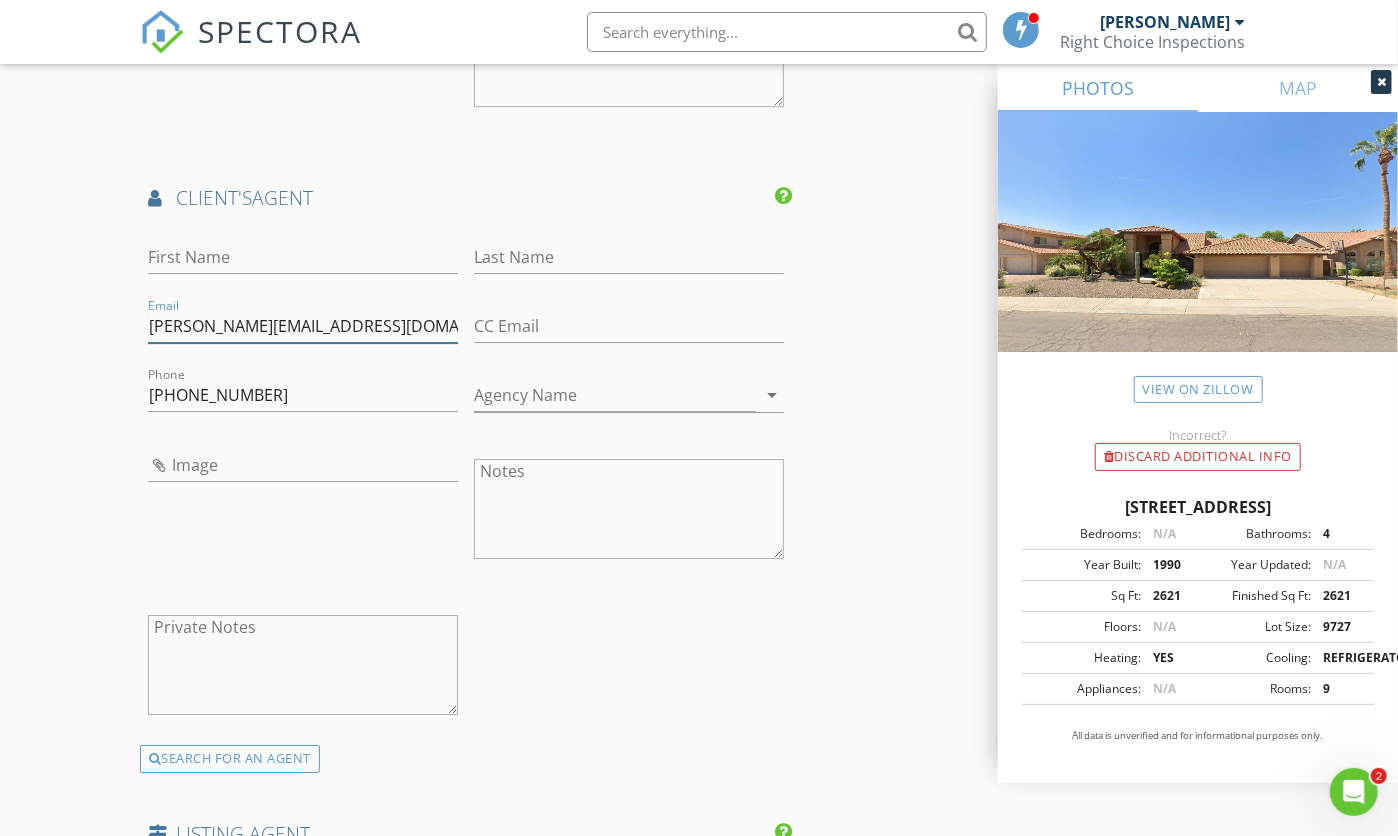 type on "[PERSON_NAME][EMAIL_ADDRESS][DOMAIN_NAME]" 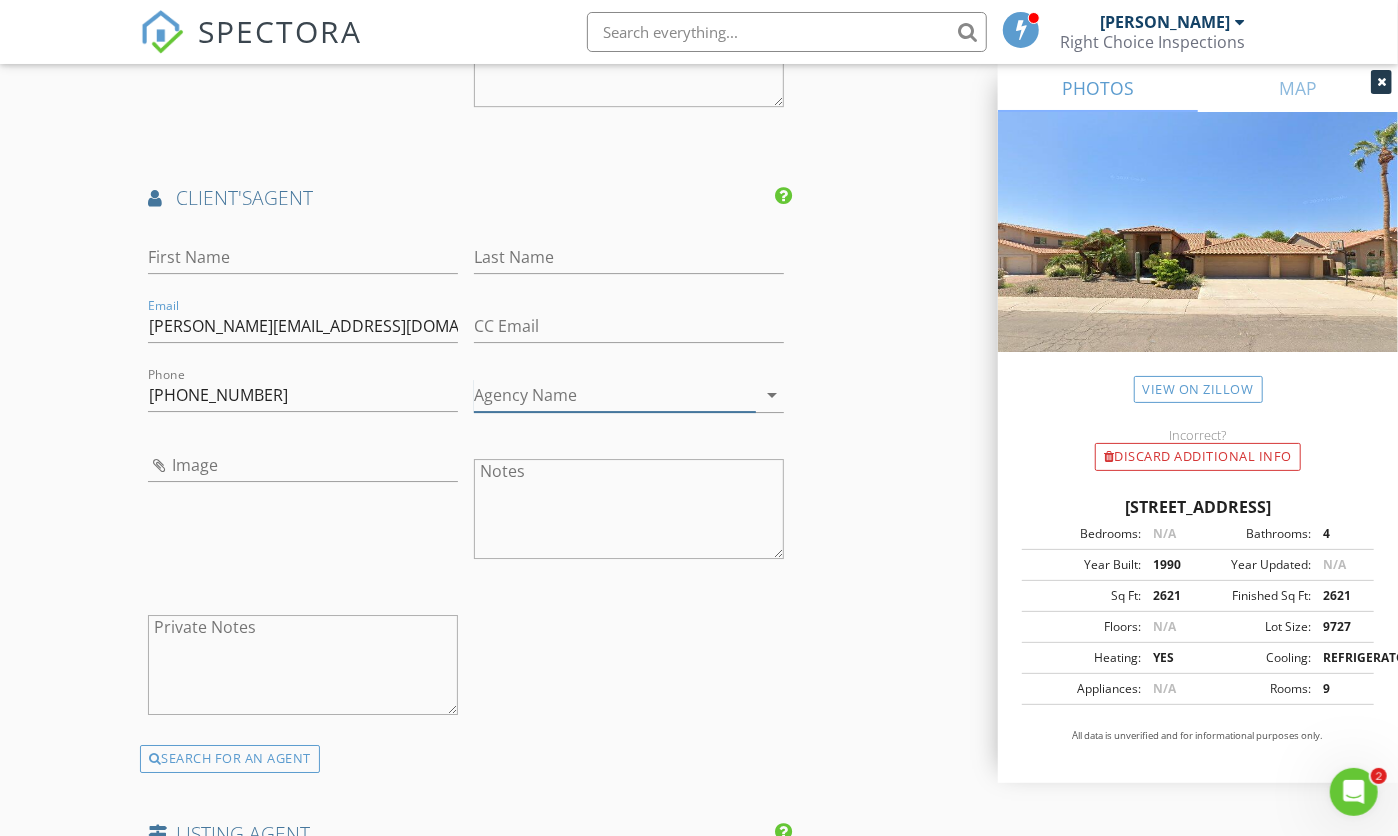 click on "Agency Name" at bounding box center (615, 395) 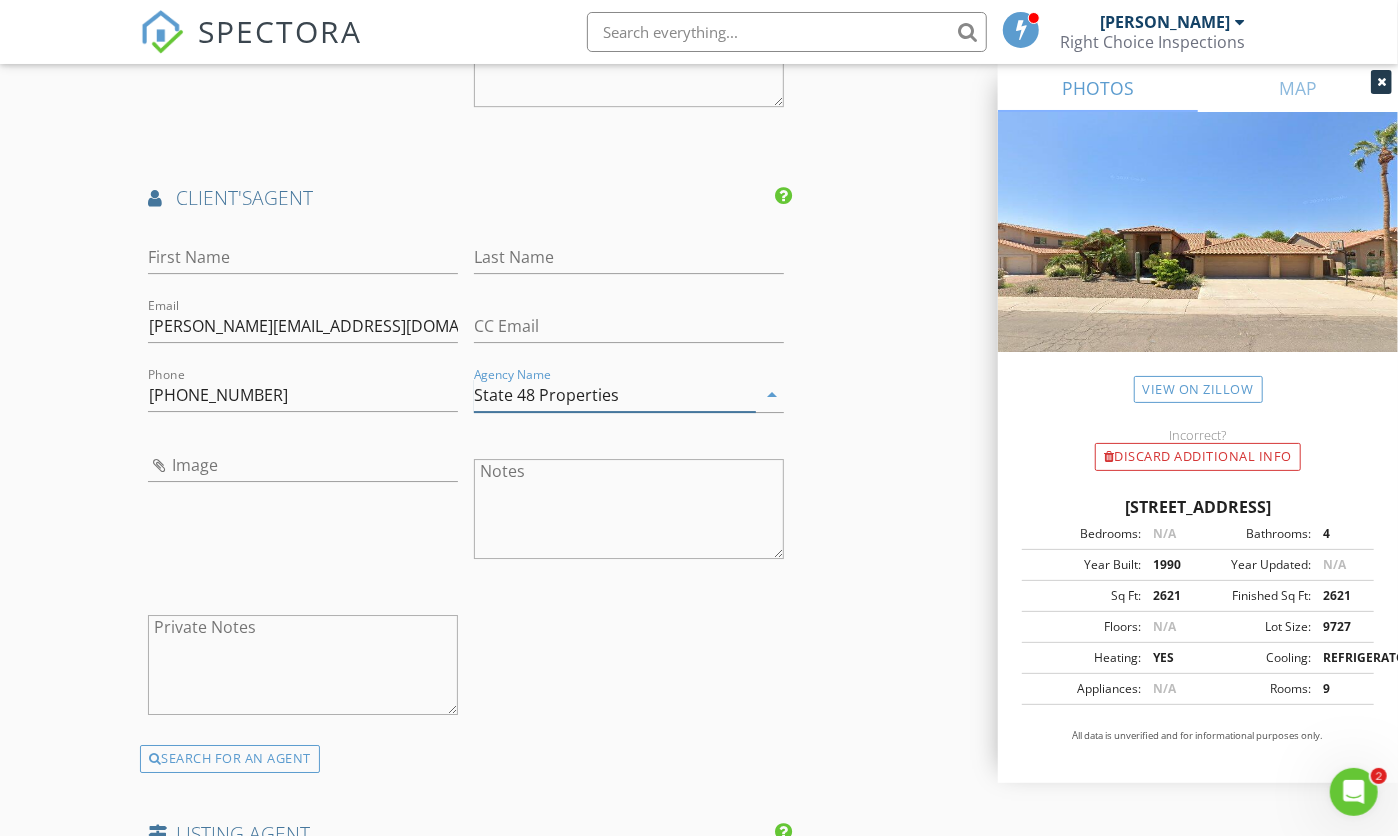 drag, startPoint x: 648, startPoint y: 348, endPoint x: 432, endPoint y: 344, distance: 216.03703 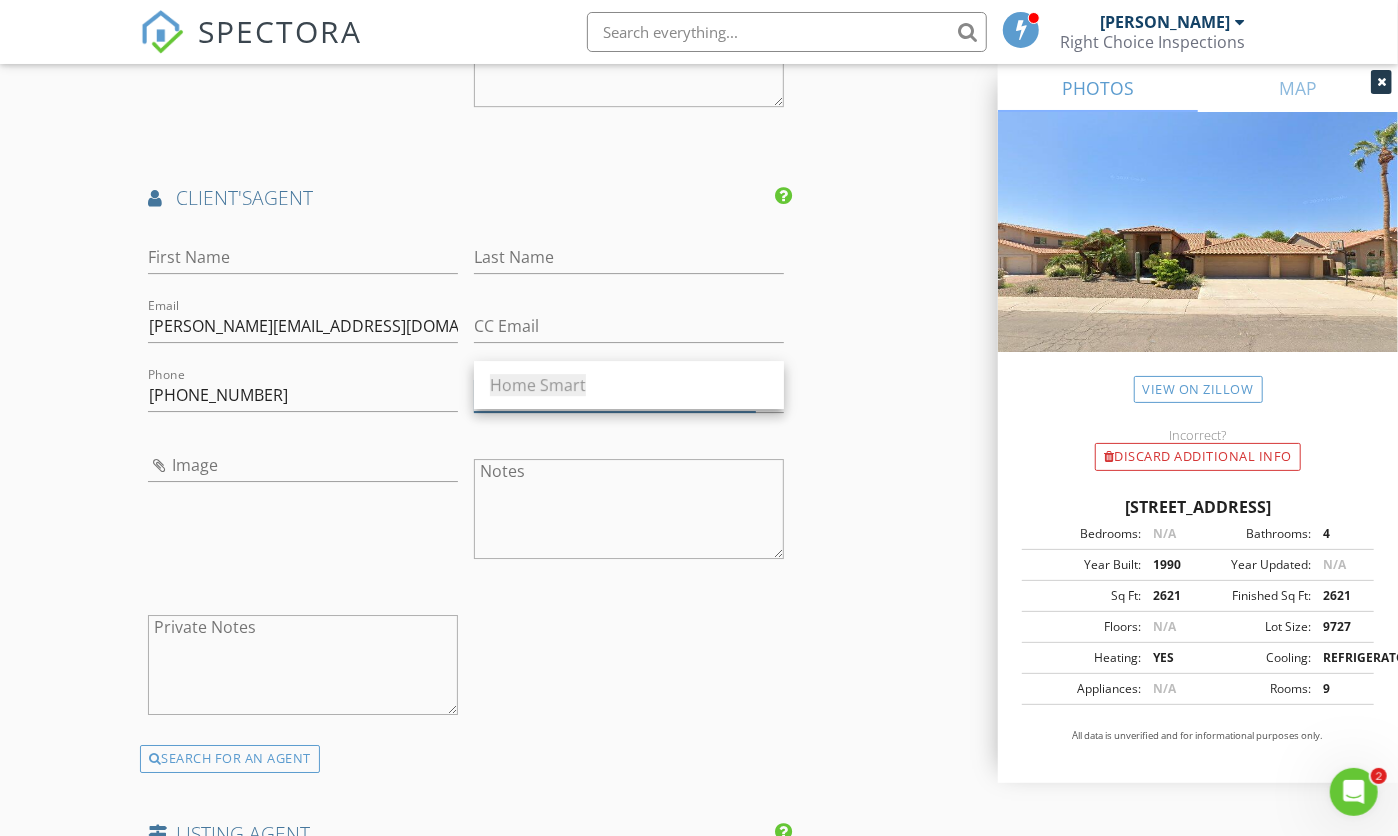 type on "Home Smart" 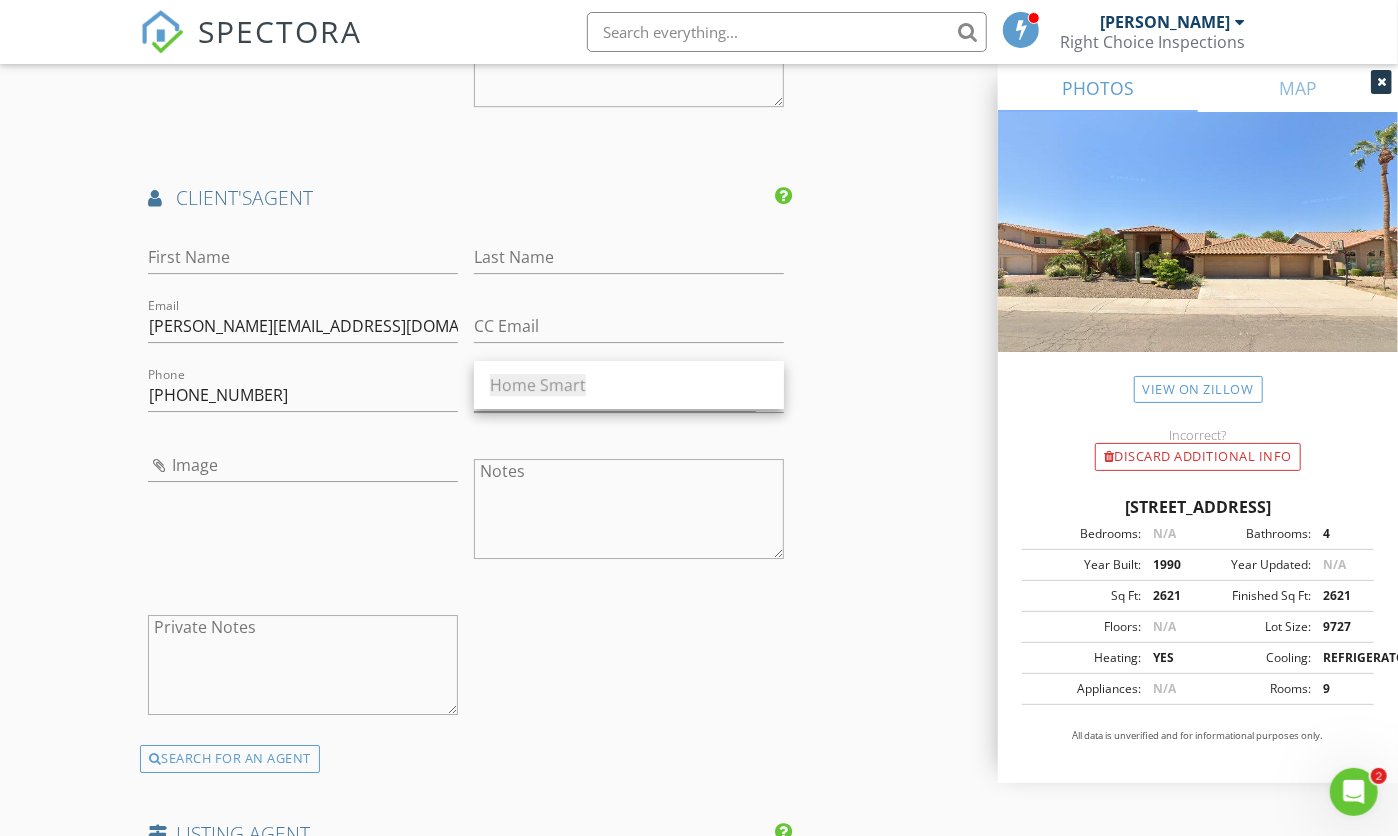 click on "INSPECTOR(S)
check_box   Steven Ernst   PRIMARY   Steven Ernst arrow_drop_down   check_box_outline_blank Steven Ernst specifically requested
Date/Time
07/16/2025 7:00 AM
Location
Address Search       Address 16254 N 48th Way   Unit   City Scottsdale   State AZ   Zip 85254   County Maricopa     Square Feet 2621   Year Built 1990   Foundation Slab arrow_drop_down     Steven Ernst     37.3 miles     (an hour)
client
check_box Enable Client CC email for this inspection   Client Search     check_box_outline_blank Client is a Company/Organization     First Name Ryan   Last Name Sharkey   Email shark2201@gmail.com   CC Email   Phone 520-481-3342   Address   City   State   Zip       Notes   Private Notes
client
Client Search     check_box_outline_blank Client is a Company/Organization     First Name Goergia   Last Name Sharkey" at bounding box center [699, -644] 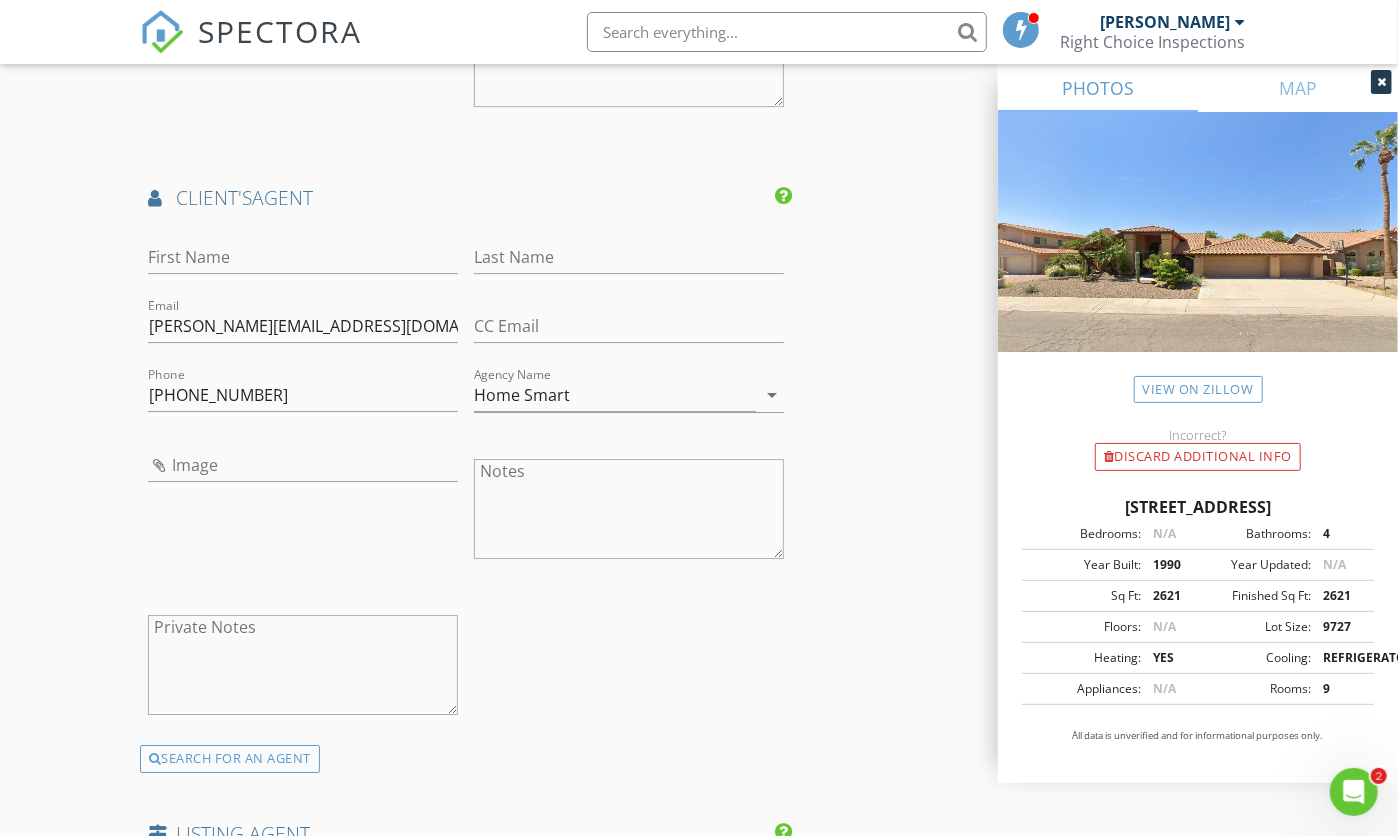 click at bounding box center (629, 509) 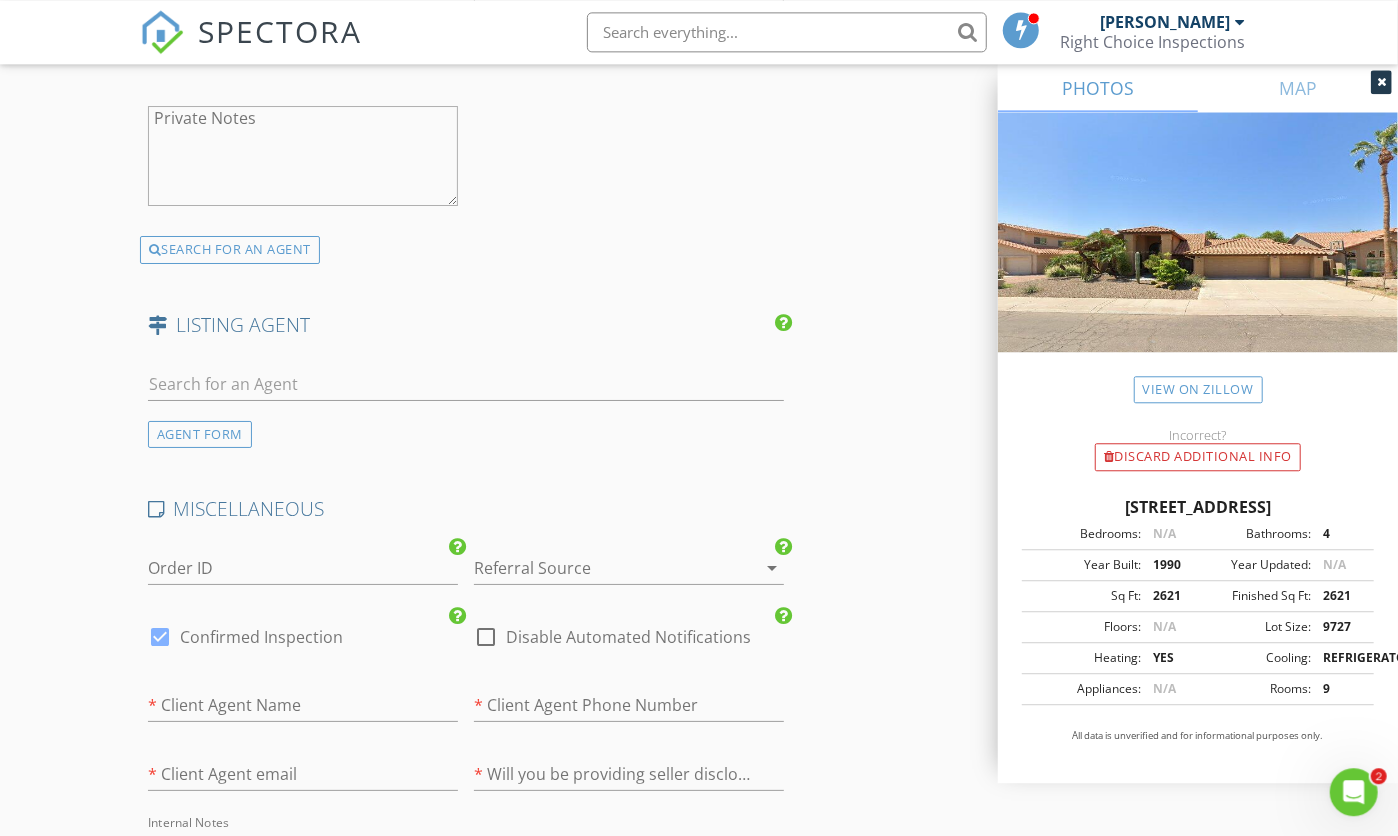 scroll, scrollTop: 4095, scrollLeft: 0, axis: vertical 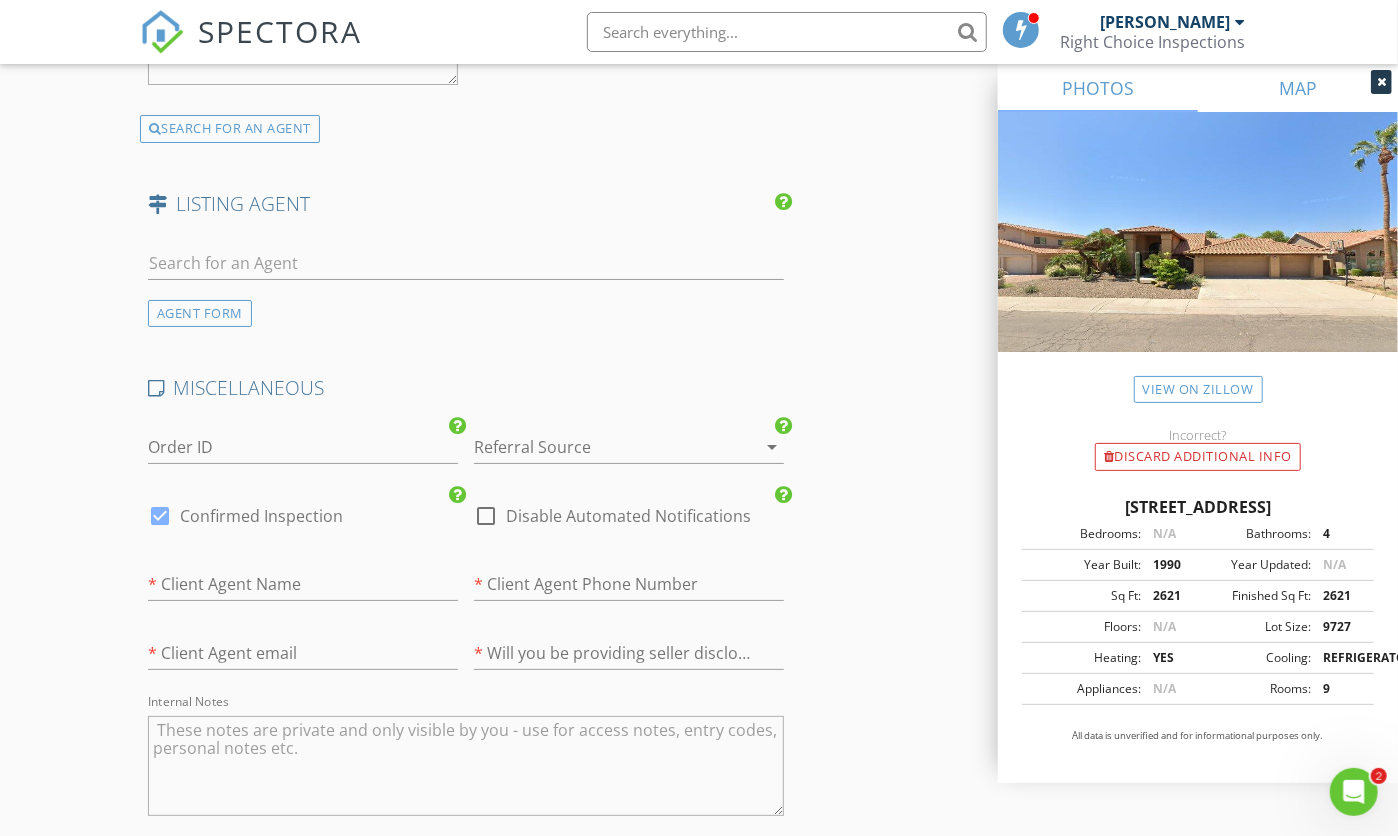 type on "State 48 Properties" 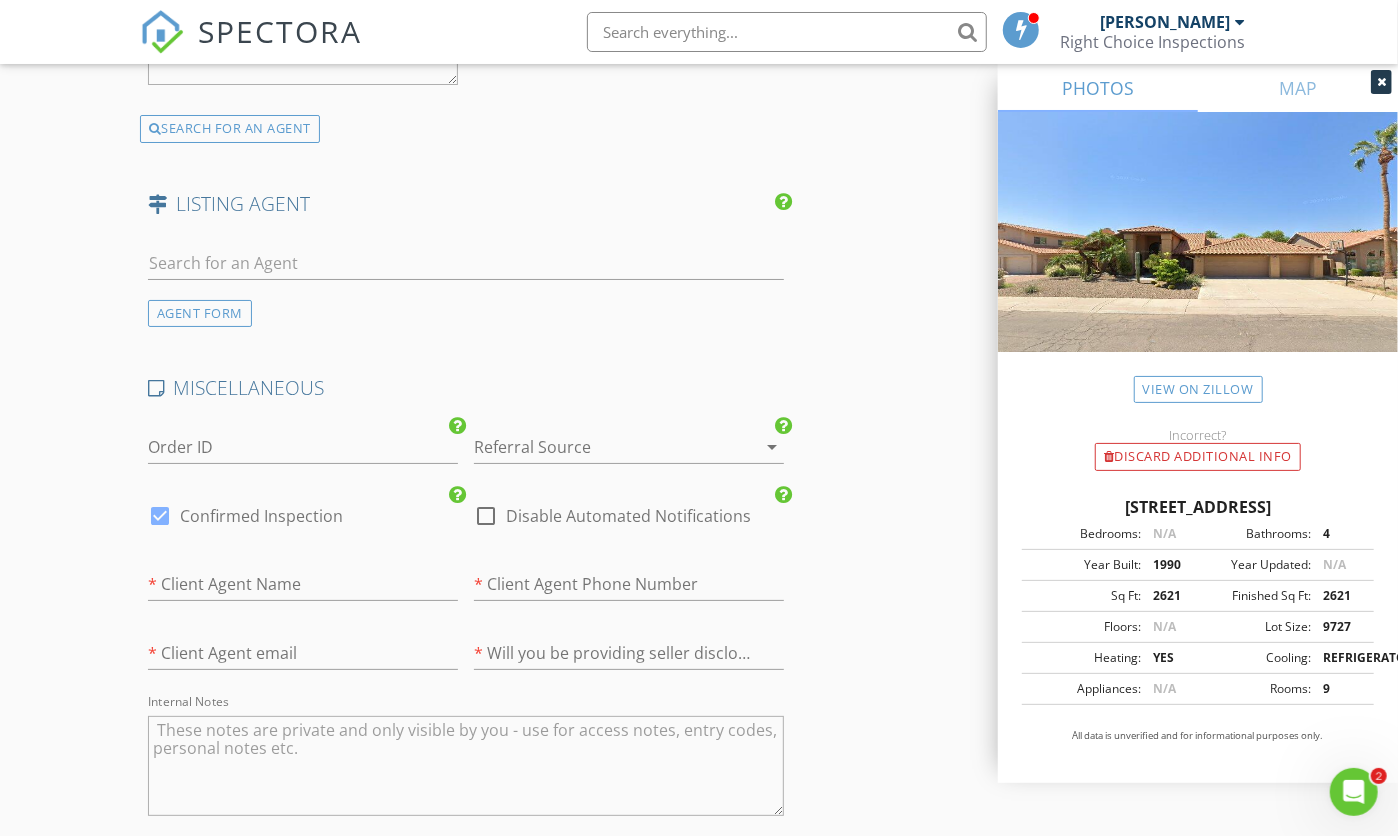 click at bounding box center (486, 516) 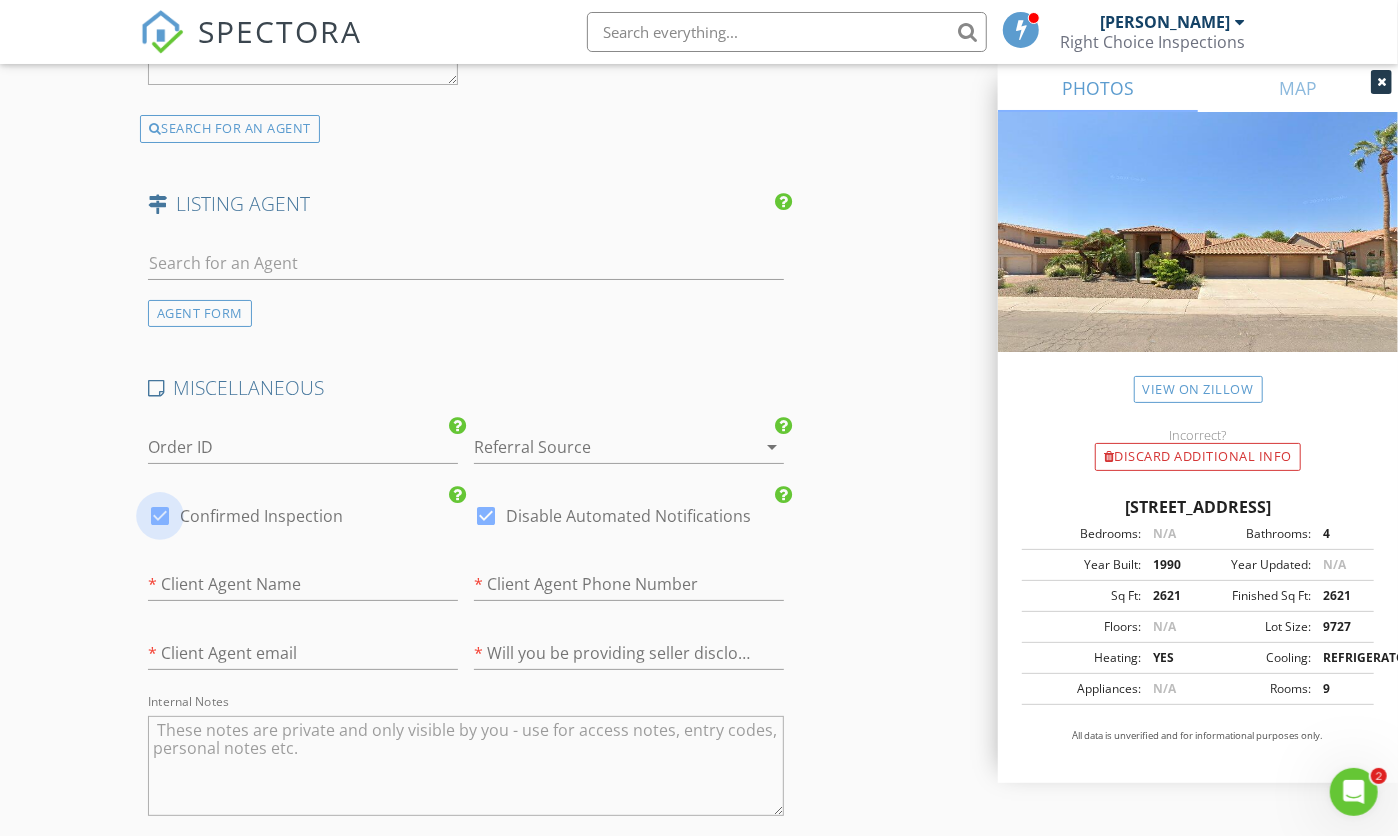 click at bounding box center [160, 516] 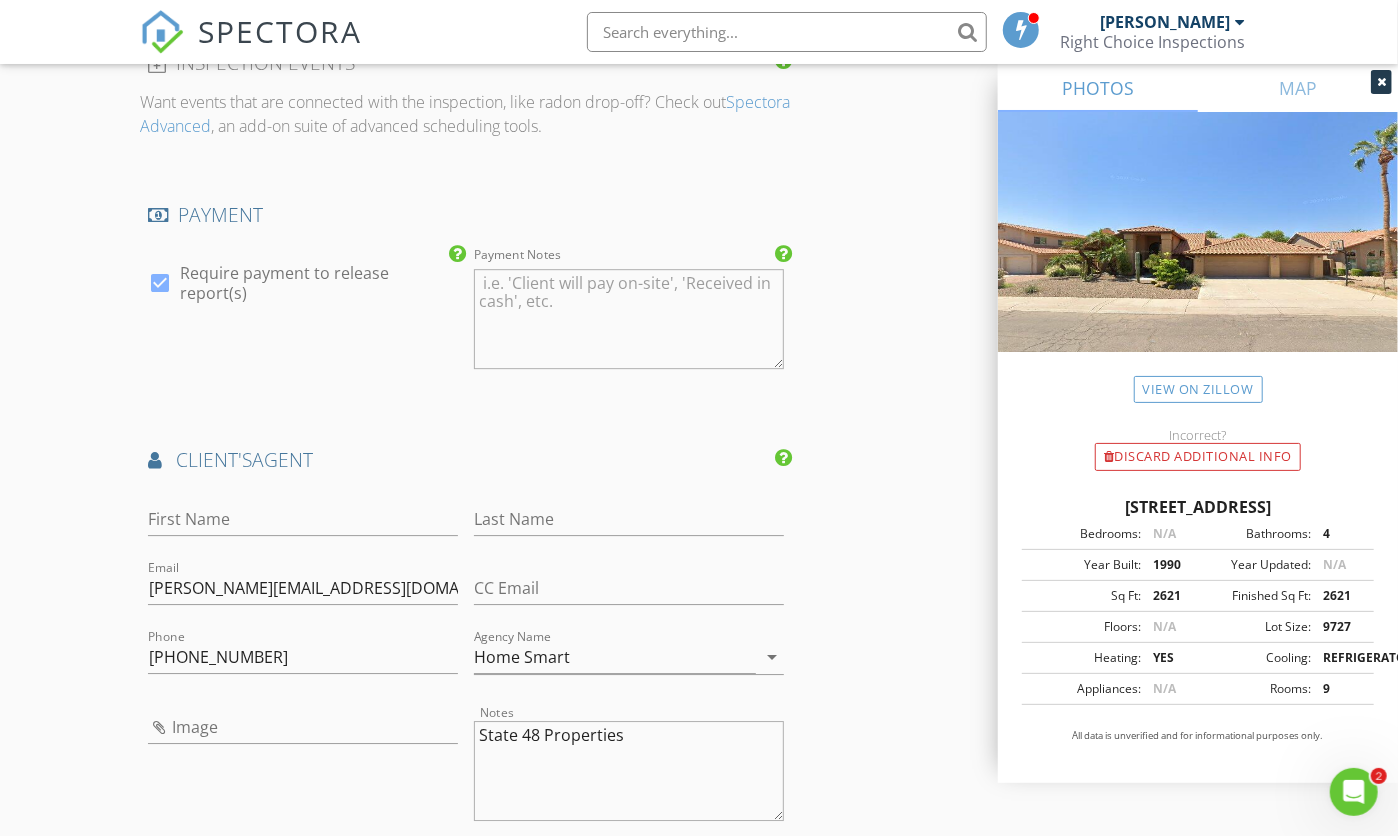 scroll, scrollTop: 3308, scrollLeft: 0, axis: vertical 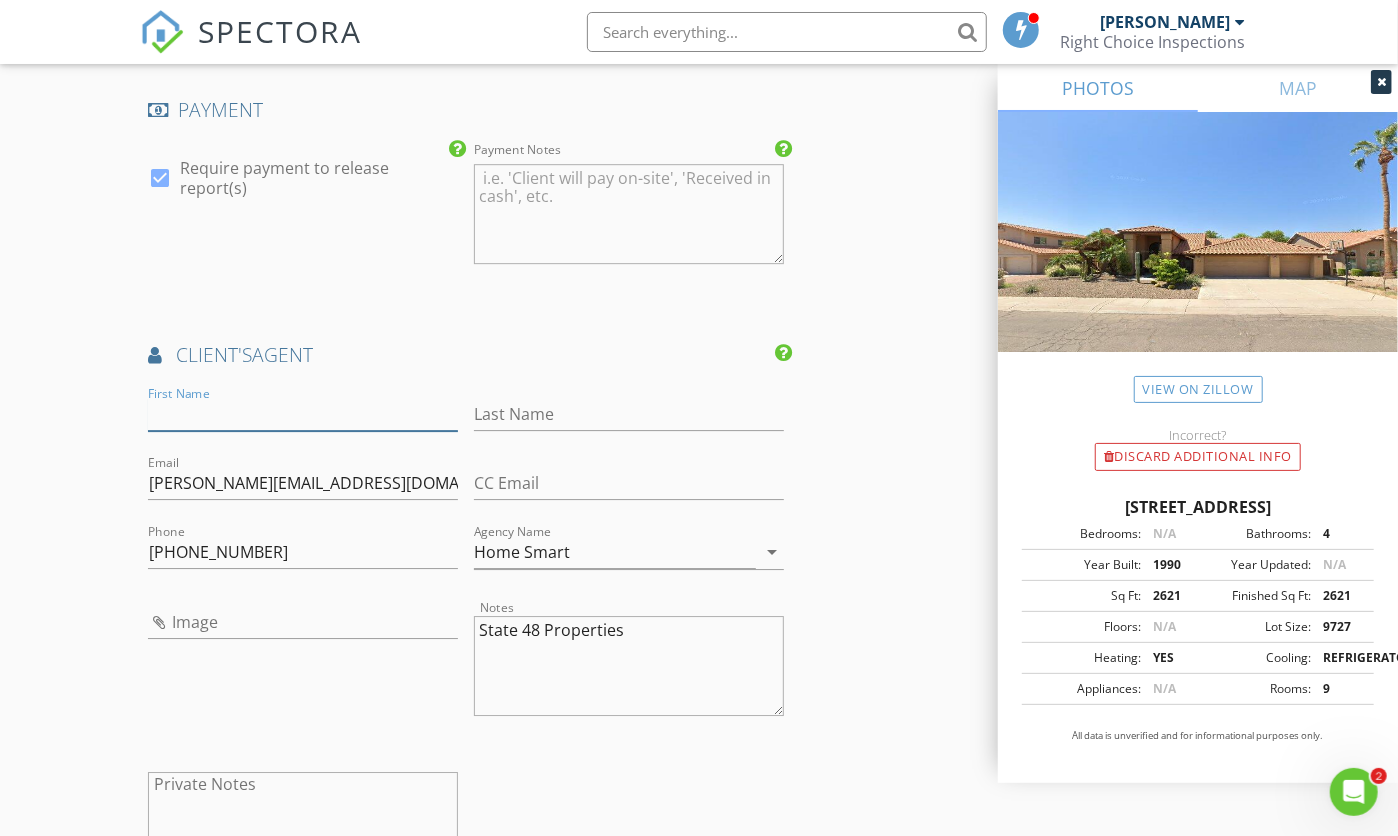 click on "First Name" at bounding box center (303, 414) 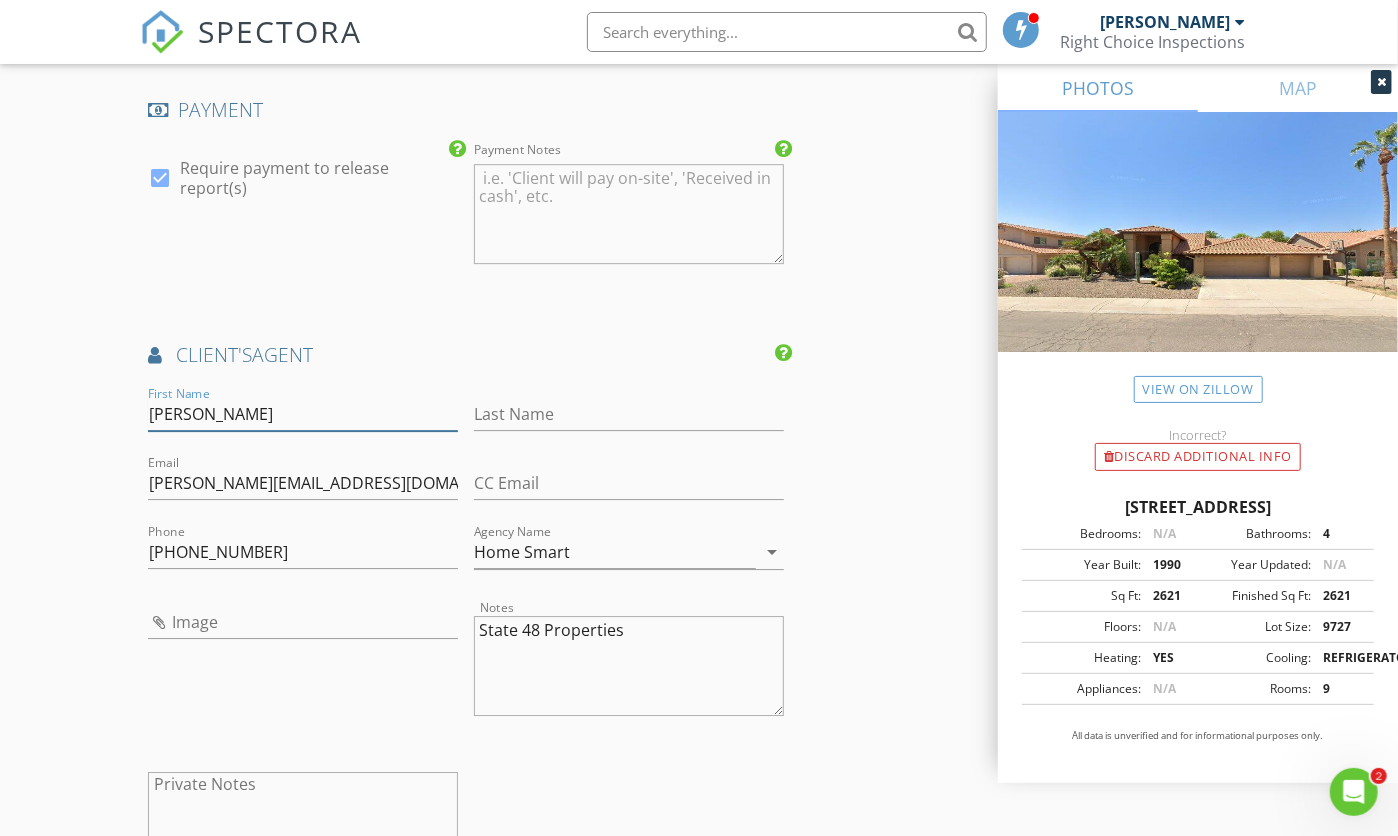 type on "Bonnie" 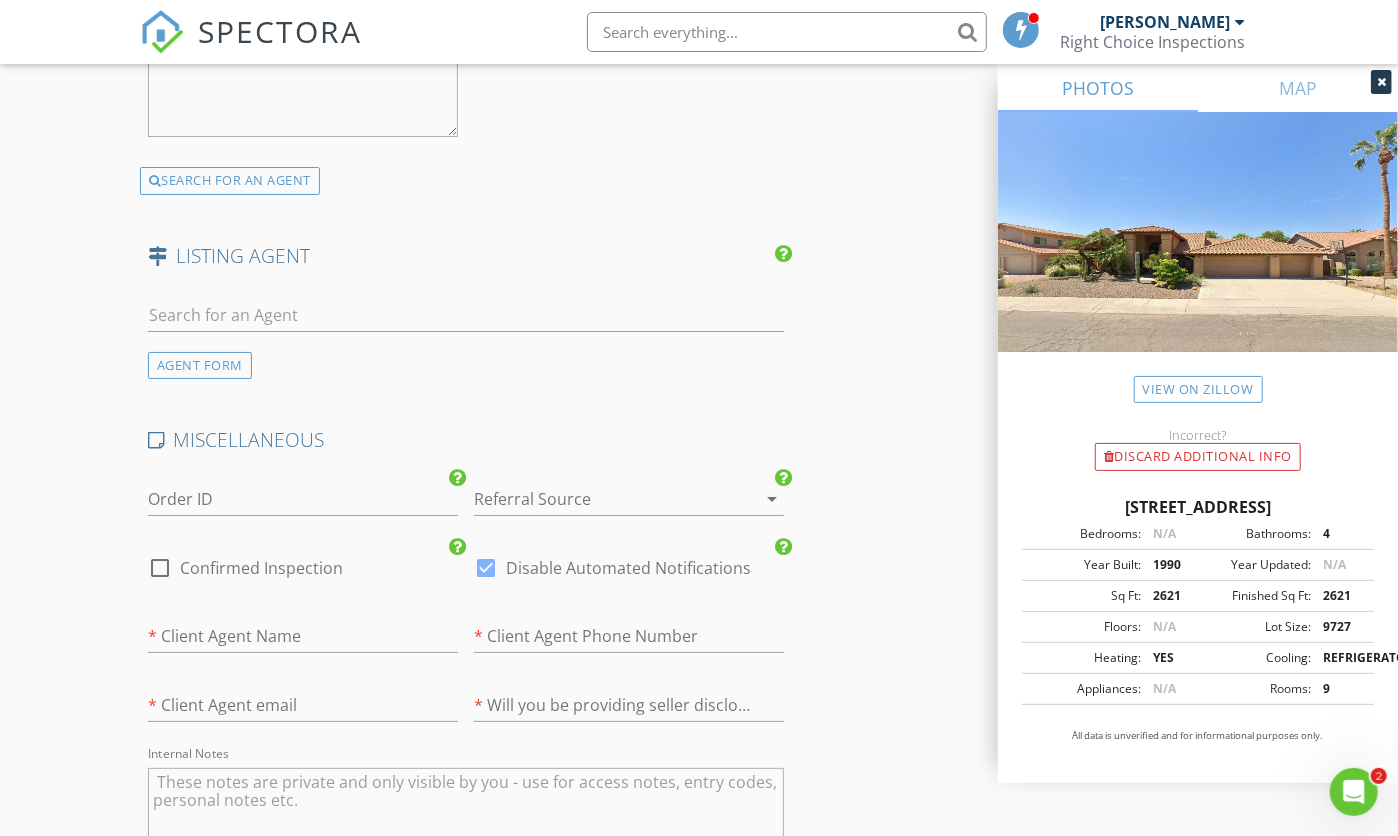 scroll, scrollTop: 3623, scrollLeft: 0, axis: vertical 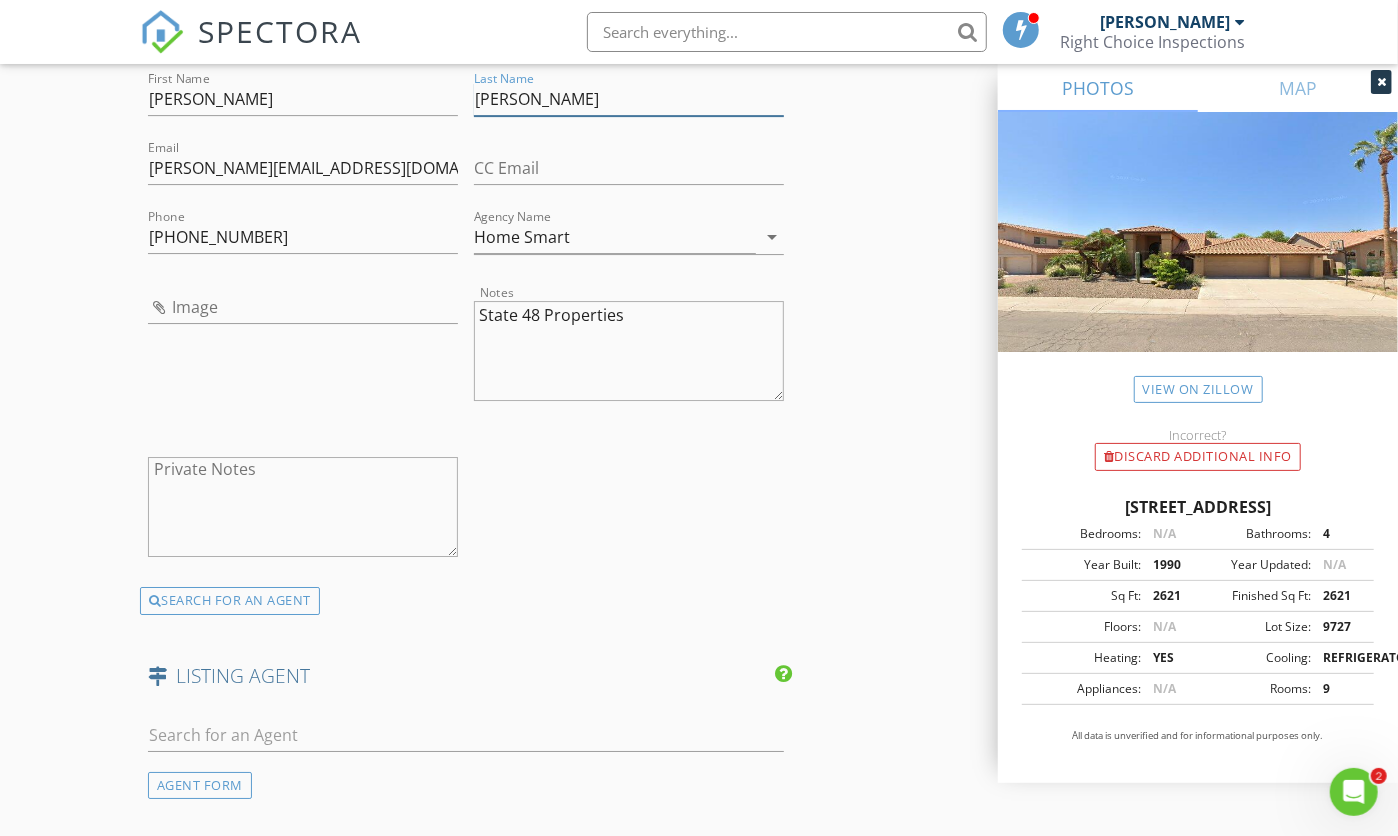 type on "Mazza" 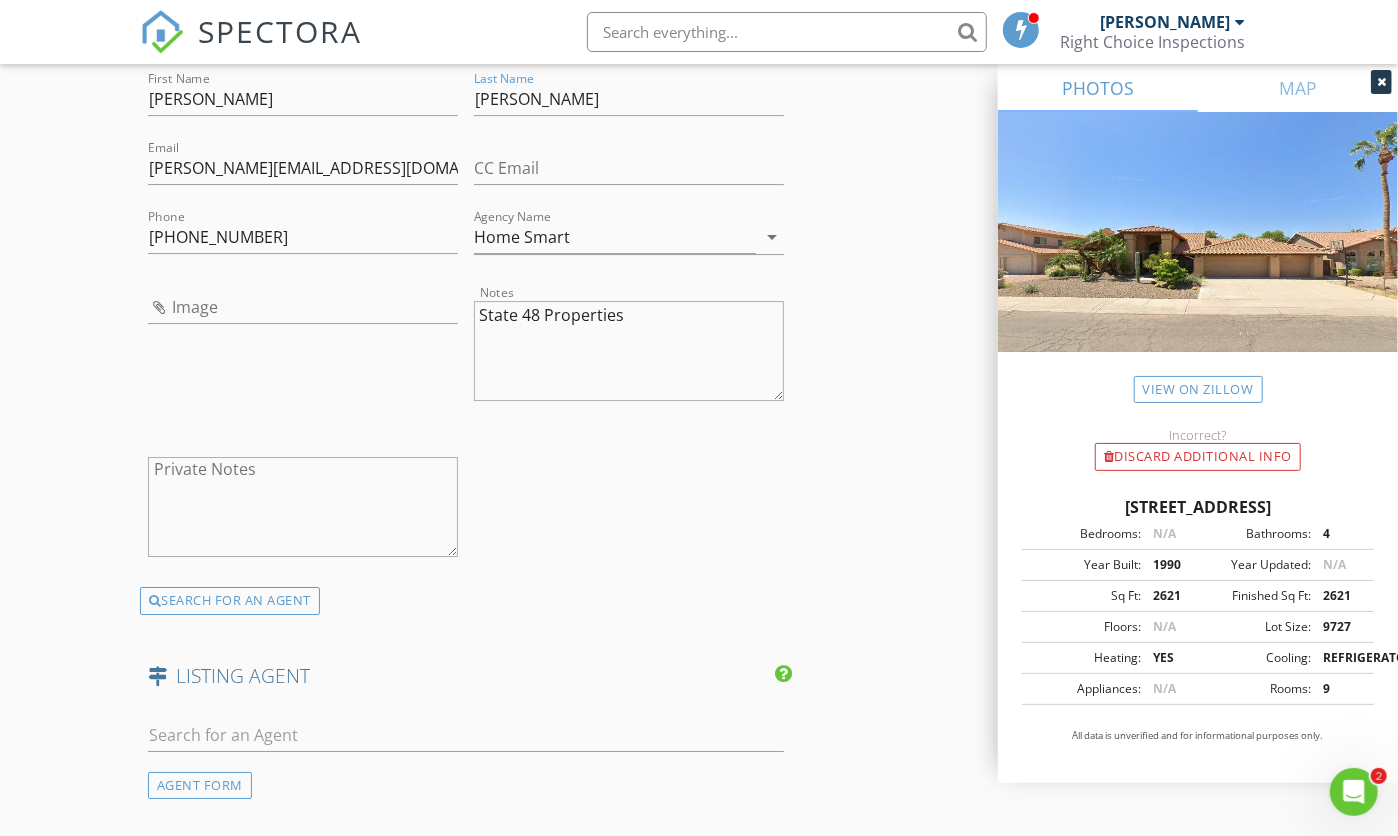 click on "Private Notes" at bounding box center [303, 507] 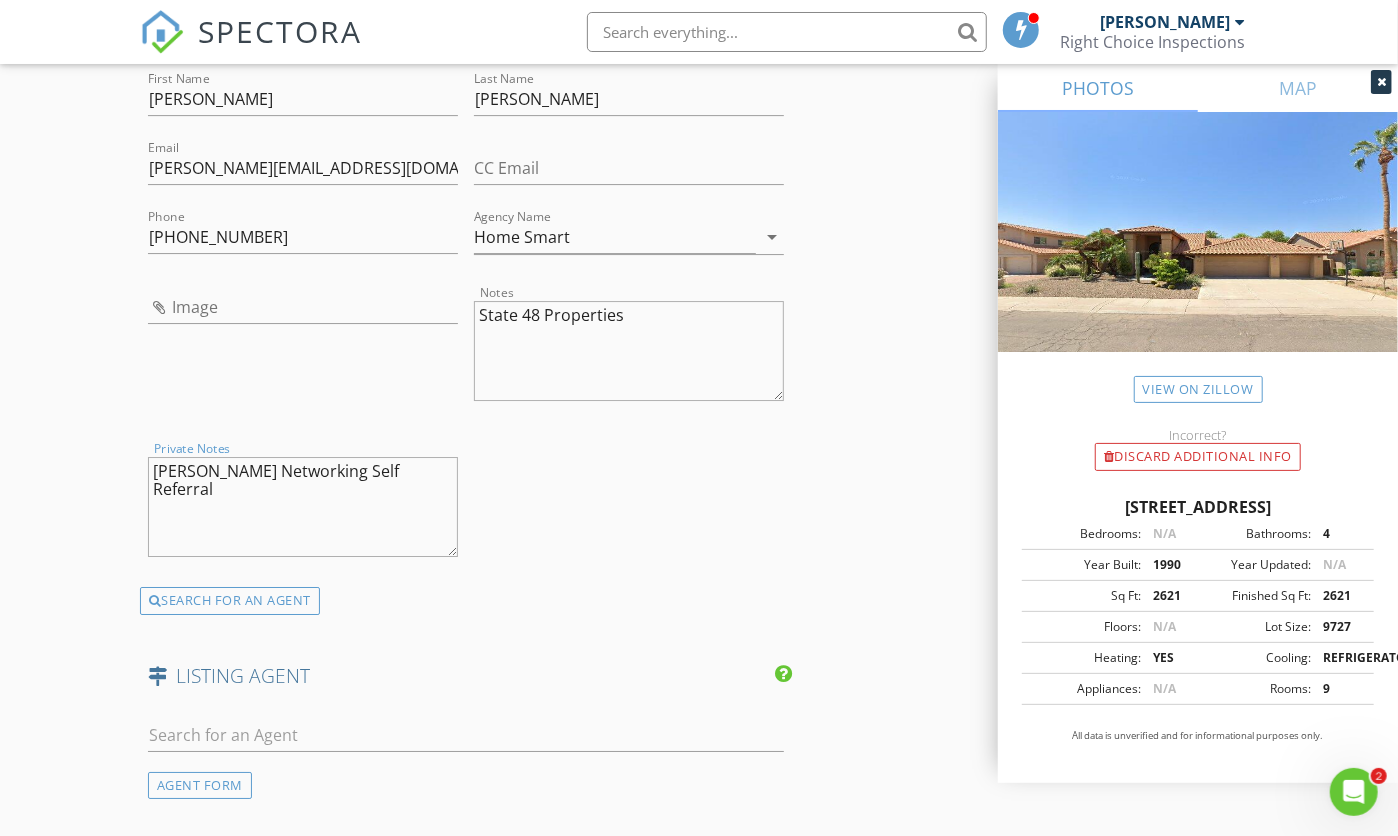 click on "Blanco Networking Self Referral" at bounding box center [303, 507] 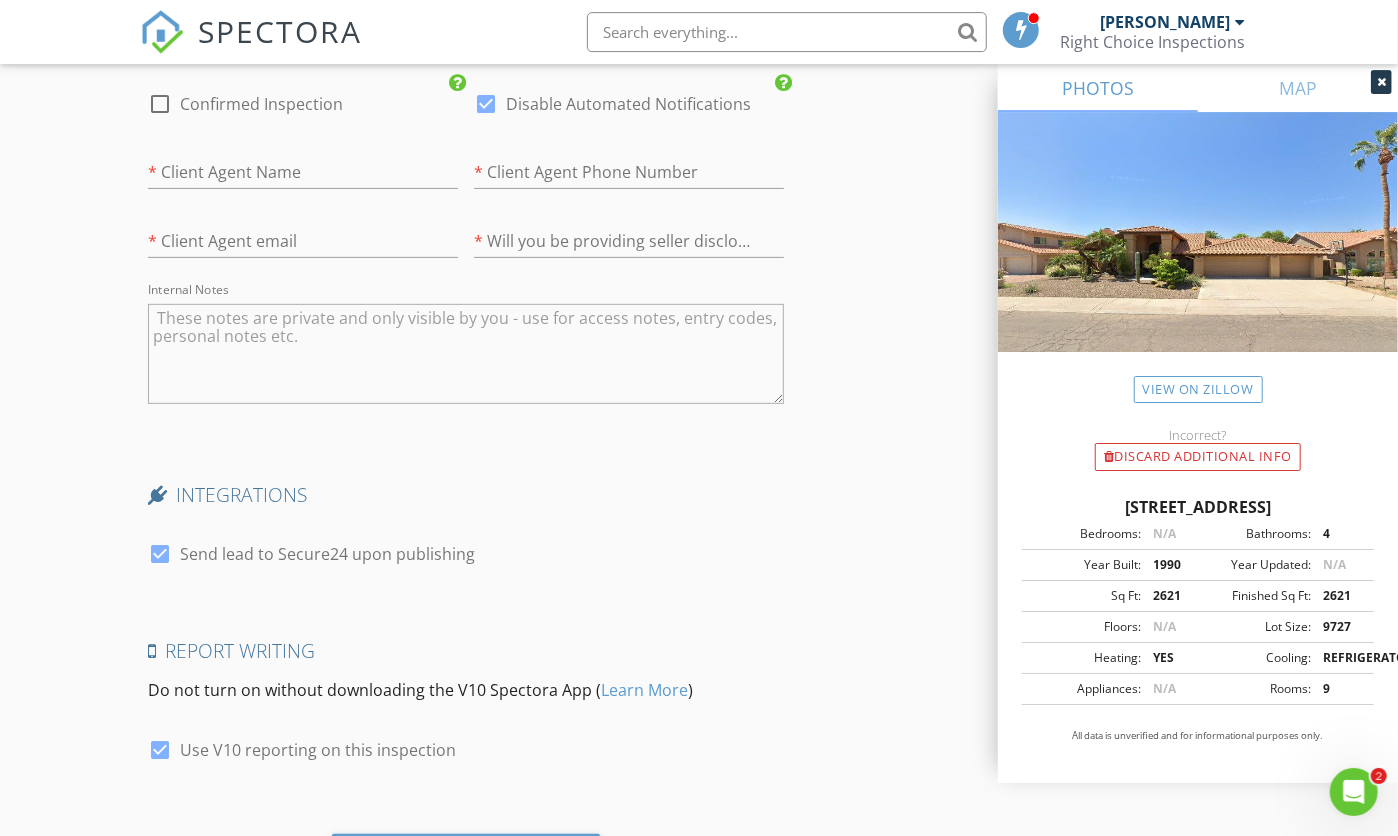 scroll, scrollTop: 4568, scrollLeft: 0, axis: vertical 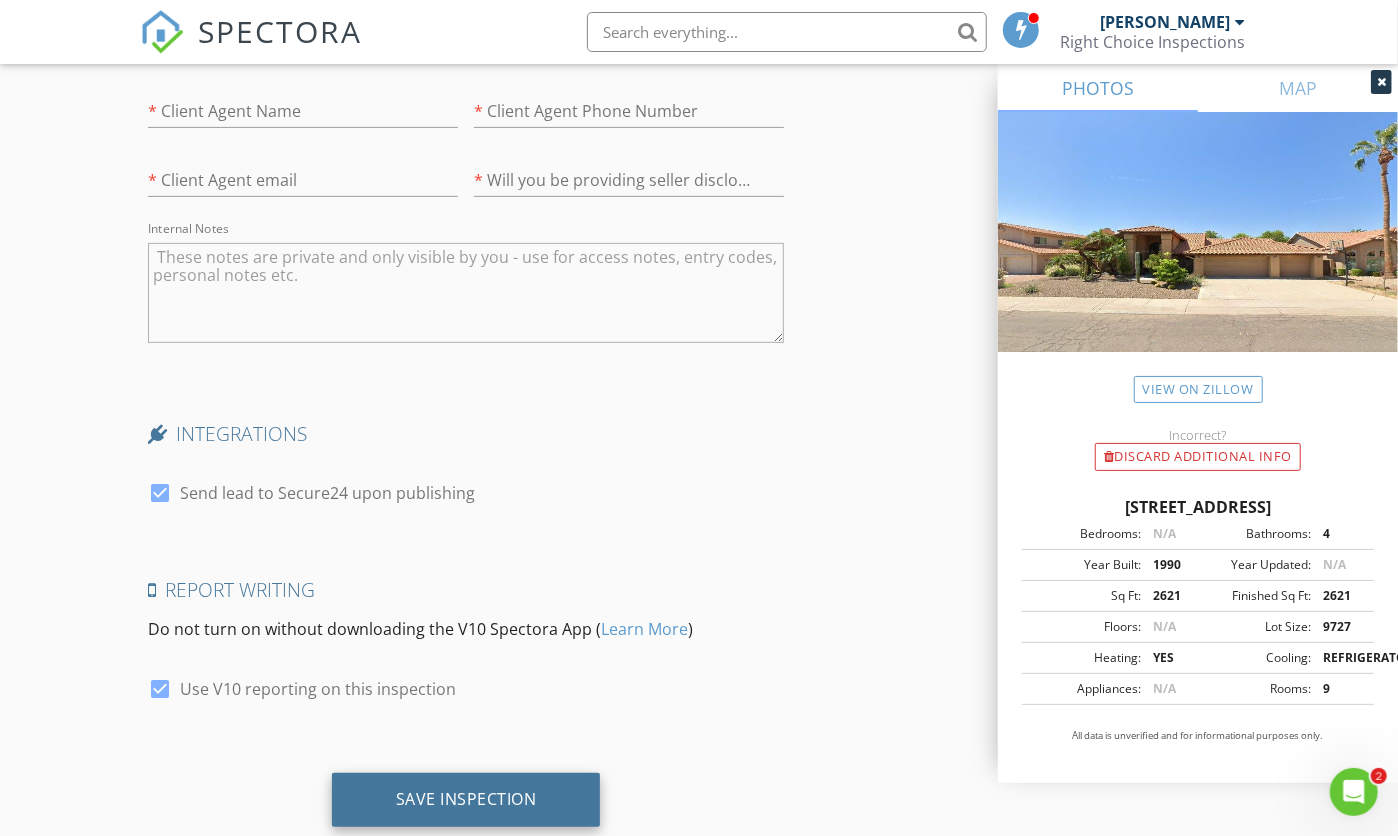 type on "Blanco Networking Self Referral" 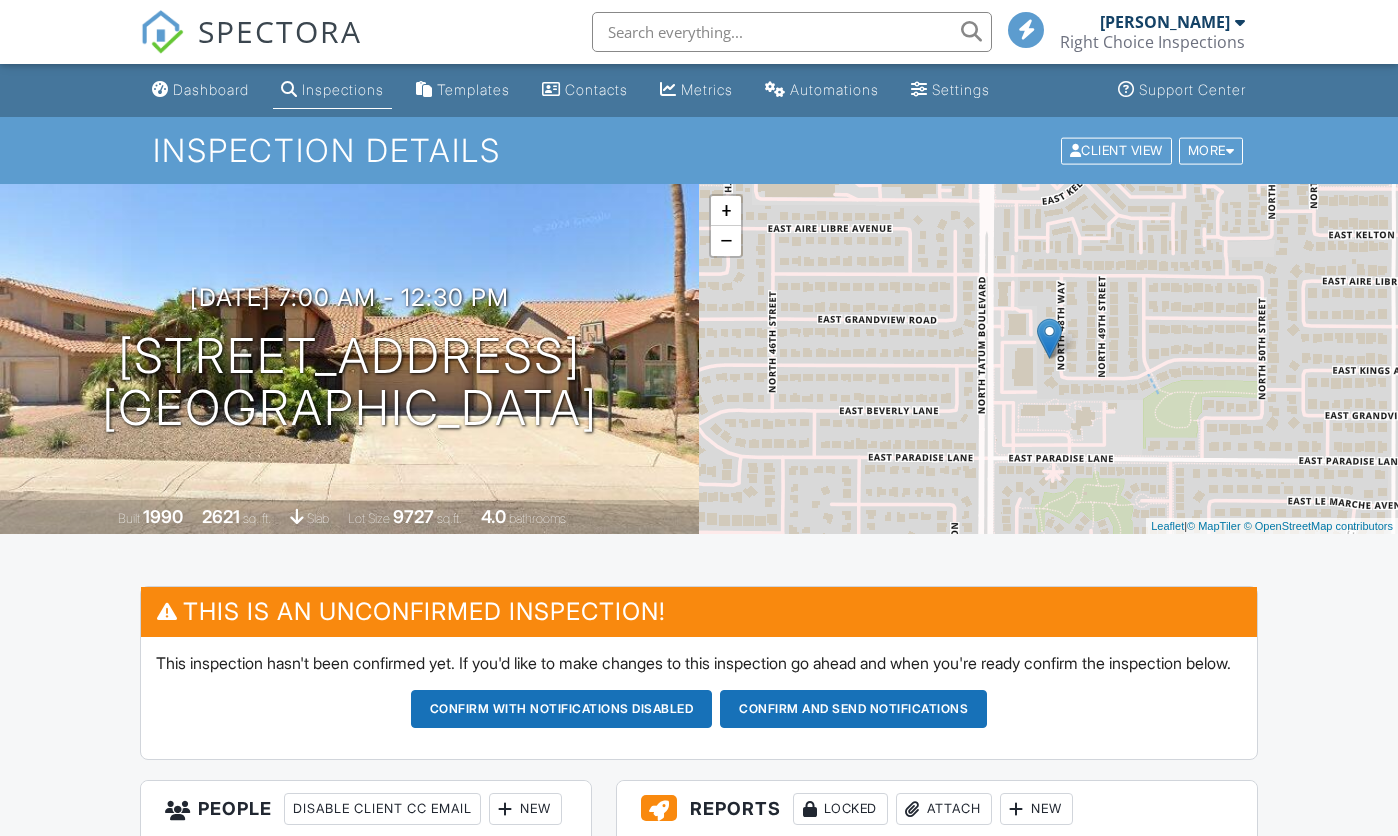 scroll, scrollTop: 0, scrollLeft: 0, axis: both 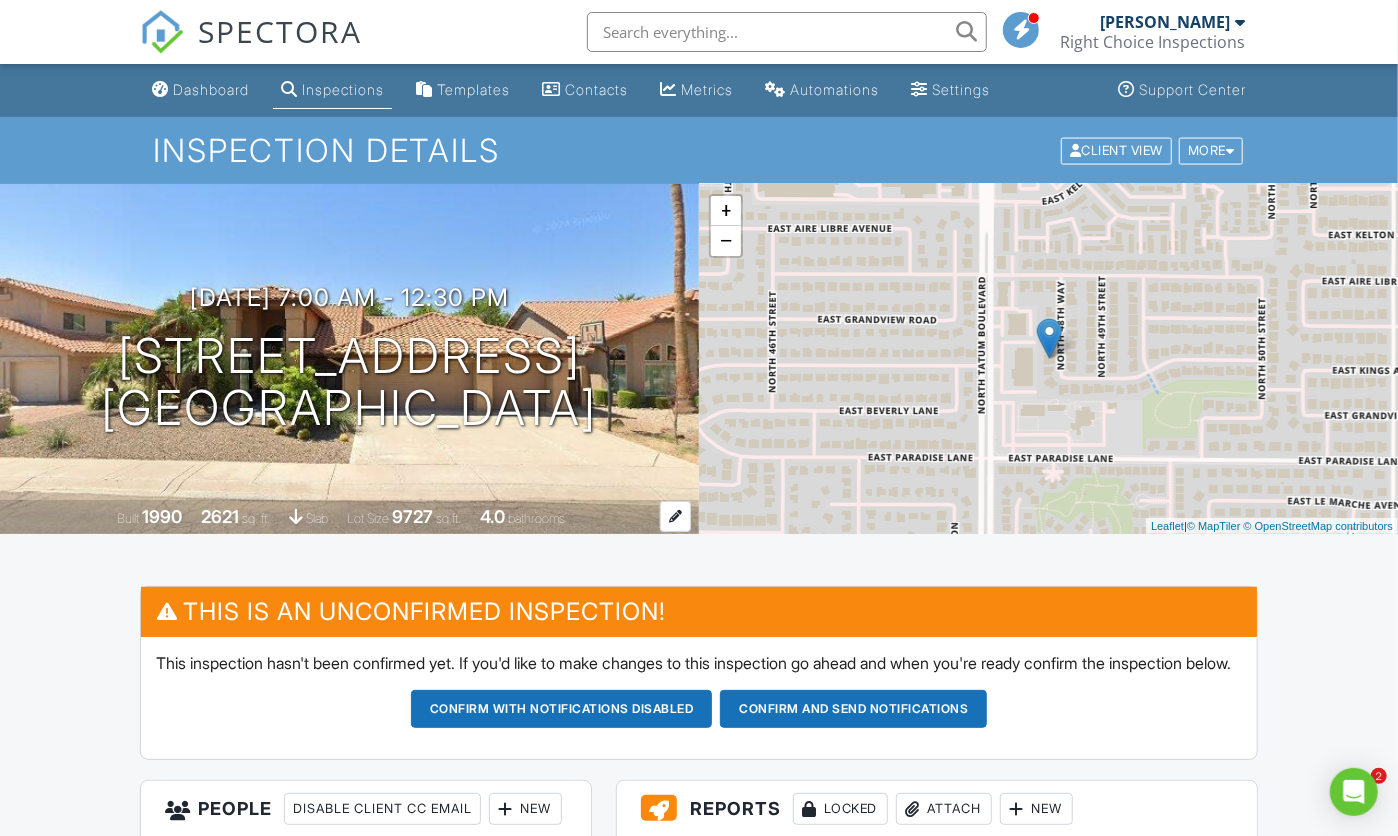 click on "Built
1990
2621
sq. ft.
slab
Lot Size
9727
sq.ft.
4.0
bathrooms" at bounding box center (349, 517) 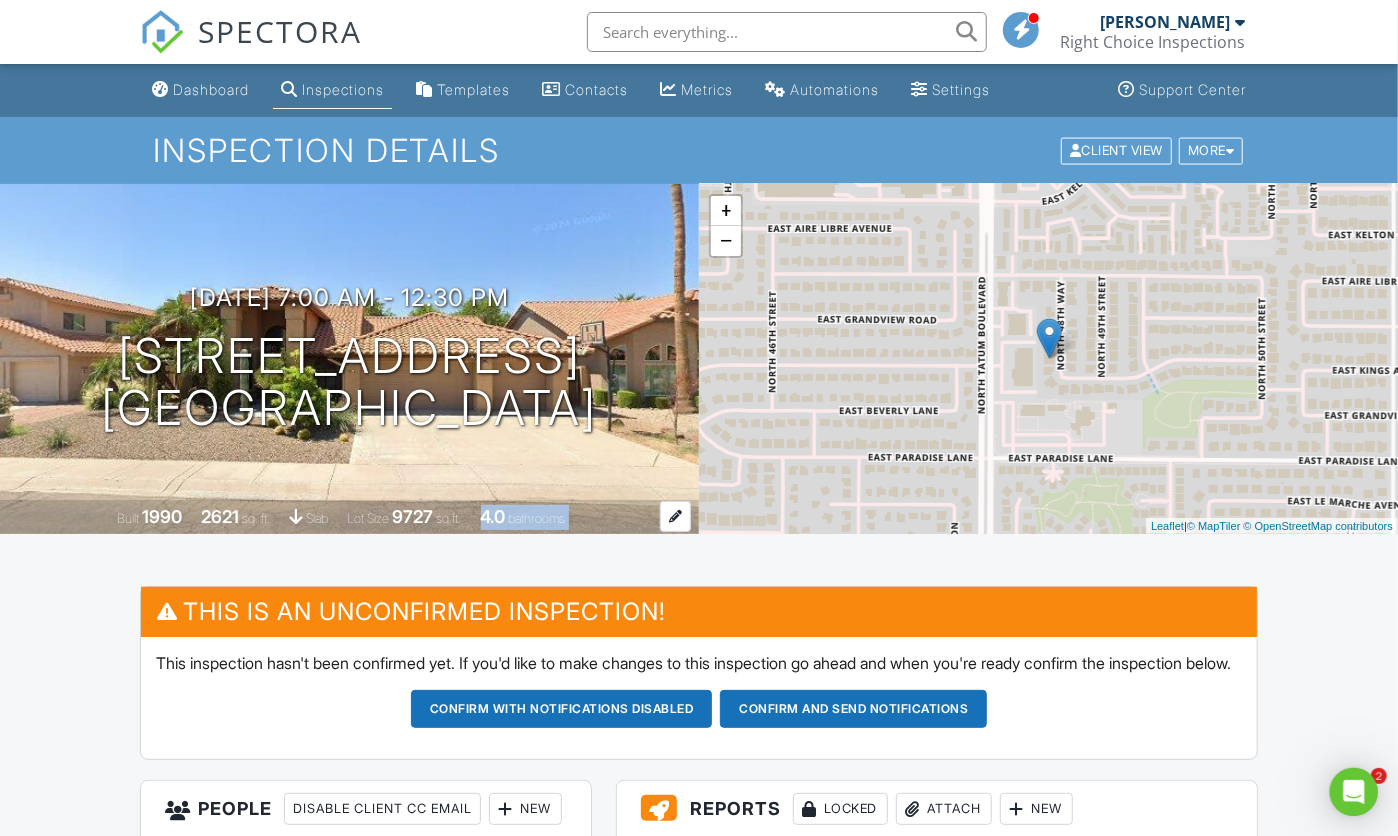 scroll, scrollTop: 0, scrollLeft: 0, axis: both 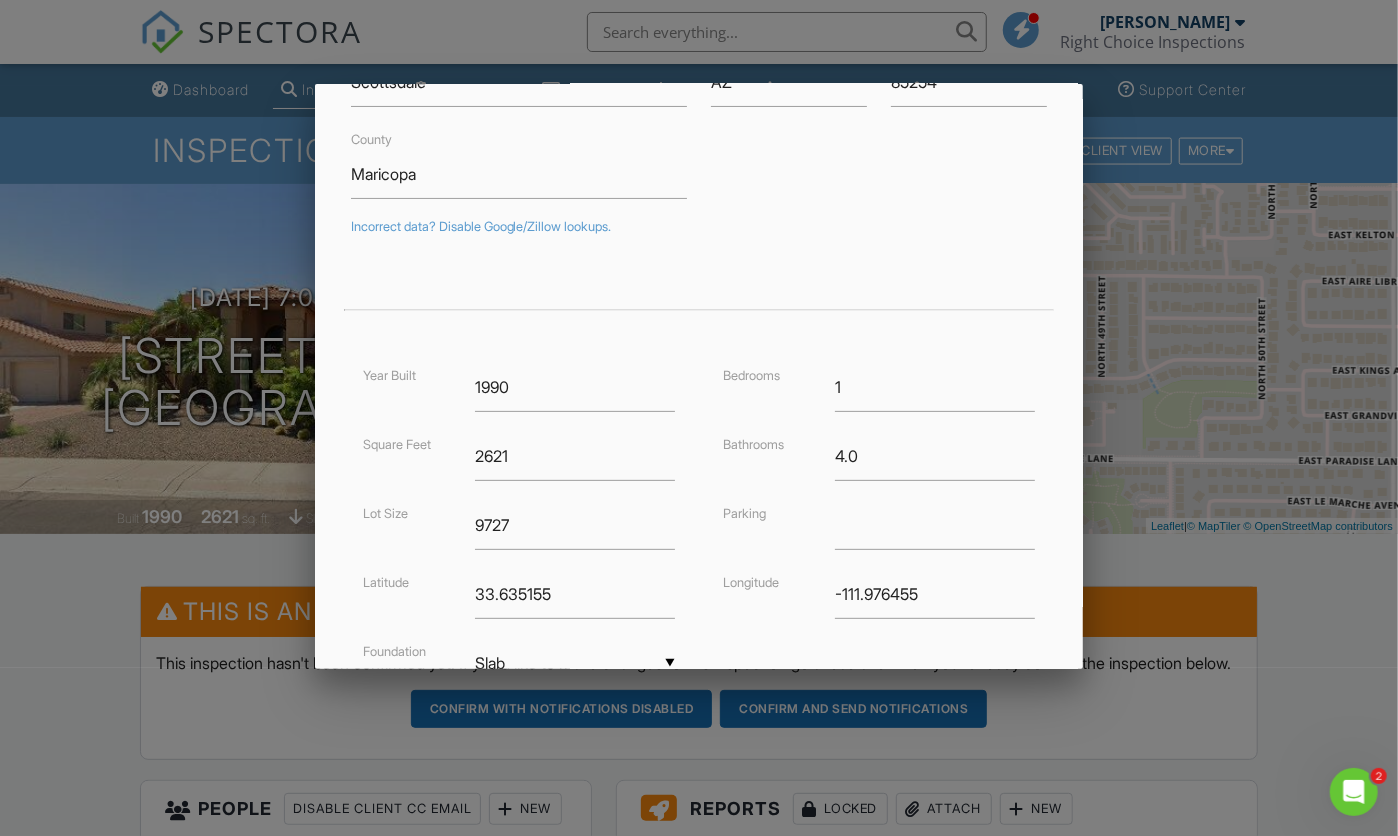 click on "1" at bounding box center (935, 387) 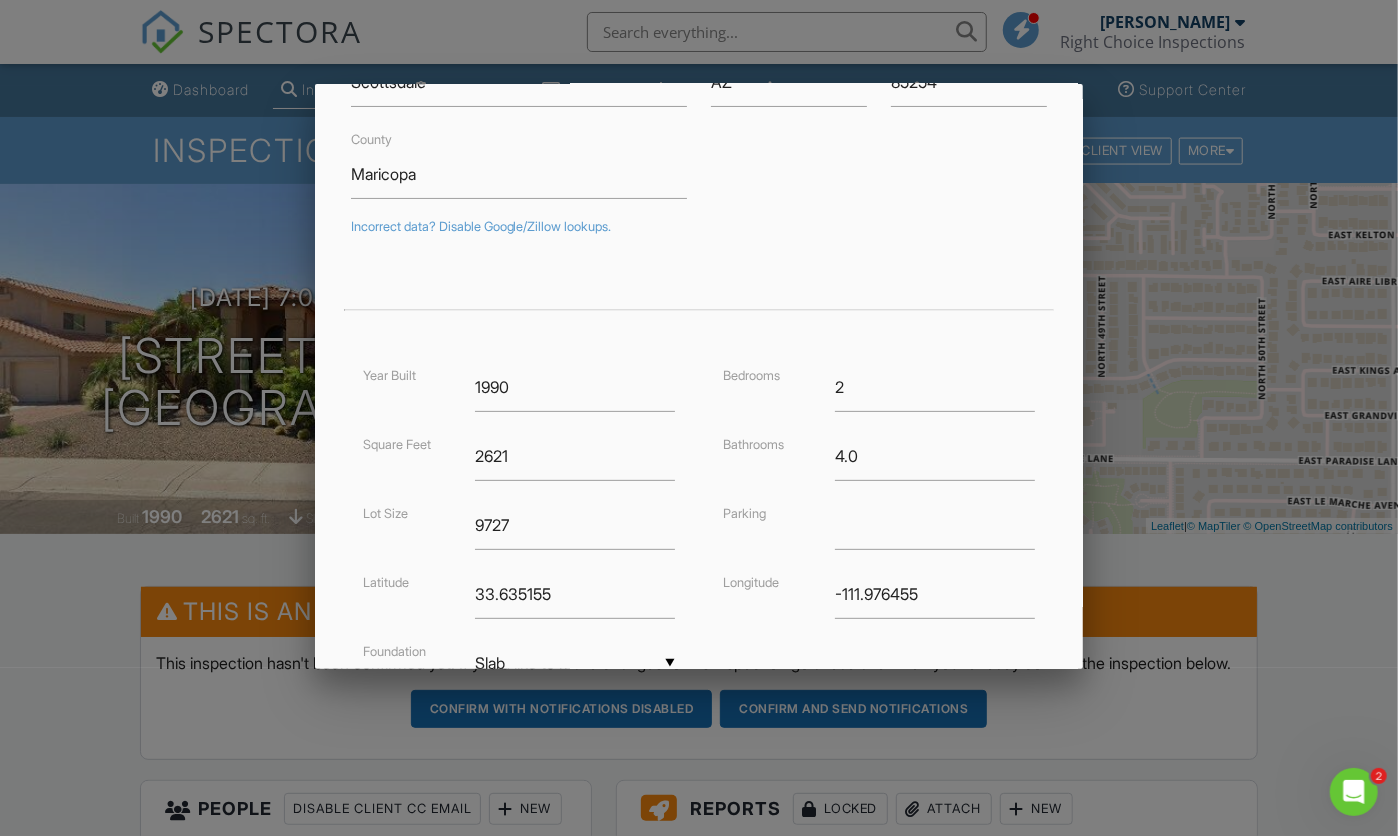 click on "2" at bounding box center [935, 387] 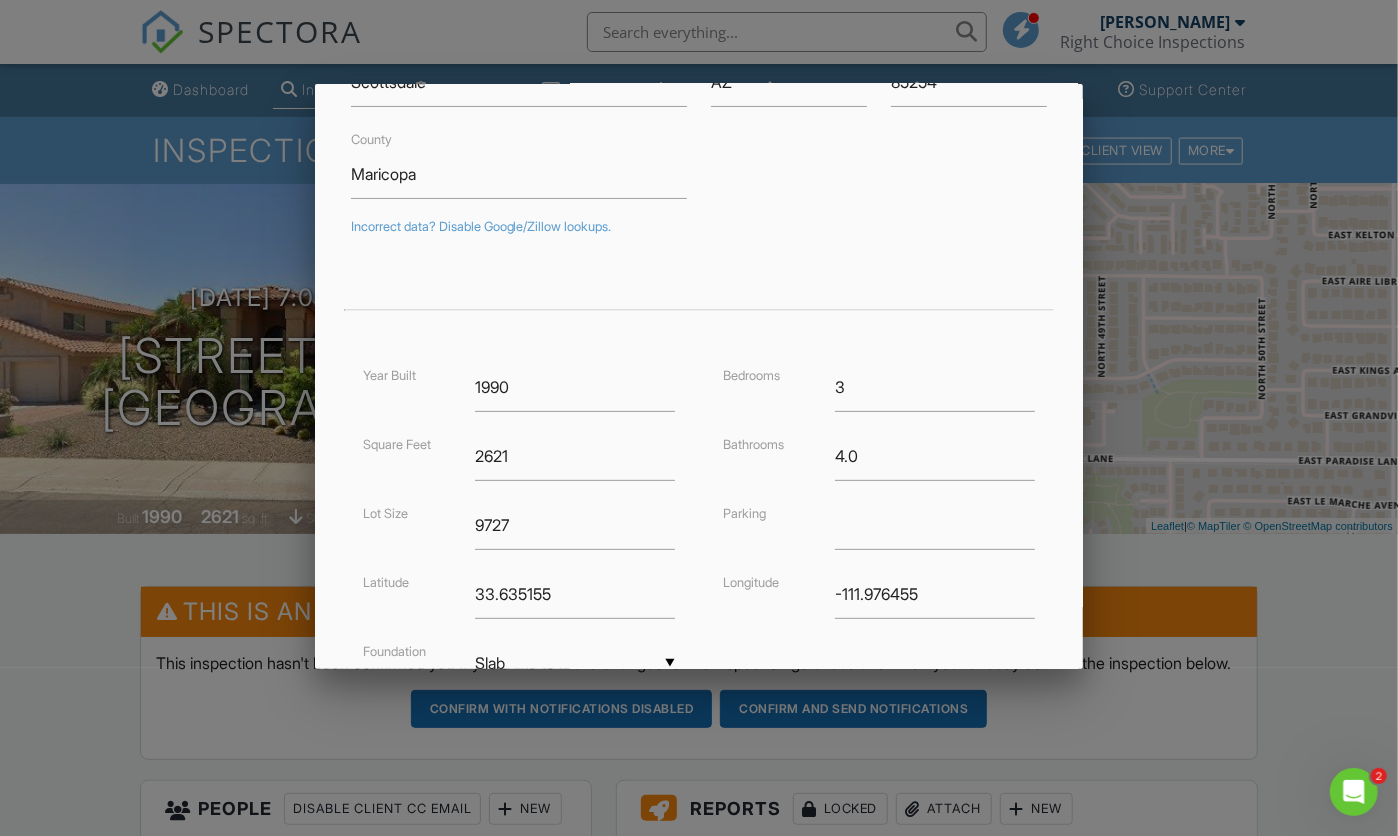 click on "3" at bounding box center (935, 387) 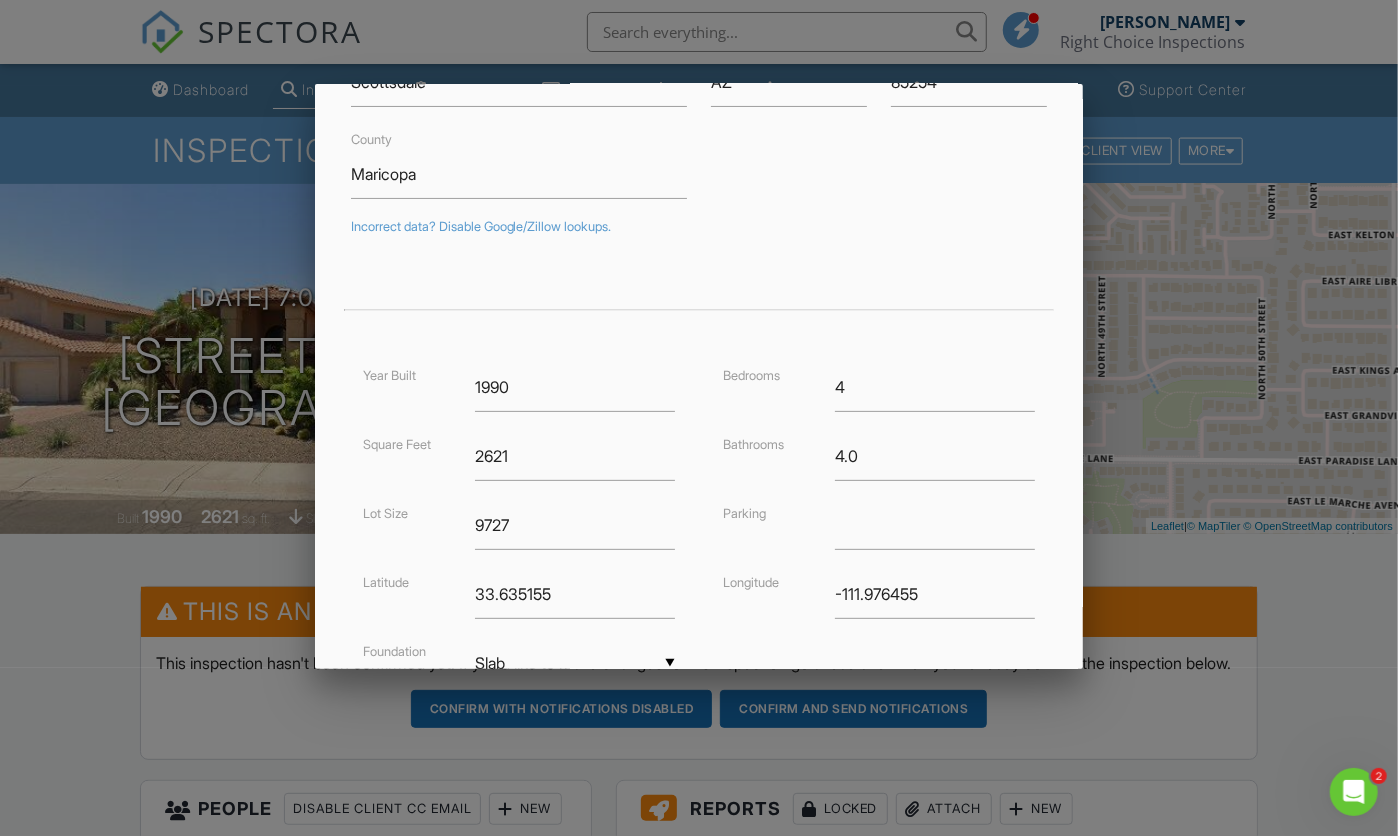type on "4" 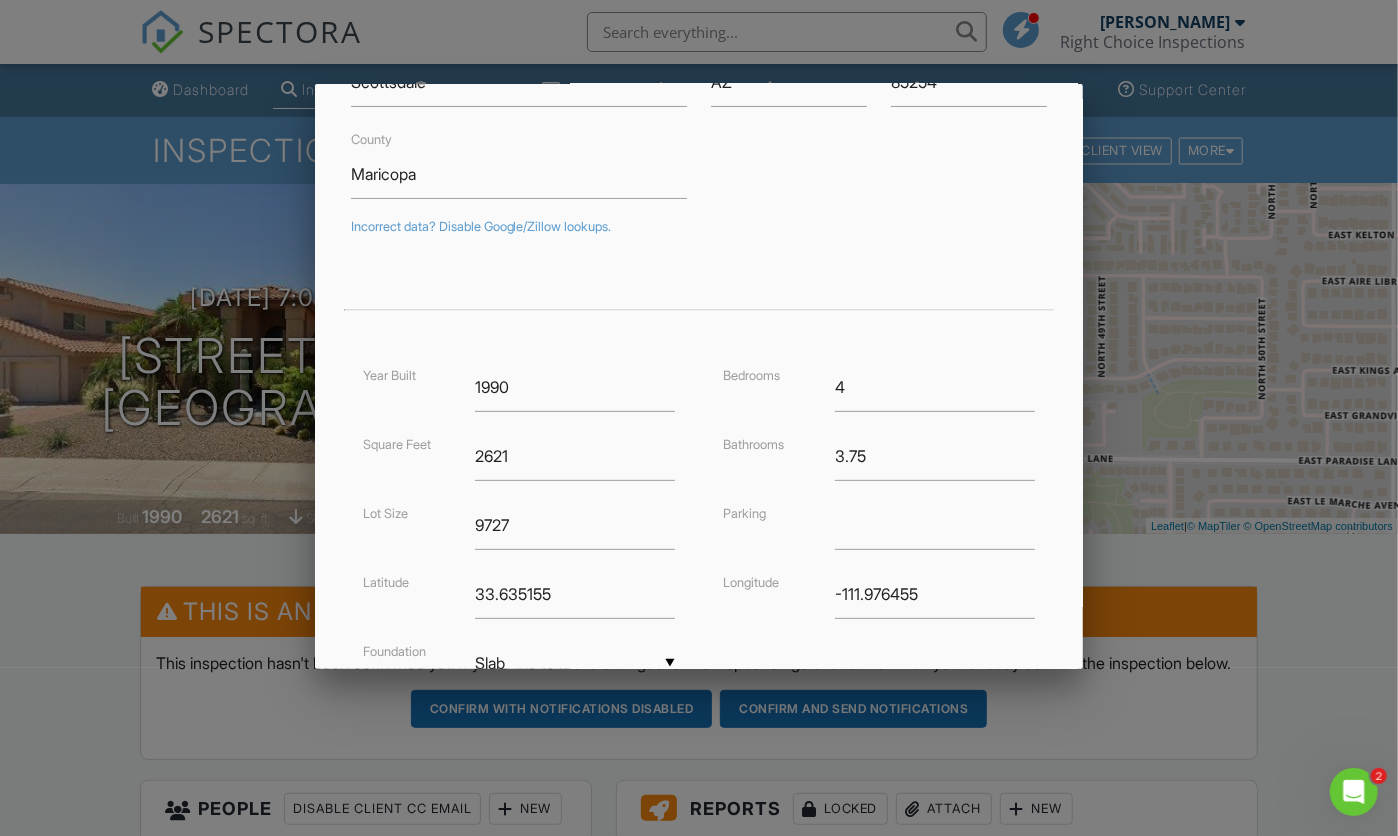 click on "3.75" at bounding box center (935, 456) 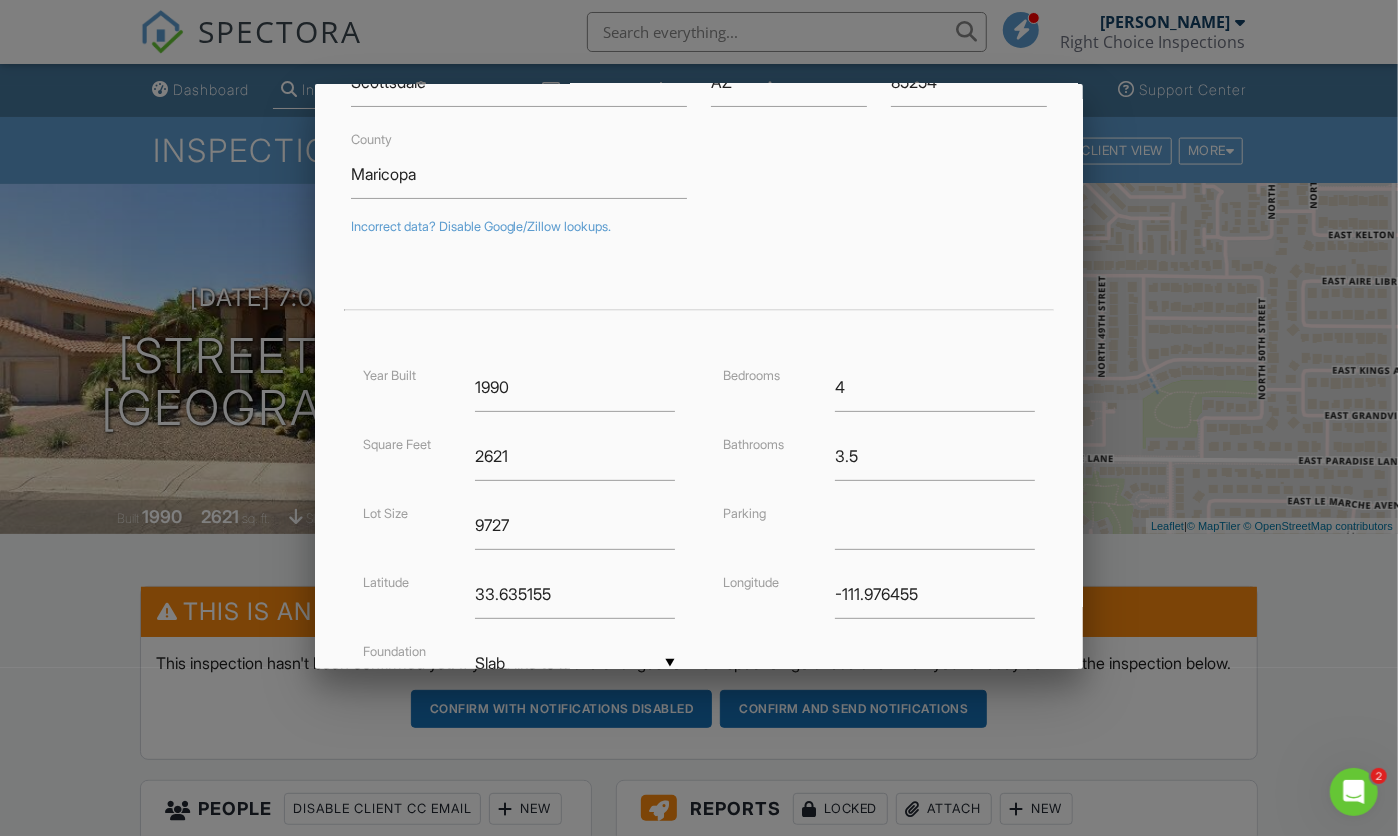 click on "3.5" at bounding box center (935, 456) 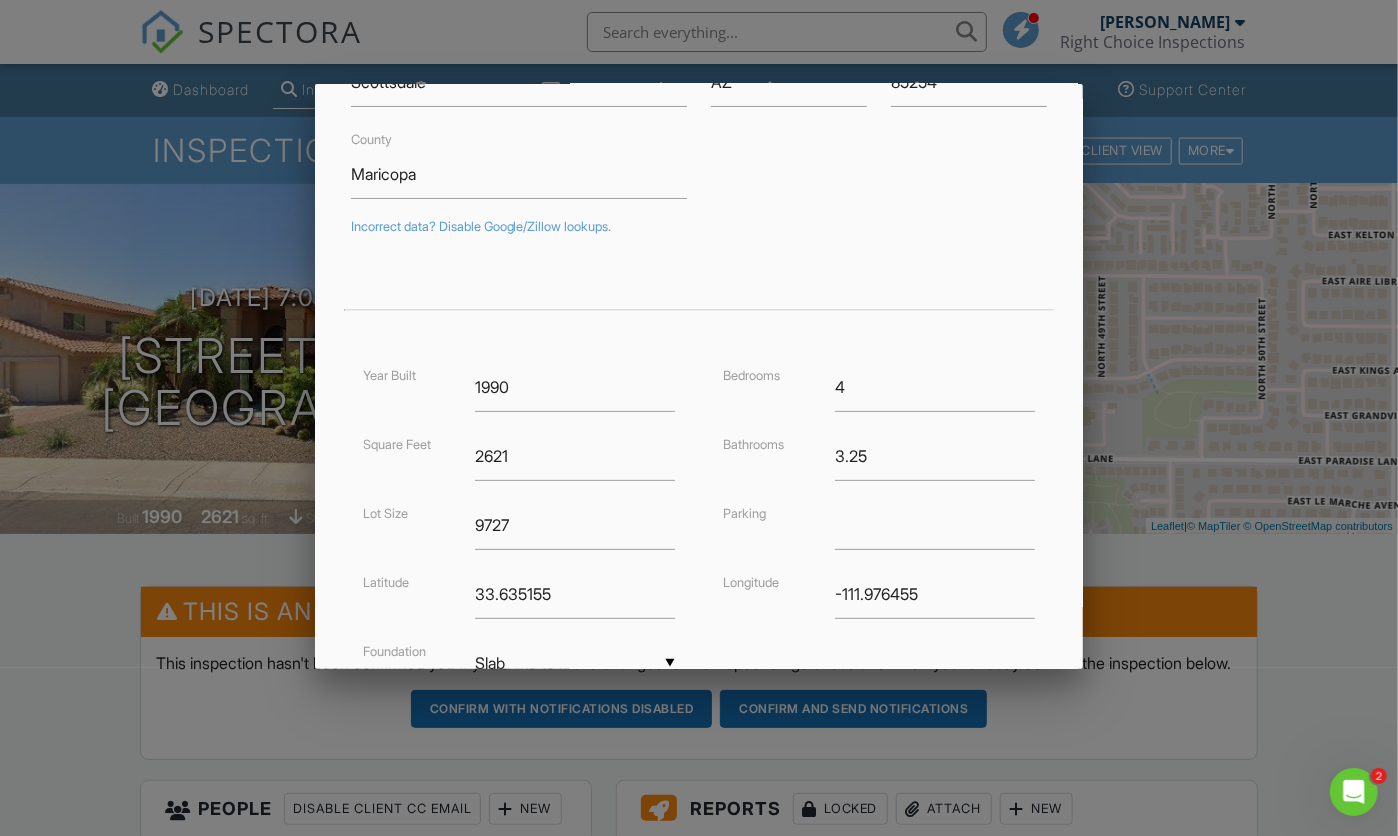 click on "3.25" at bounding box center [935, 456] 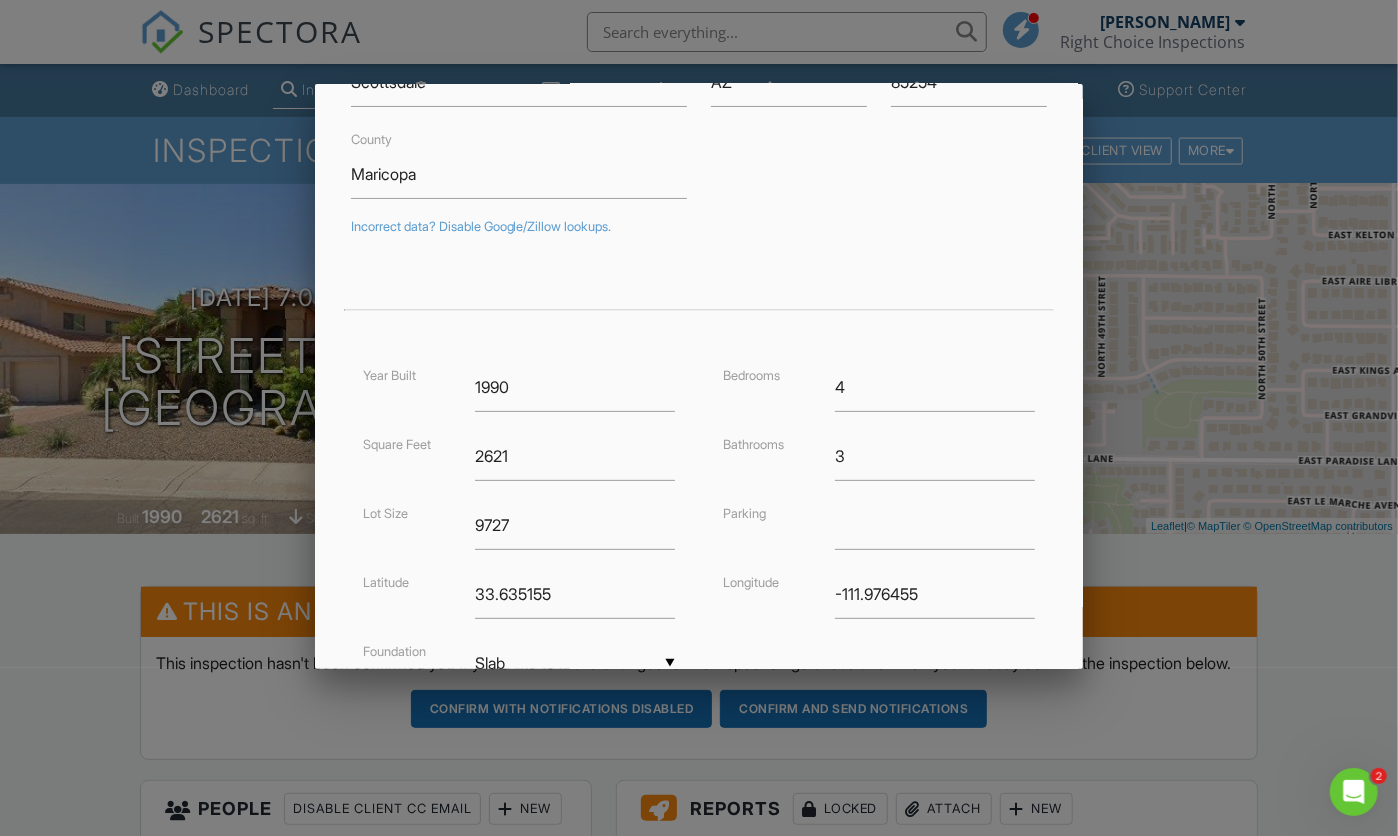click on "3" at bounding box center (935, 456) 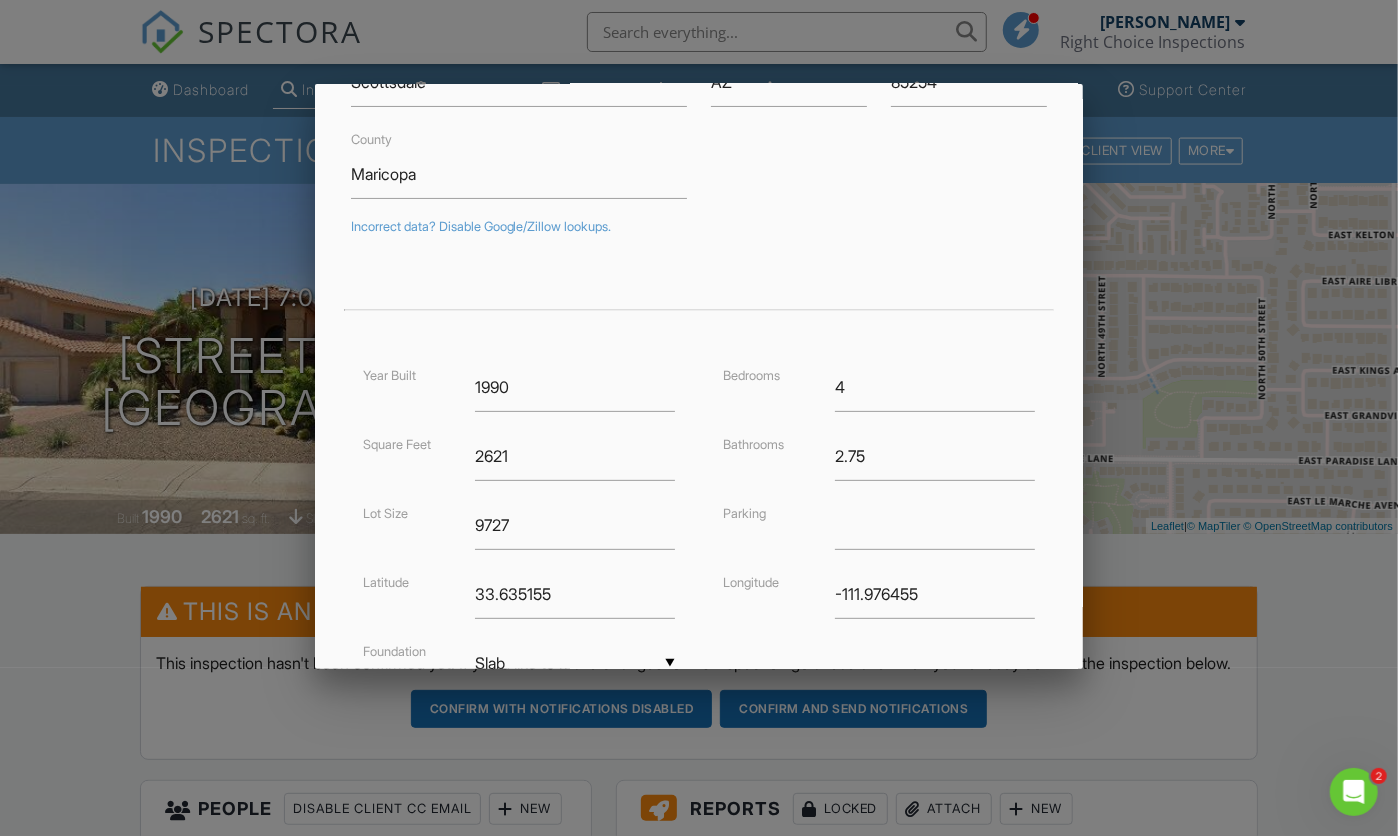 click on "2.75" at bounding box center [935, 456] 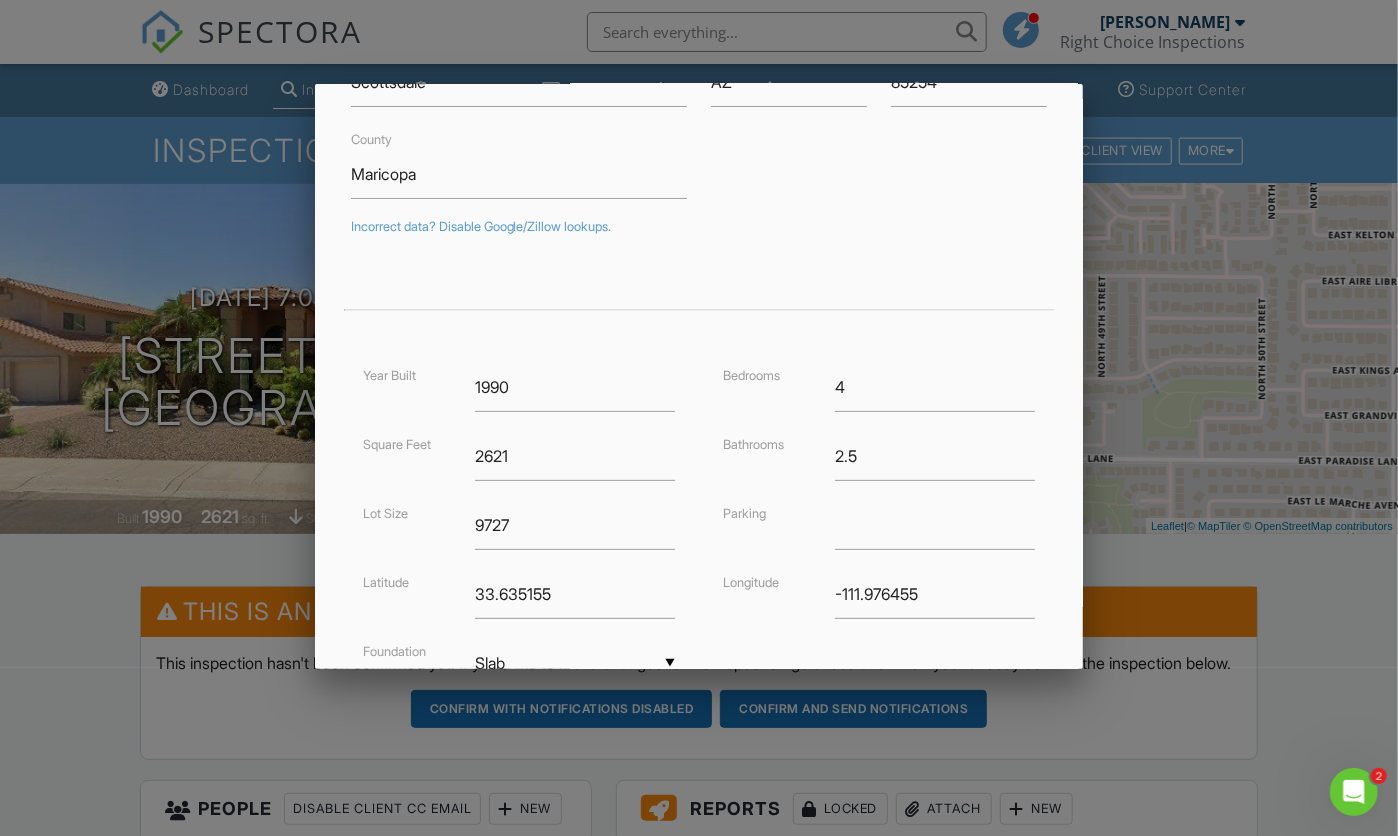 click on "2.5" at bounding box center (935, 456) 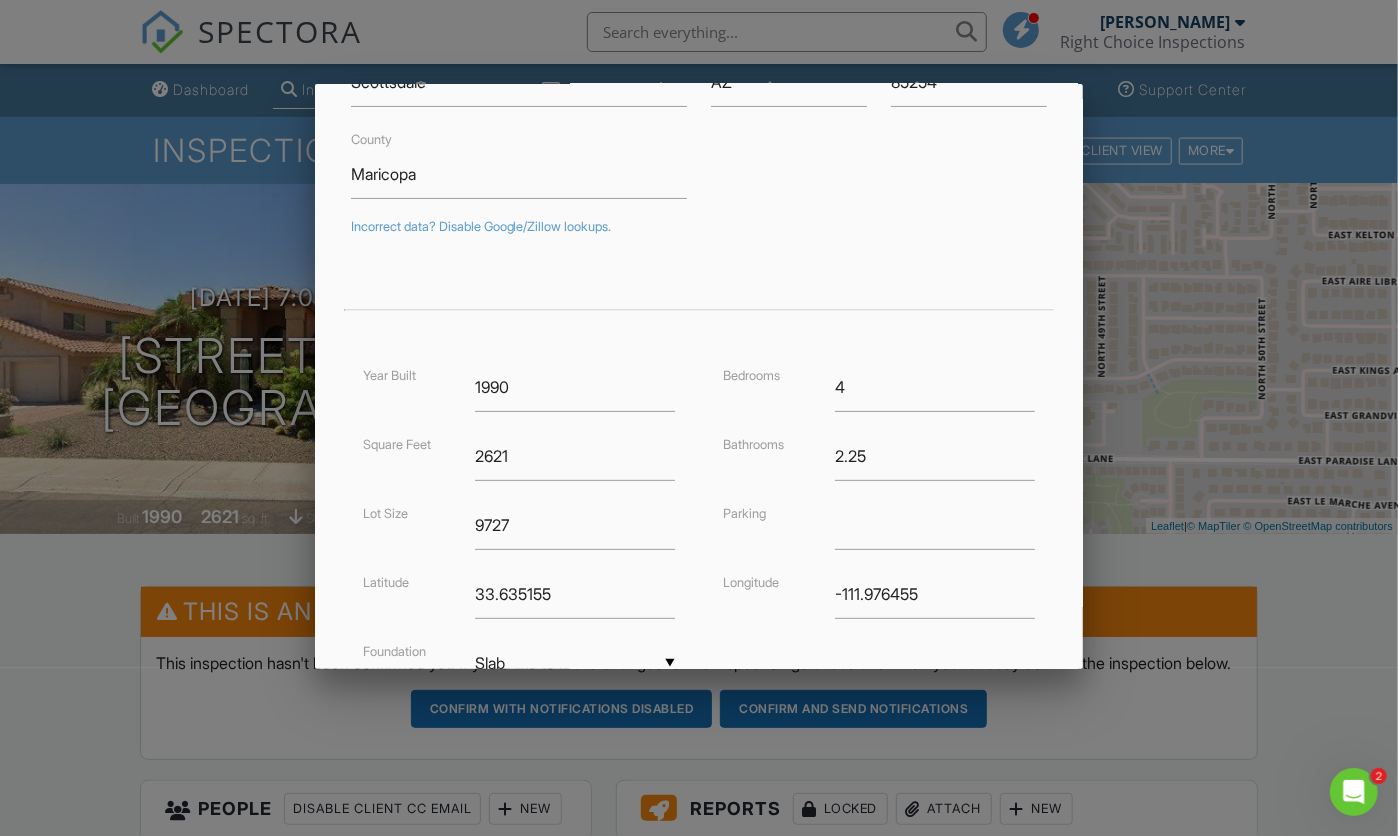 click on "2.25" at bounding box center (935, 456) 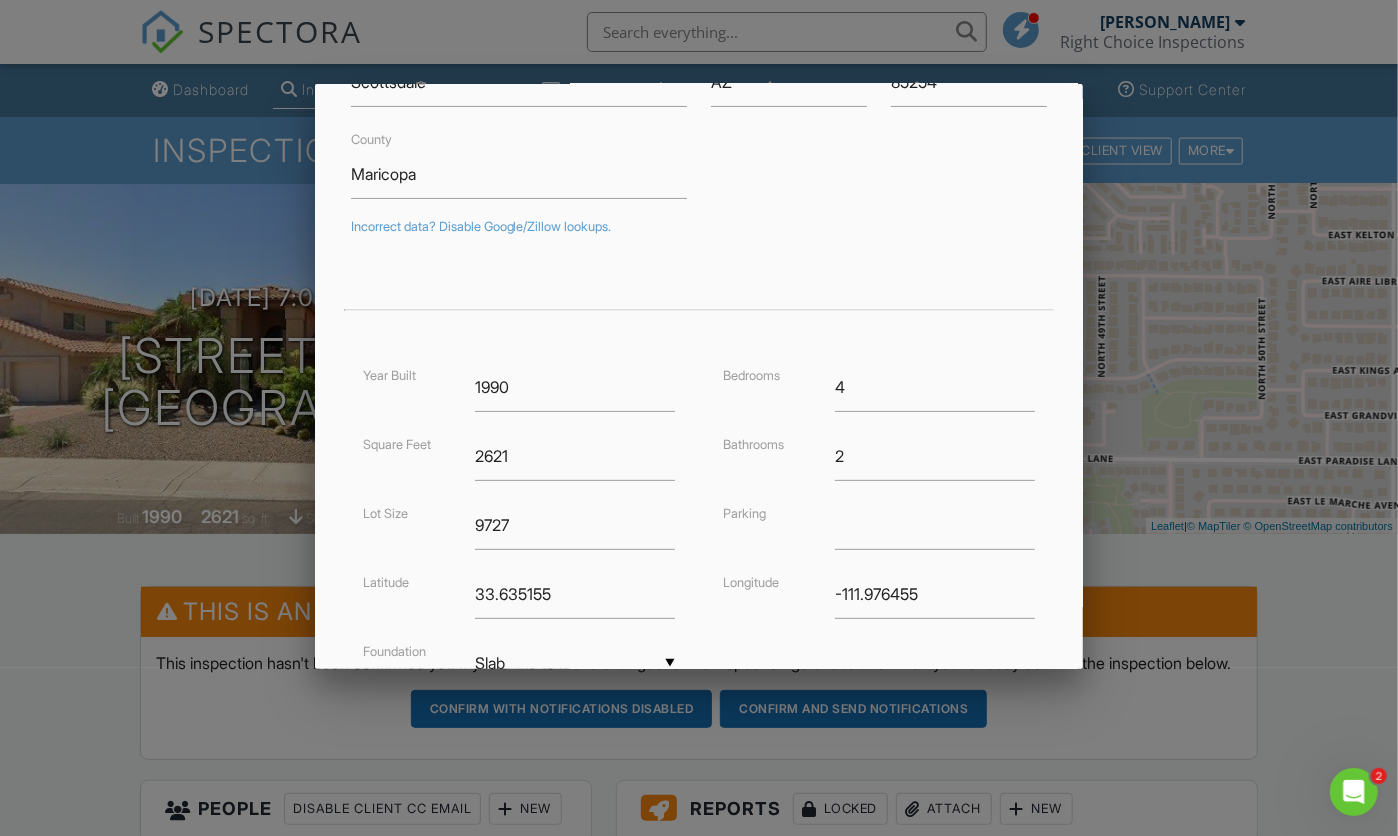 type on "2" 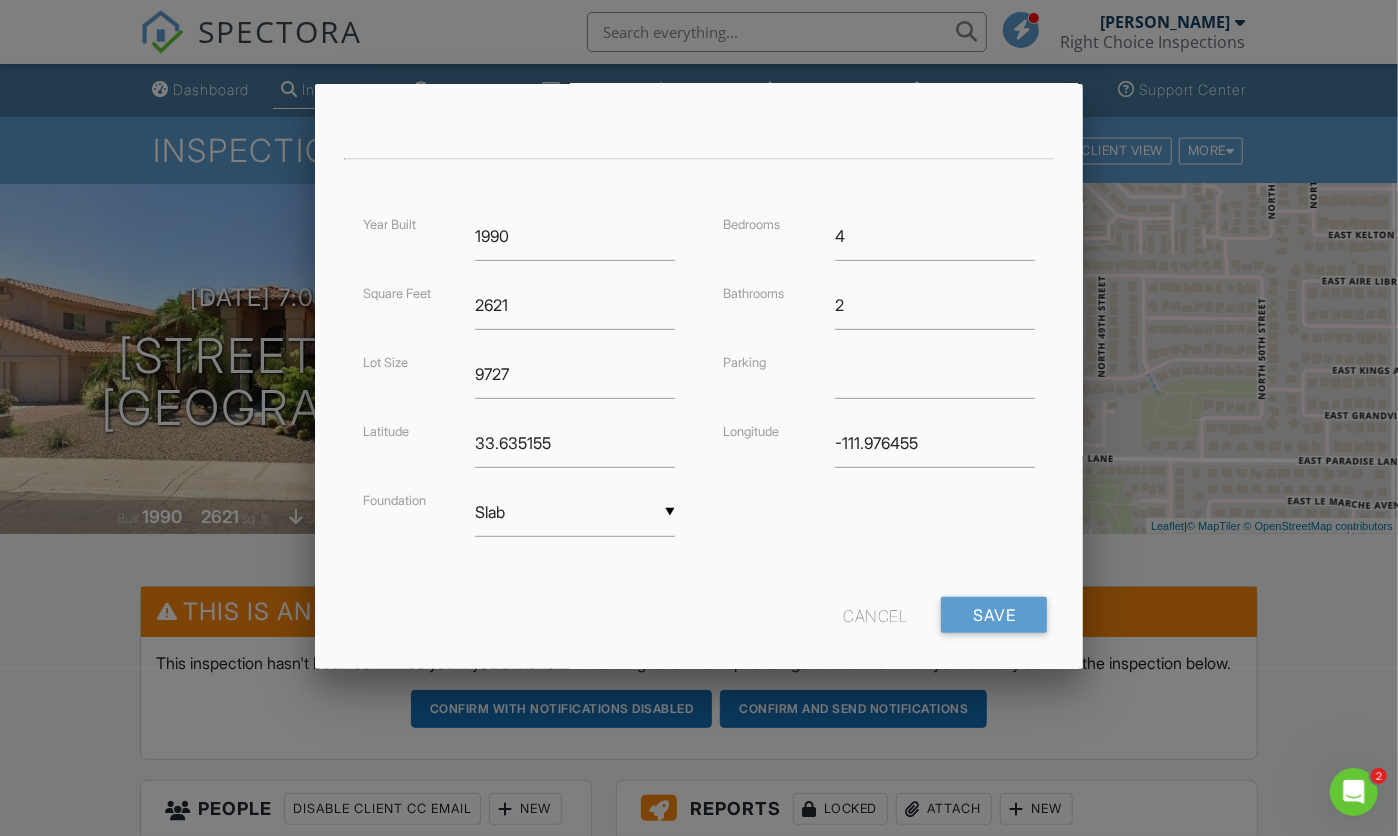 scroll, scrollTop: 413, scrollLeft: 0, axis: vertical 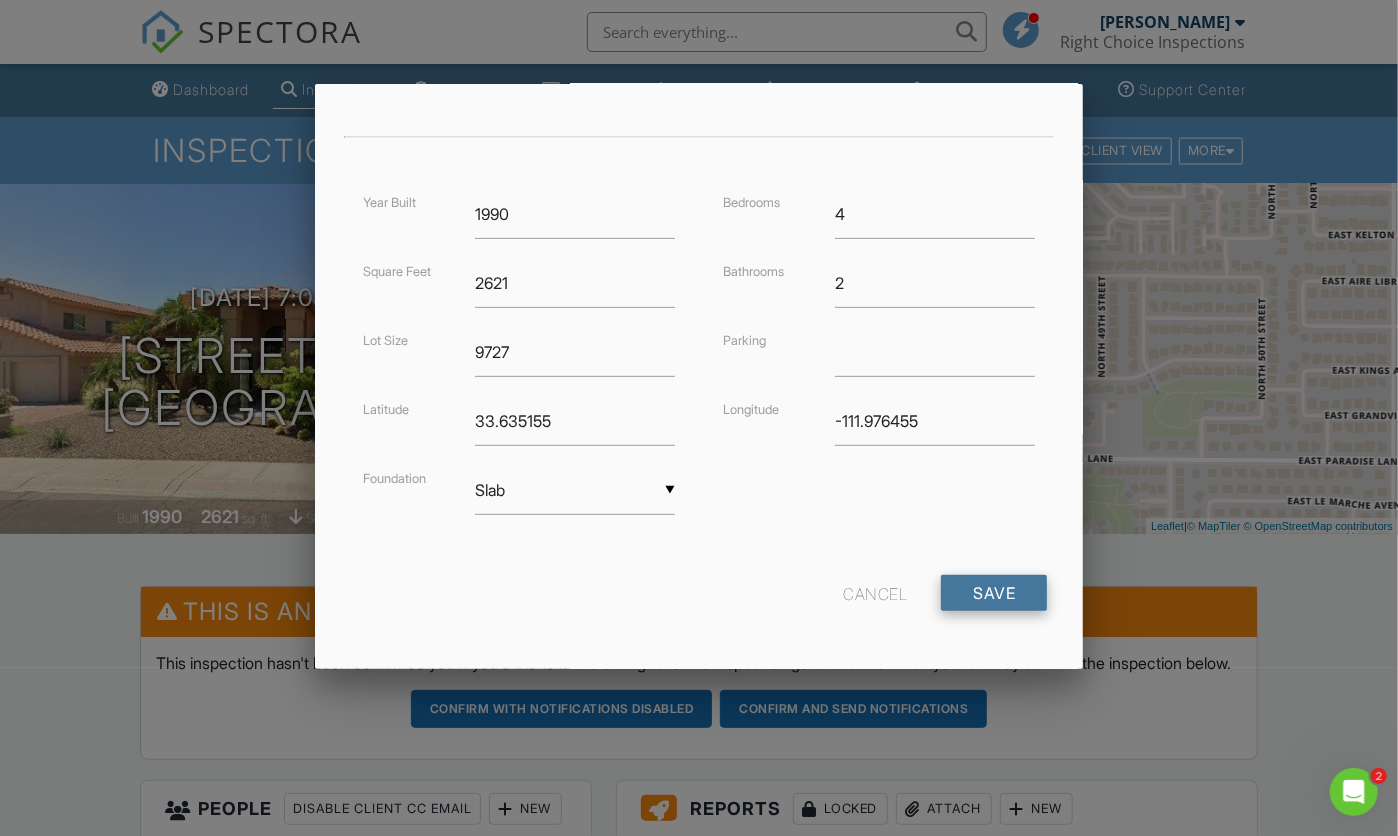 click on "Save" at bounding box center (994, 593) 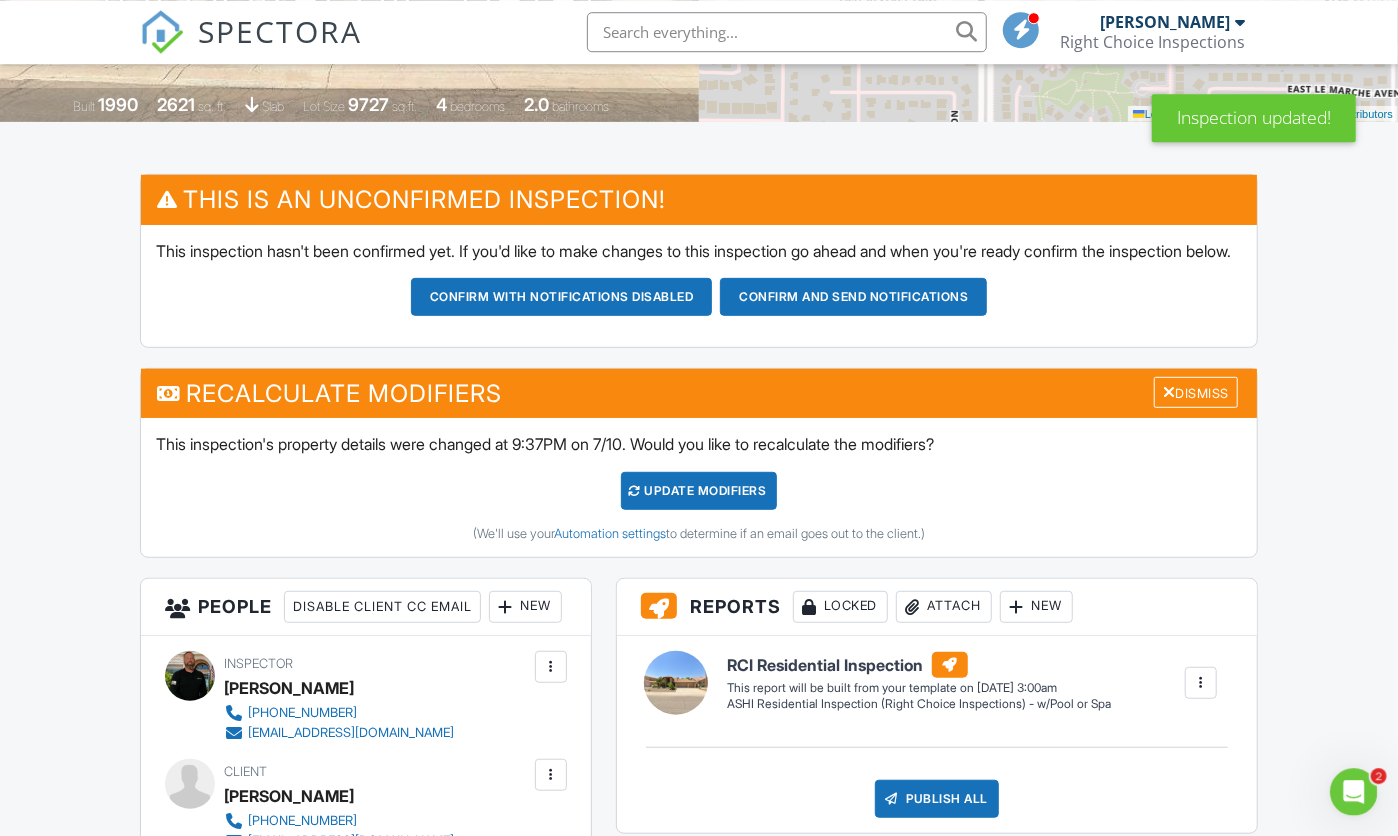 scroll, scrollTop: 420, scrollLeft: 0, axis: vertical 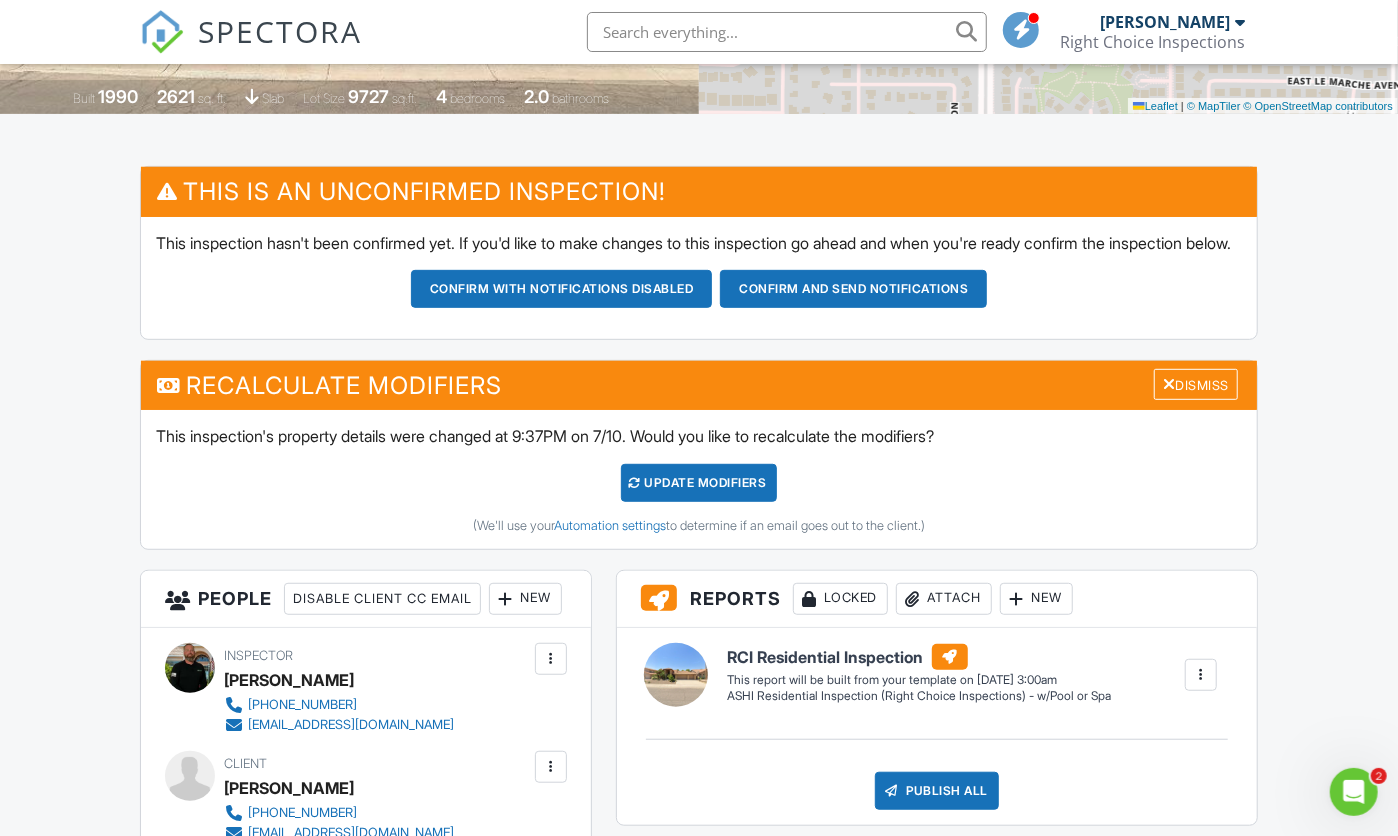 drag, startPoint x: 731, startPoint y: 496, endPoint x: 741, endPoint y: 417, distance: 79.630394 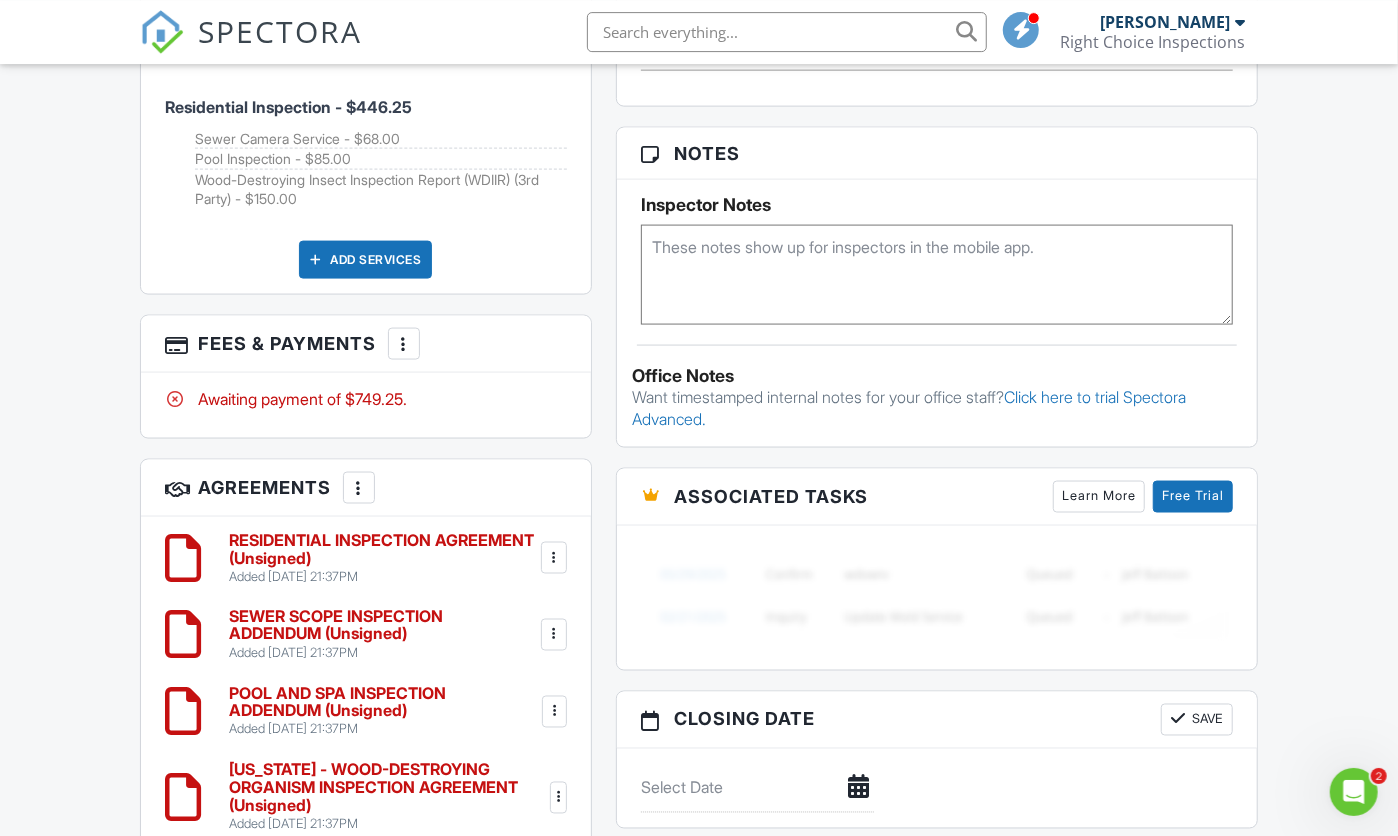 scroll, scrollTop: 1575, scrollLeft: 0, axis: vertical 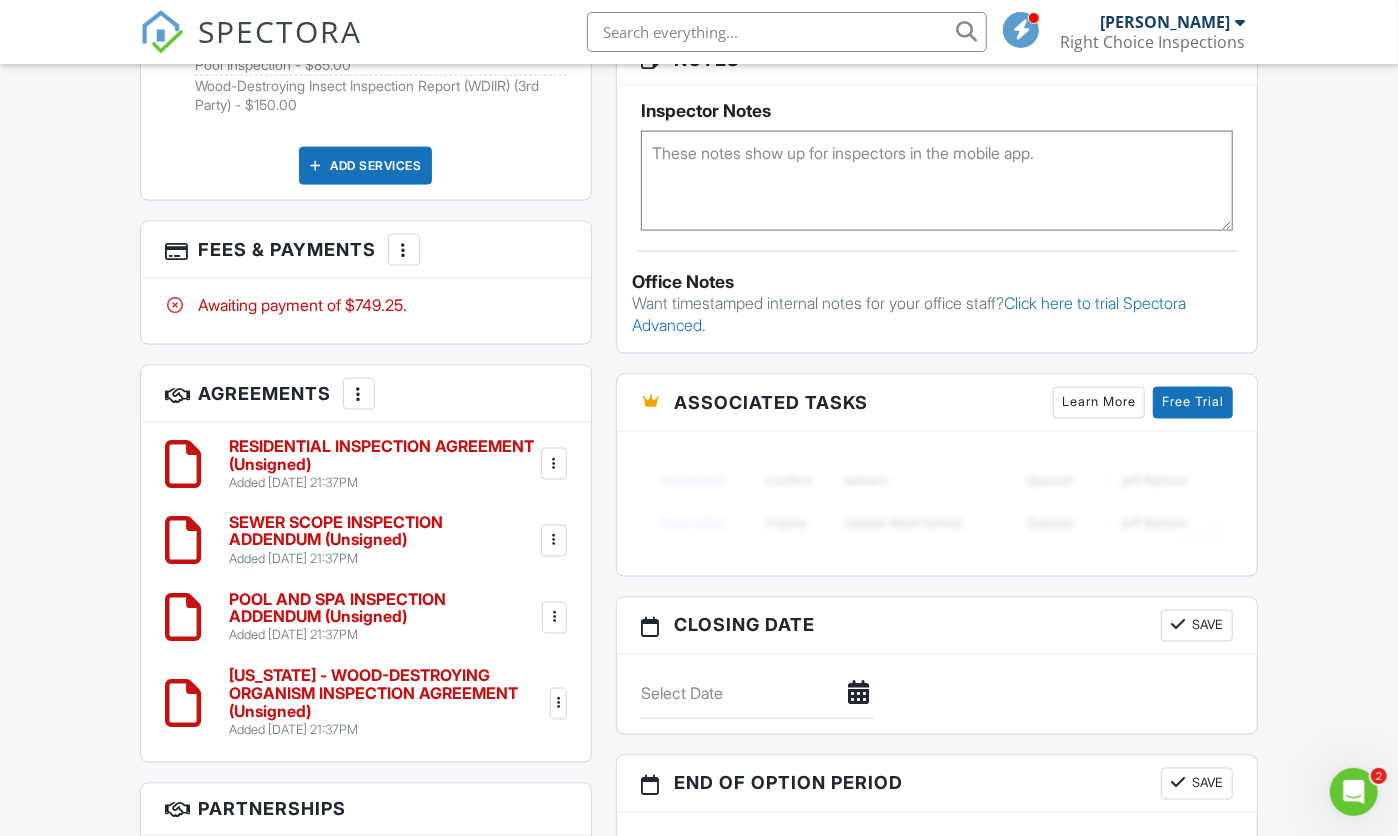 click on "More" at bounding box center [404, 250] 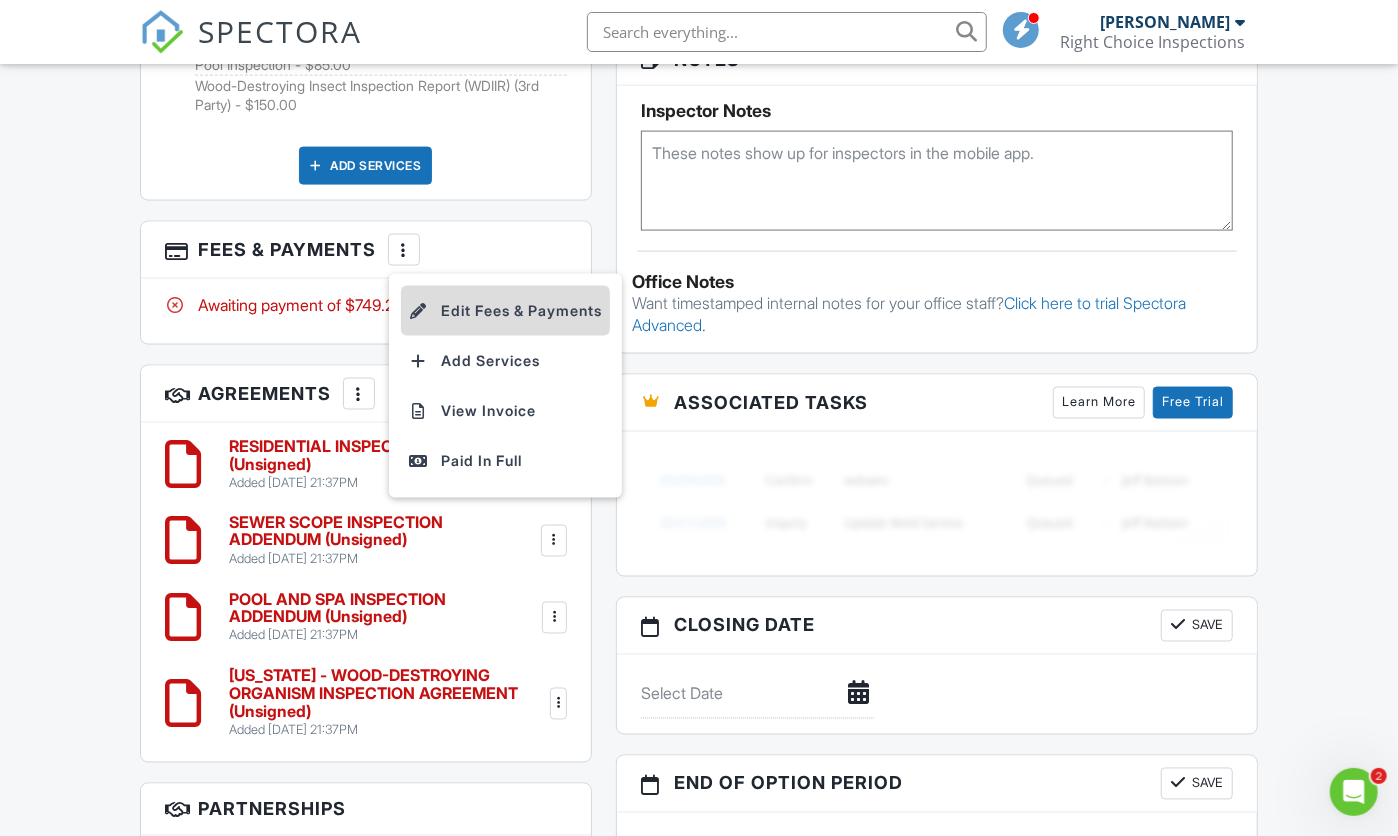 click on "Edit Fees & Payments" at bounding box center (505, 311) 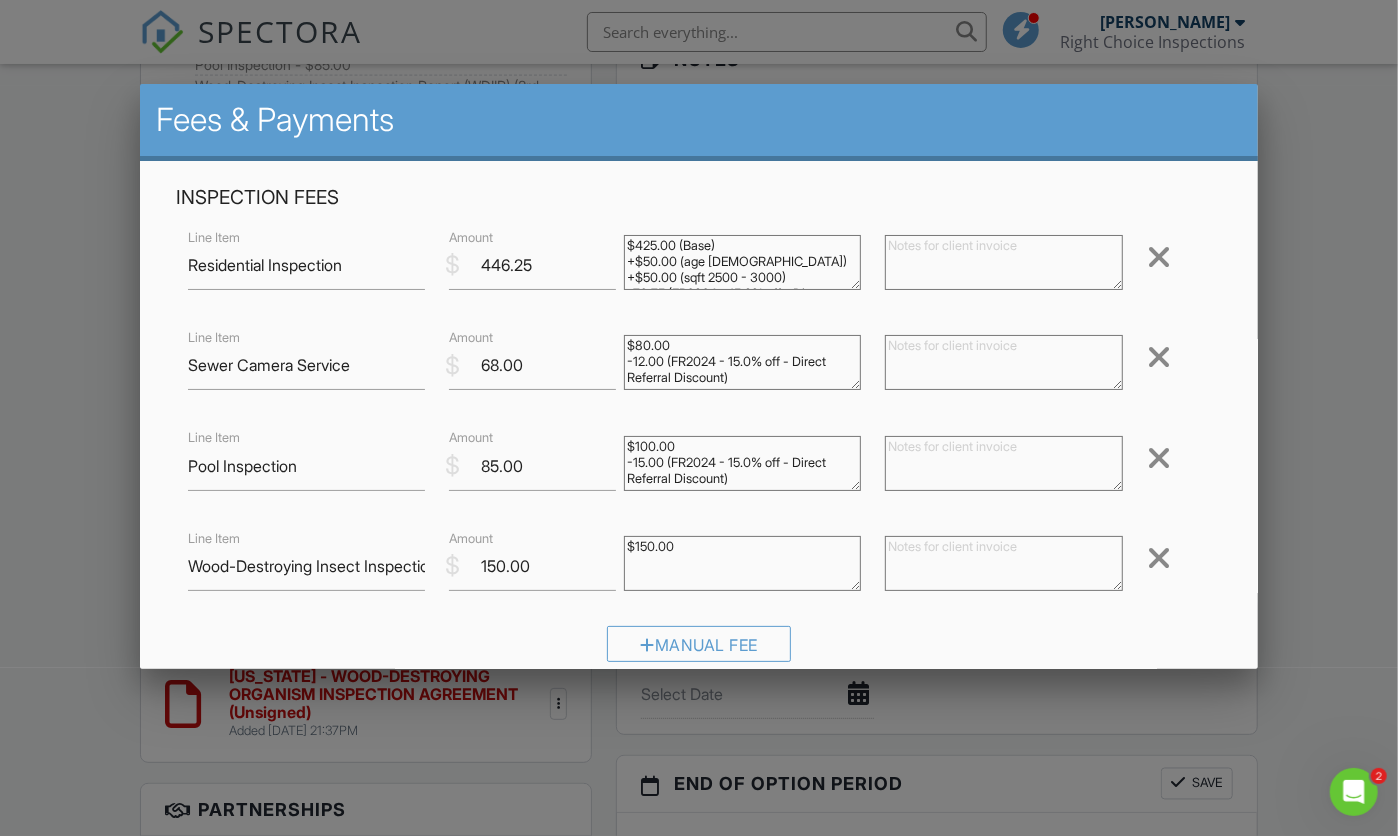 click on "$150.00" at bounding box center (743, 563) 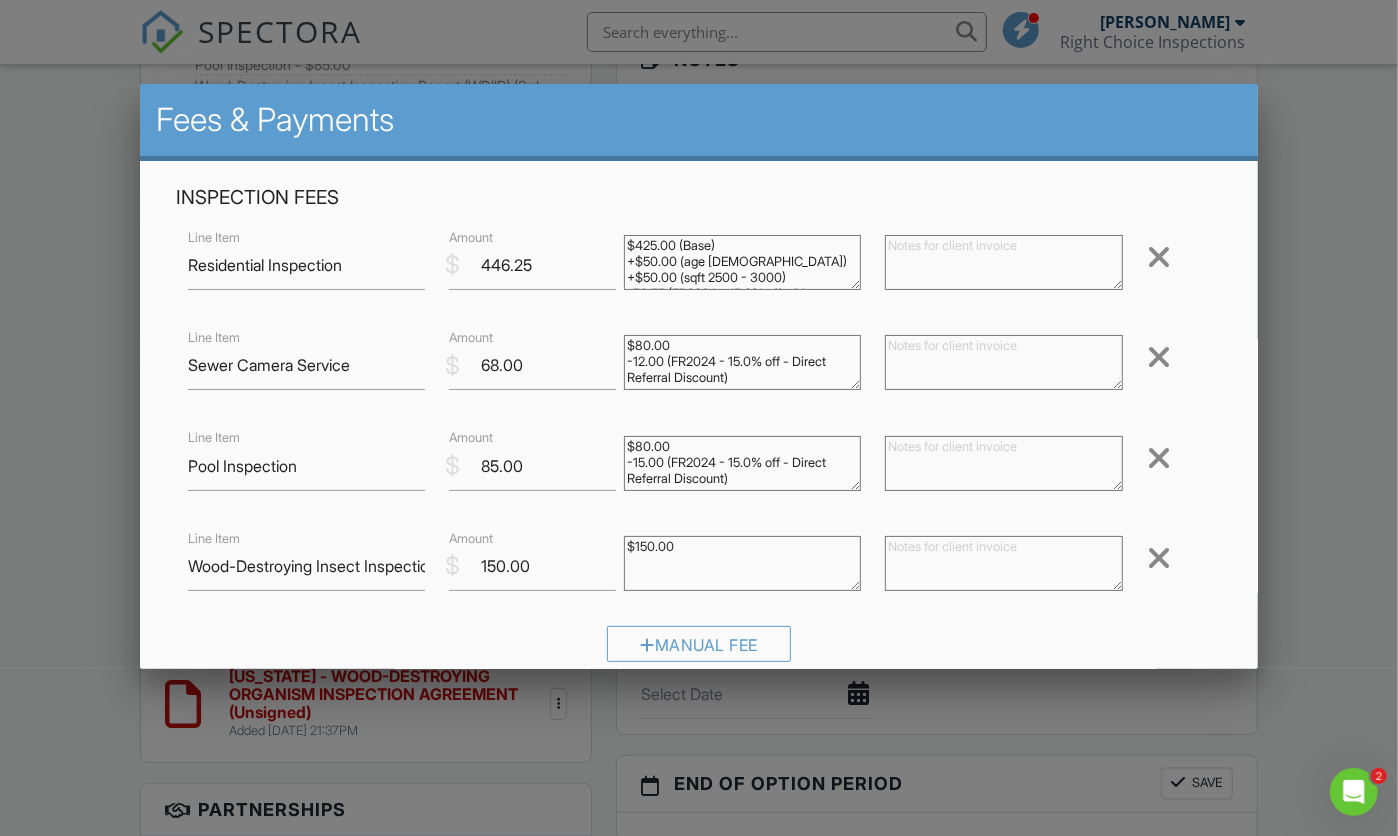 type on "$80.00
-15.00 (FR2024 - 15.0% off - Direct Referral Discount)" 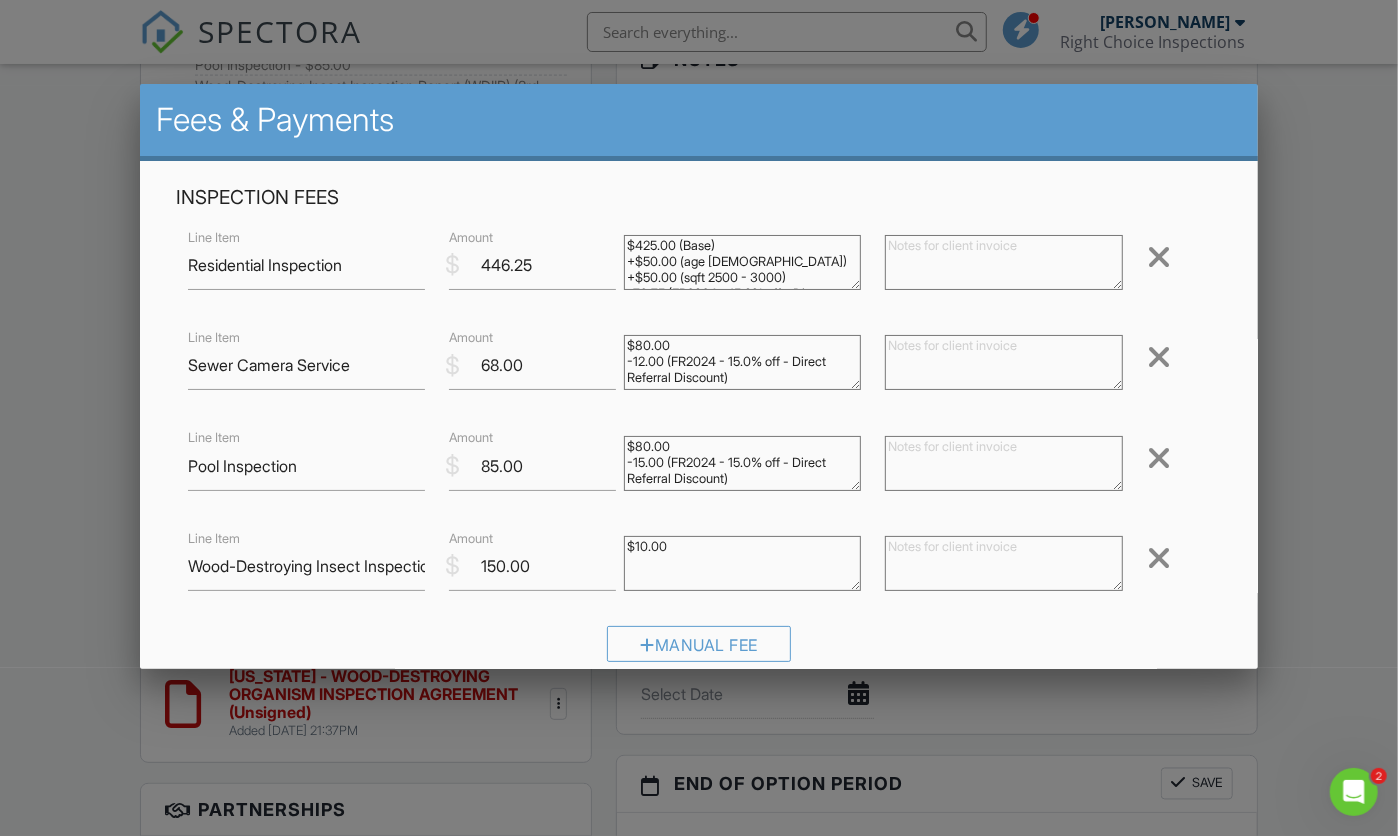 type on "$100.00" 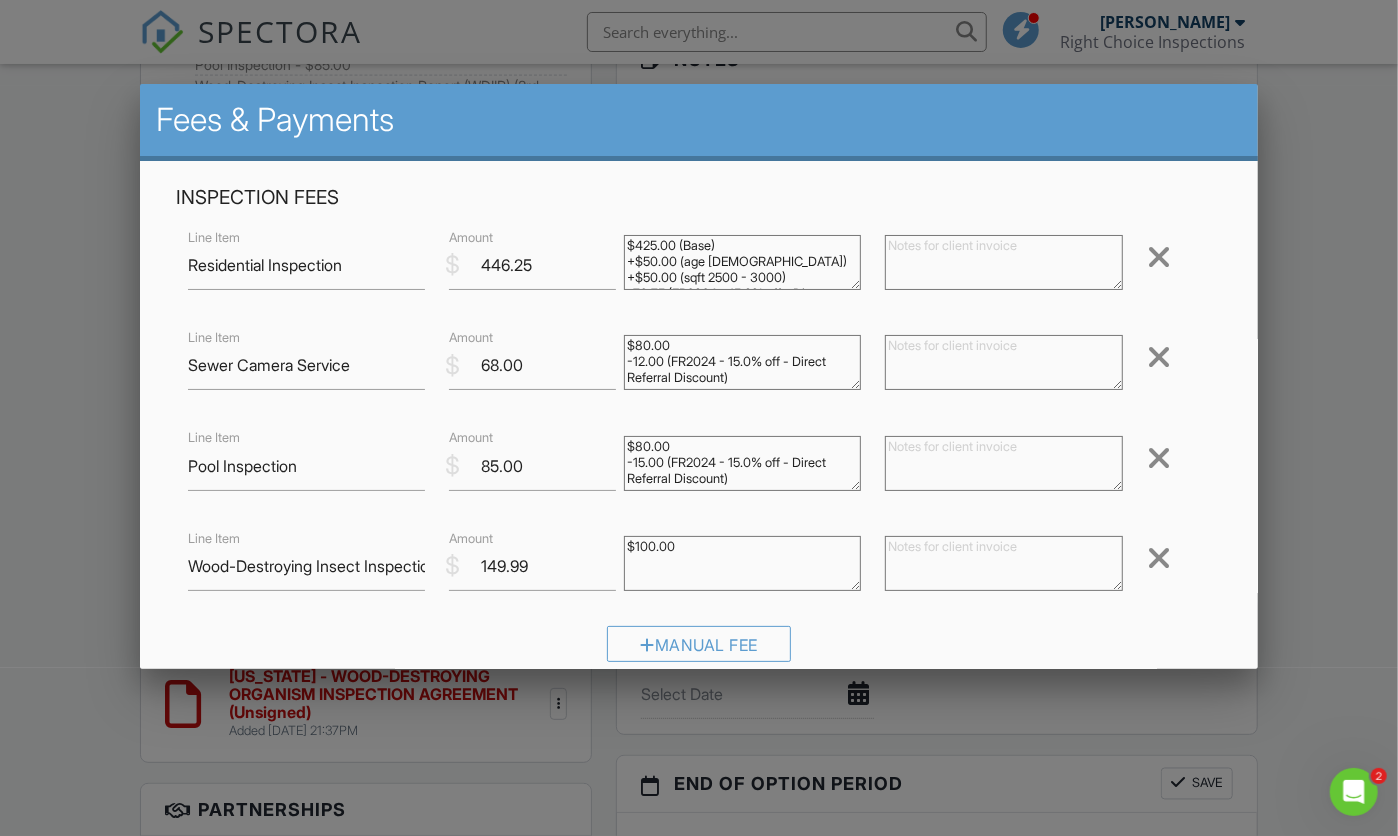 click on "149.99" at bounding box center [532, 566] 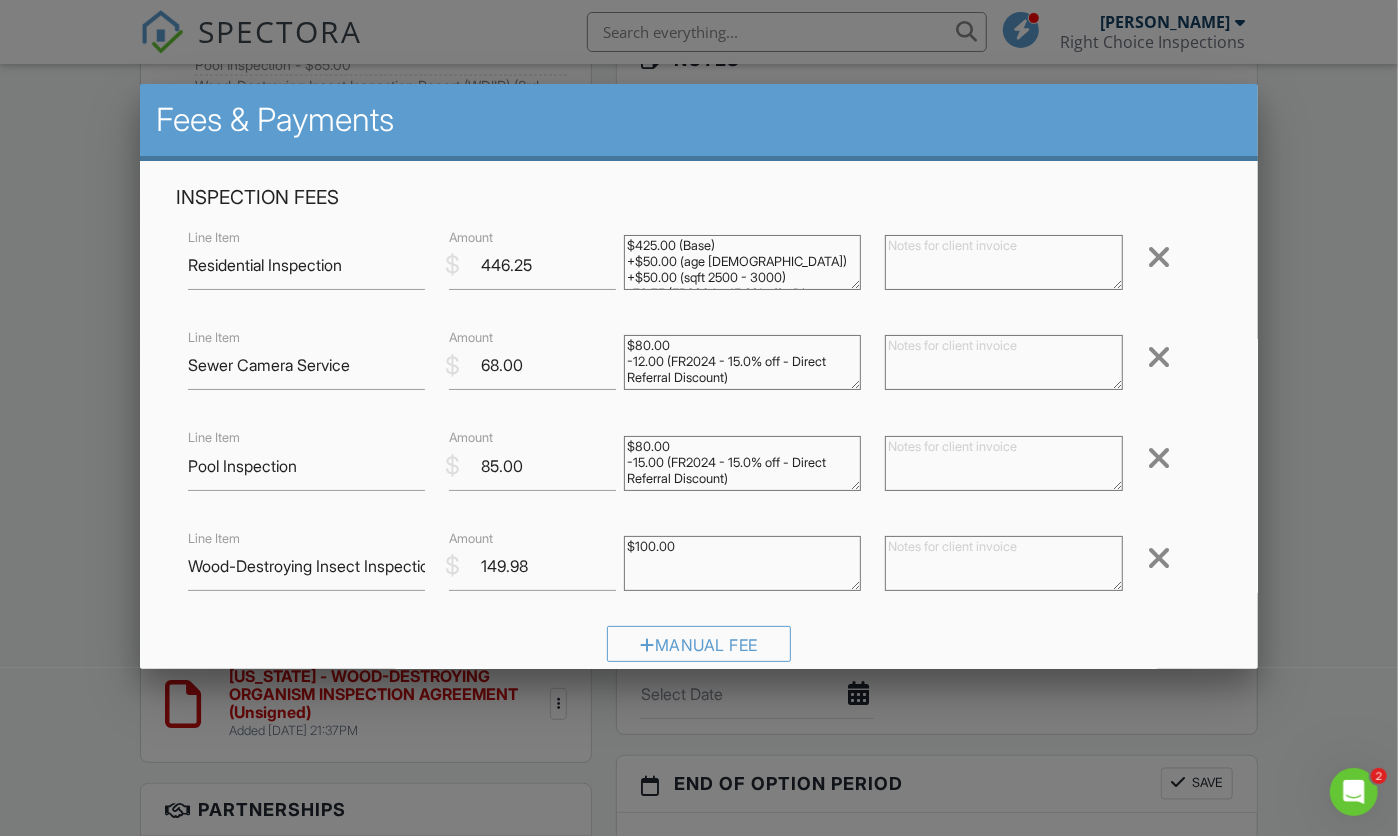 click on "149.98" at bounding box center [532, 566] 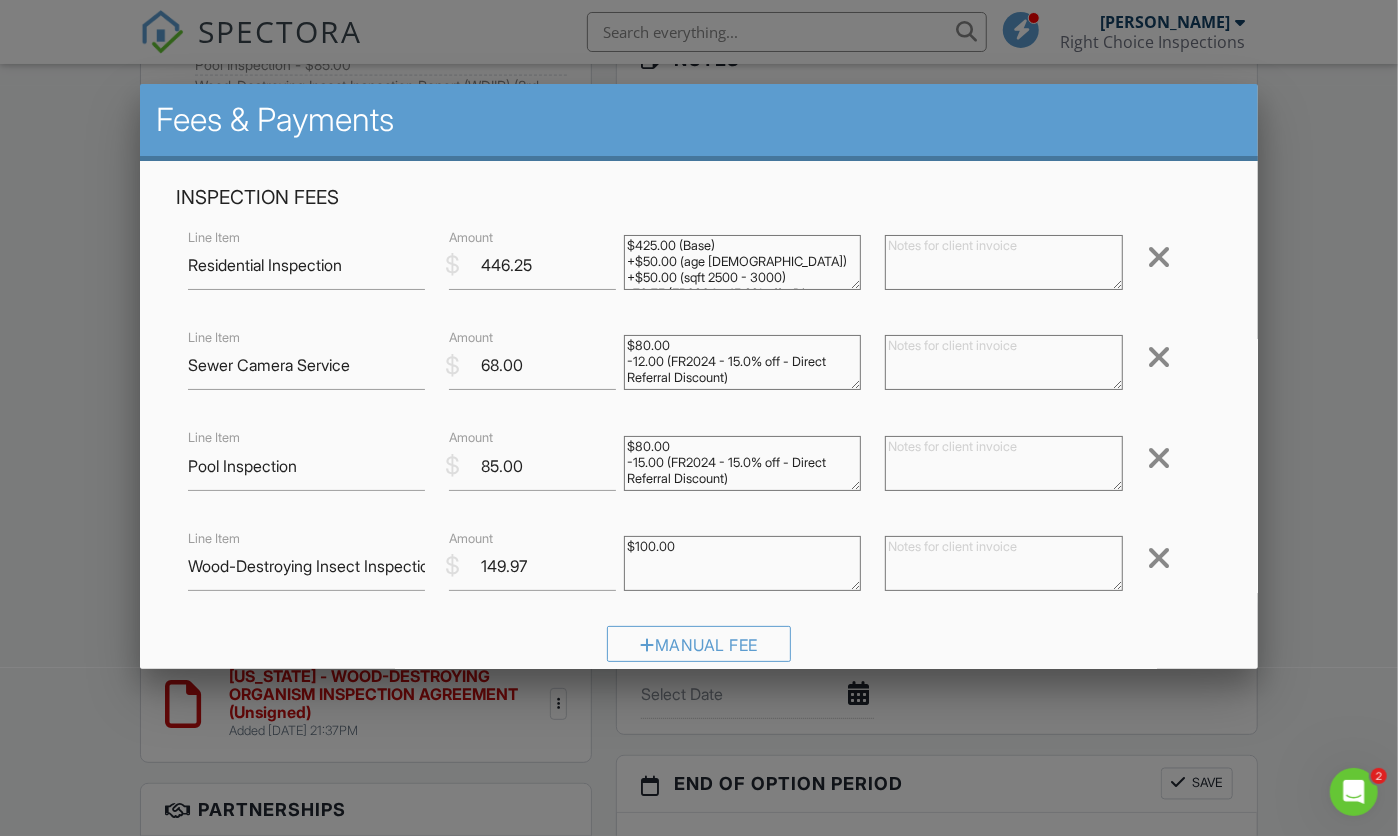 type on "149.97" 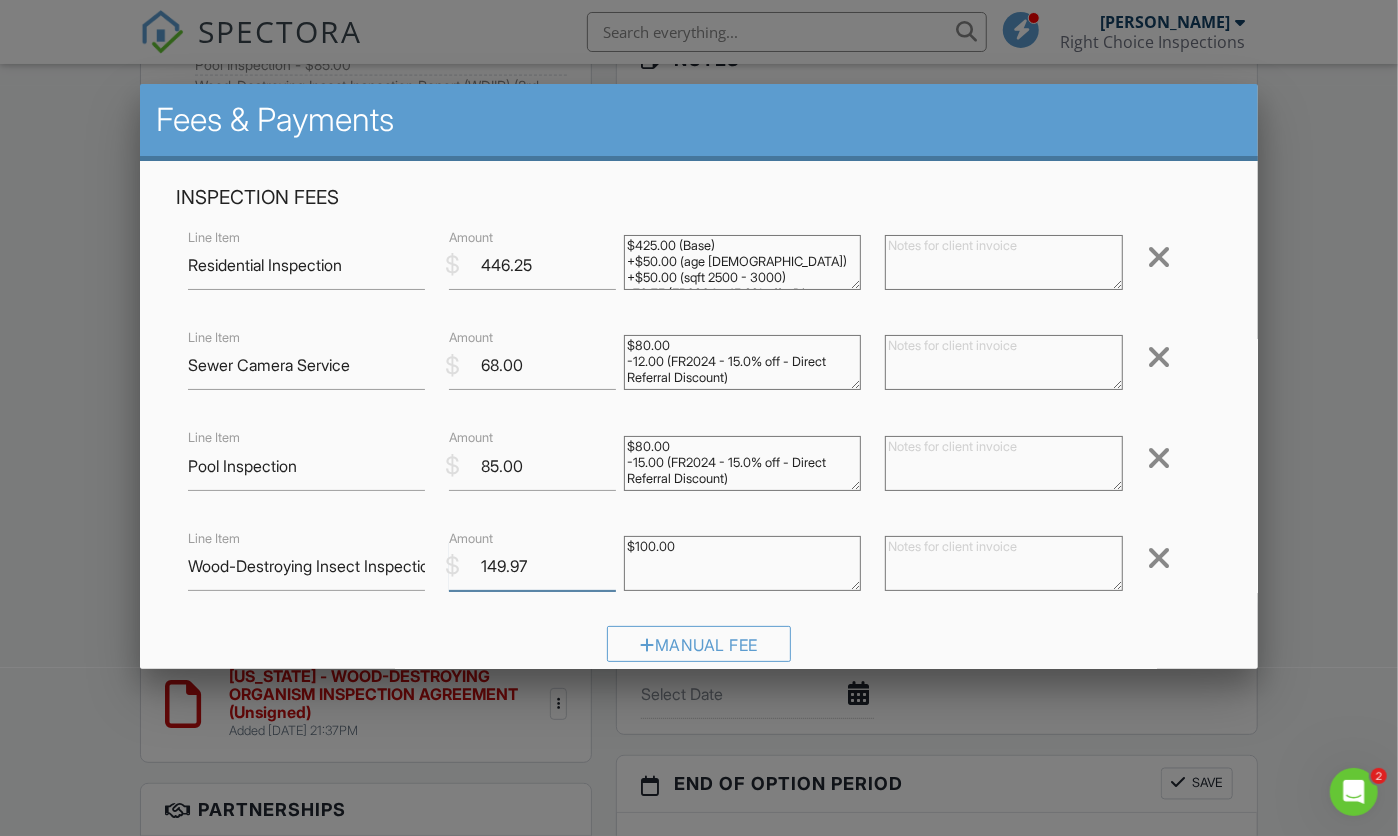 click on "149.97" at bounding box center (532, 566) 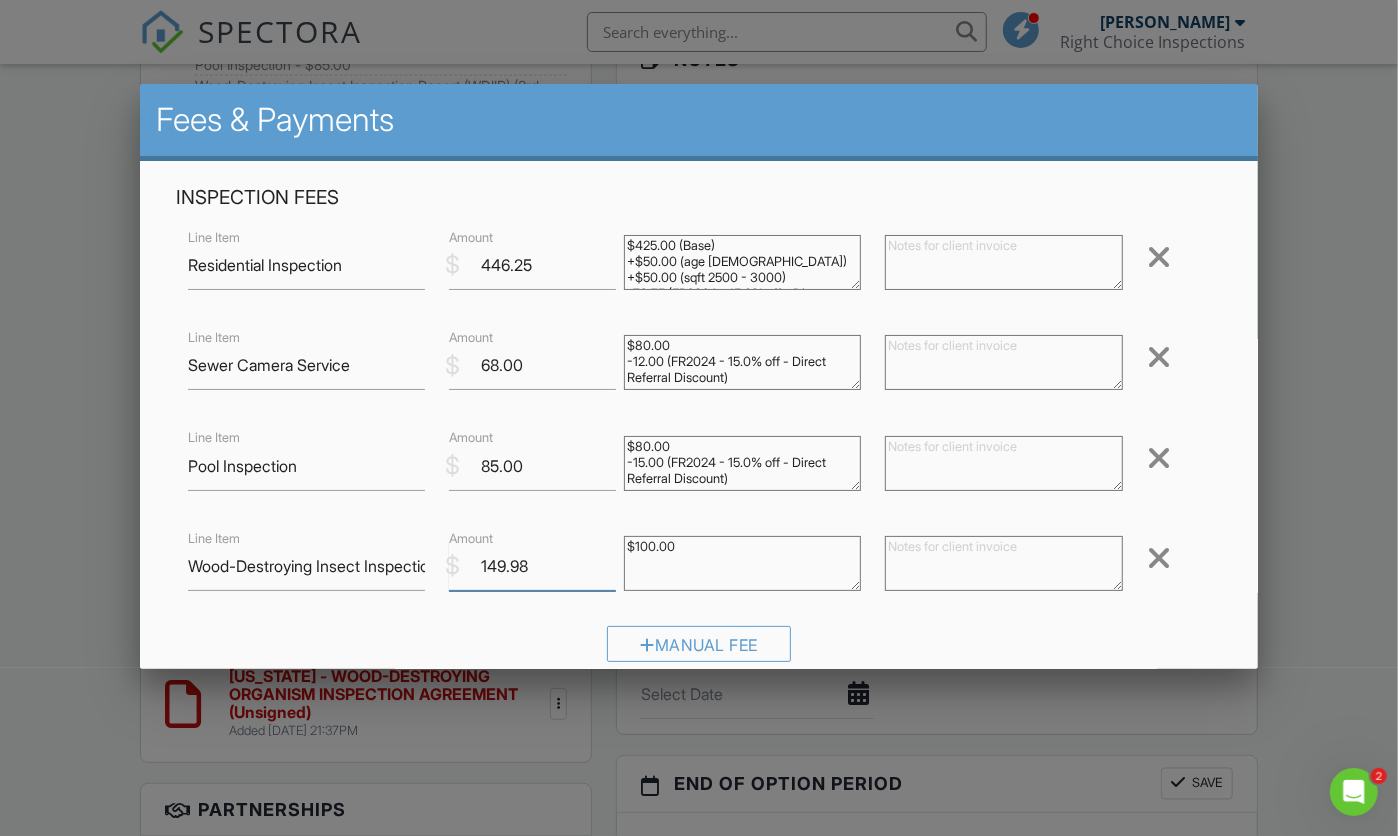 click on "149.98" at bounding box center [532, 566] 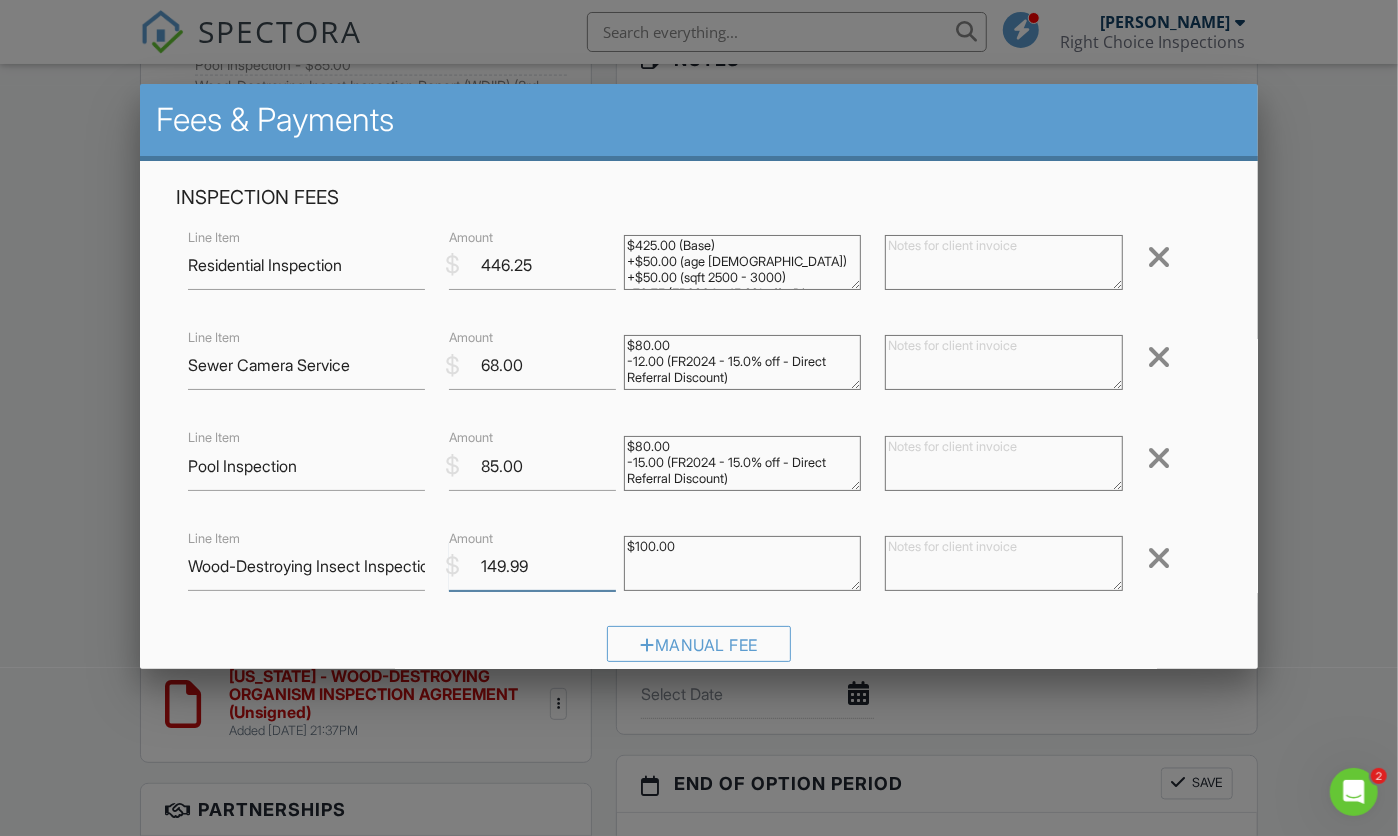 click on "149.99" at bounding box center [532, 566] 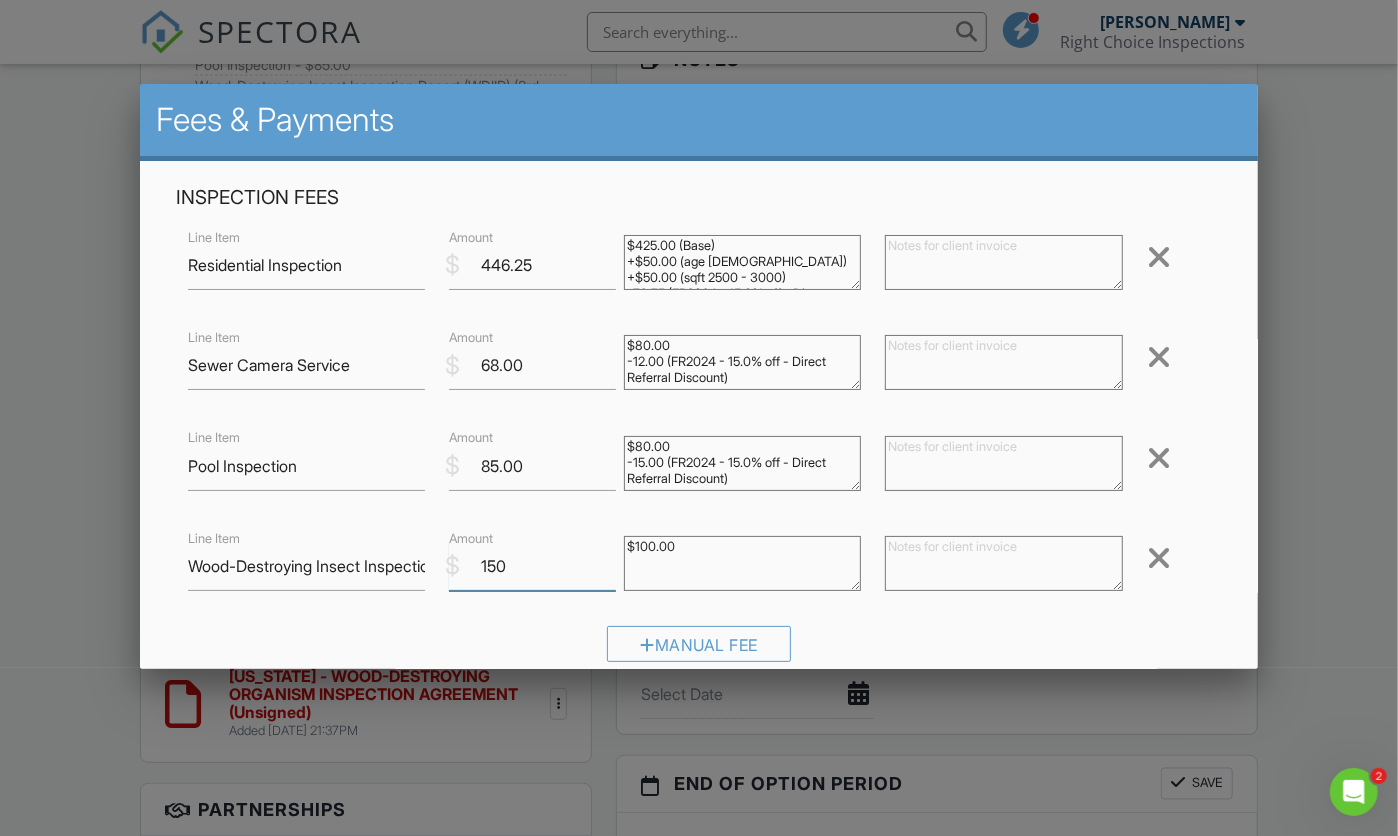 click on "150" at bounding box center (532, 566) 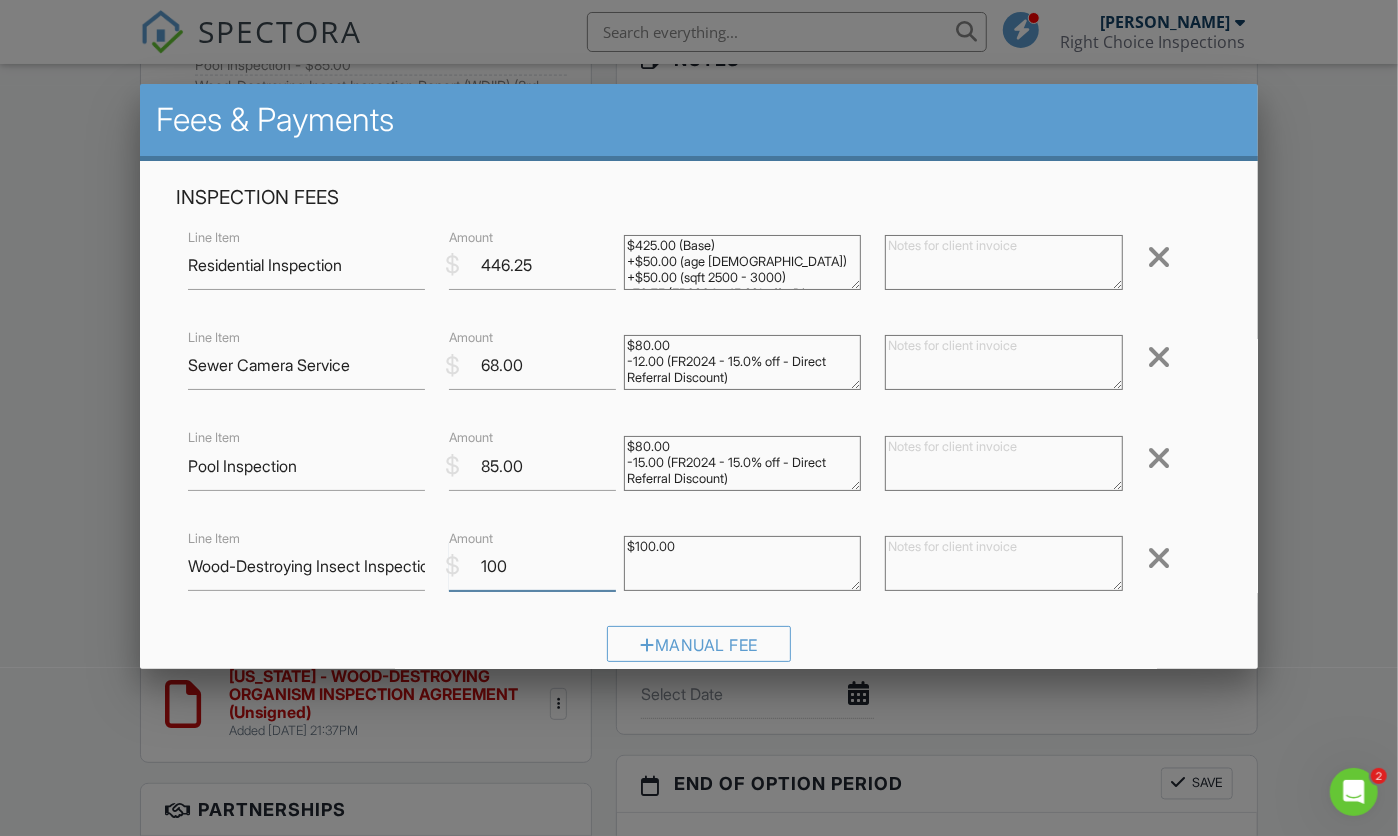 type on "100" 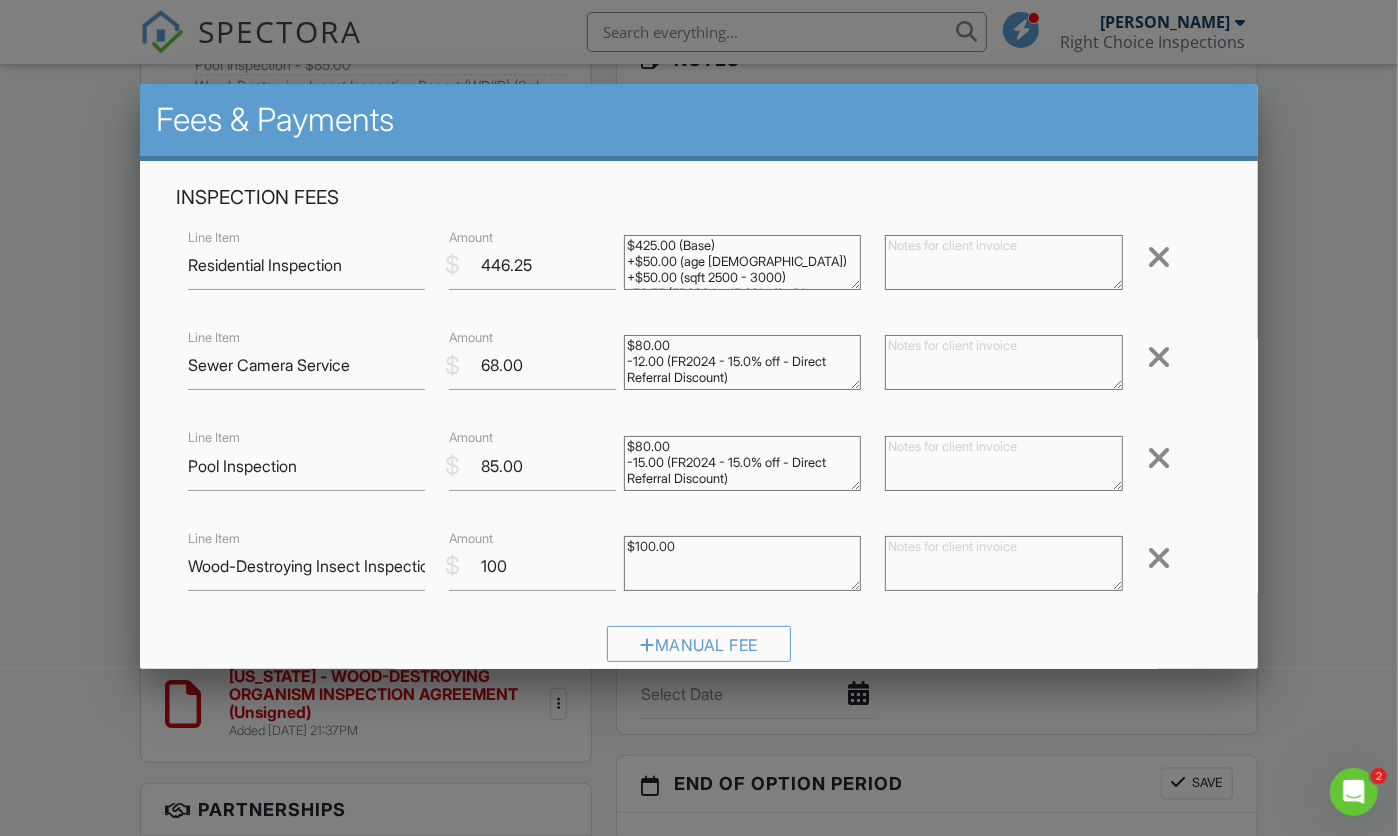 click on "Line Item
Pool Inspection
$
Amount
85.00
$100.00
-15.00 (FR2024 - 15.0% off - Direct Referral Discount)
Remove" at bounding box center (699, 466) 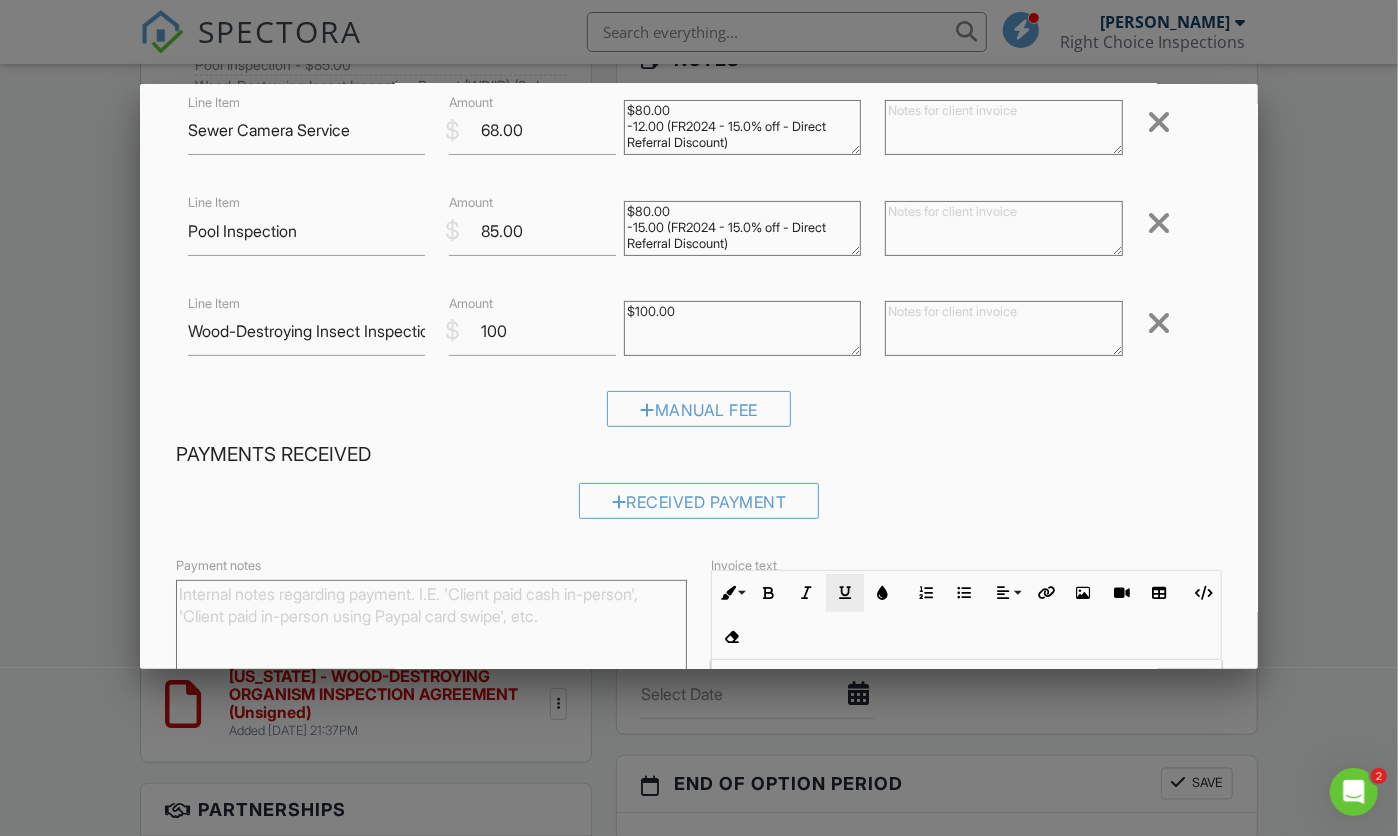scroll, scrollTop: 240, scrollLeft: 0, axis: vertical 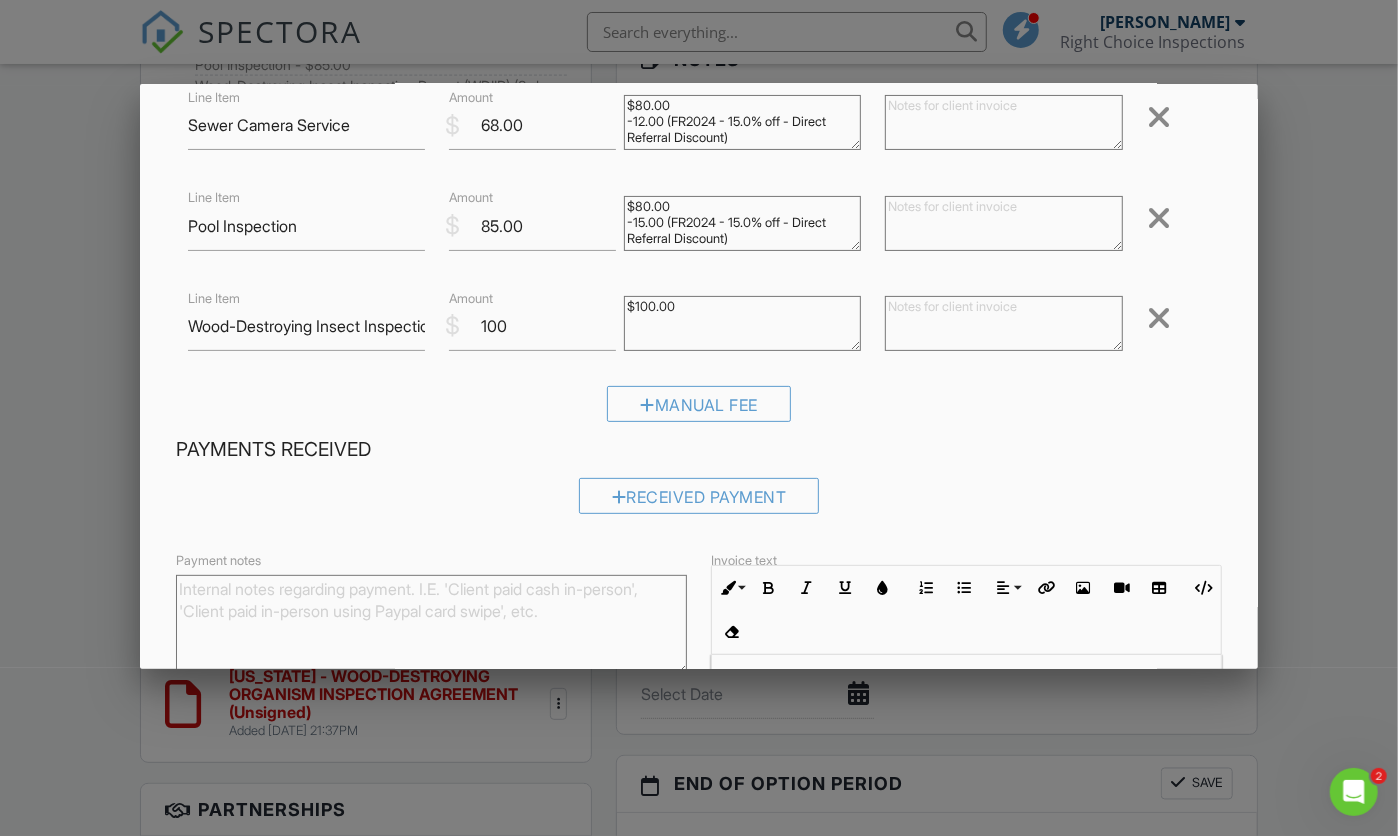 click on "Payments Received" at bounding box center (699, 450) 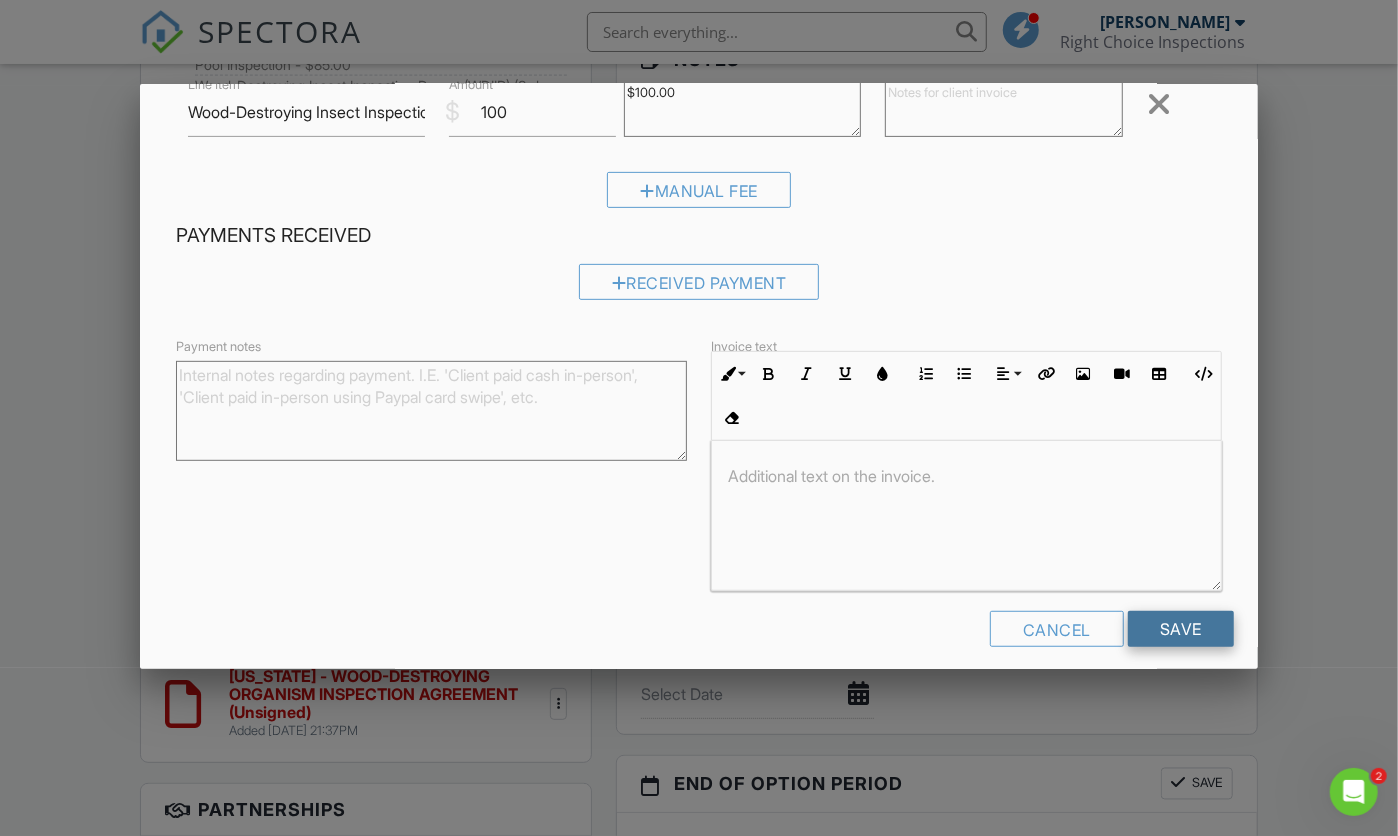 click on "Save" at bounding box center [1181, 629] 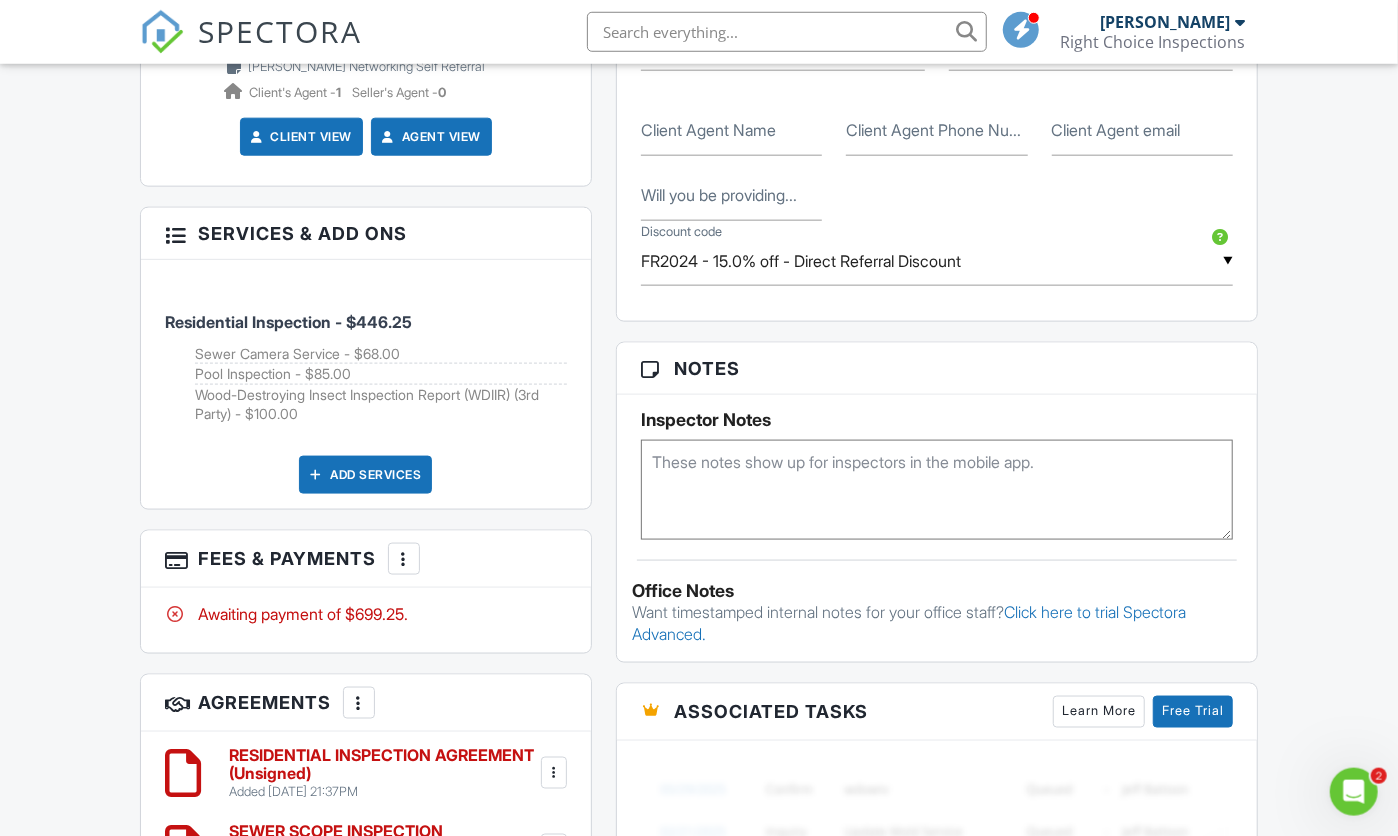 scroll, scrollTop: 1260, scrollLeft: 0, axis: vertical 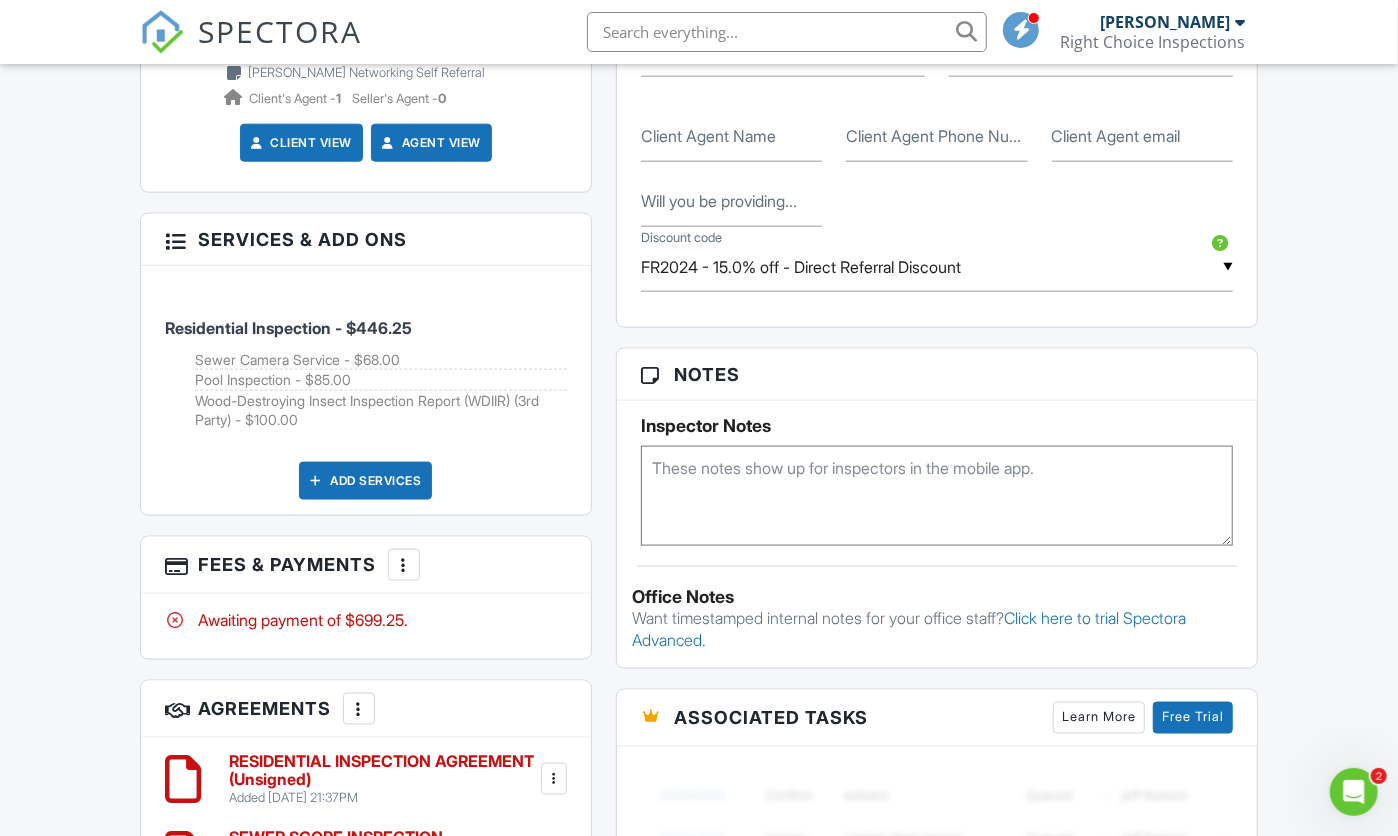 click on "More" at bounding box center (404, 565) 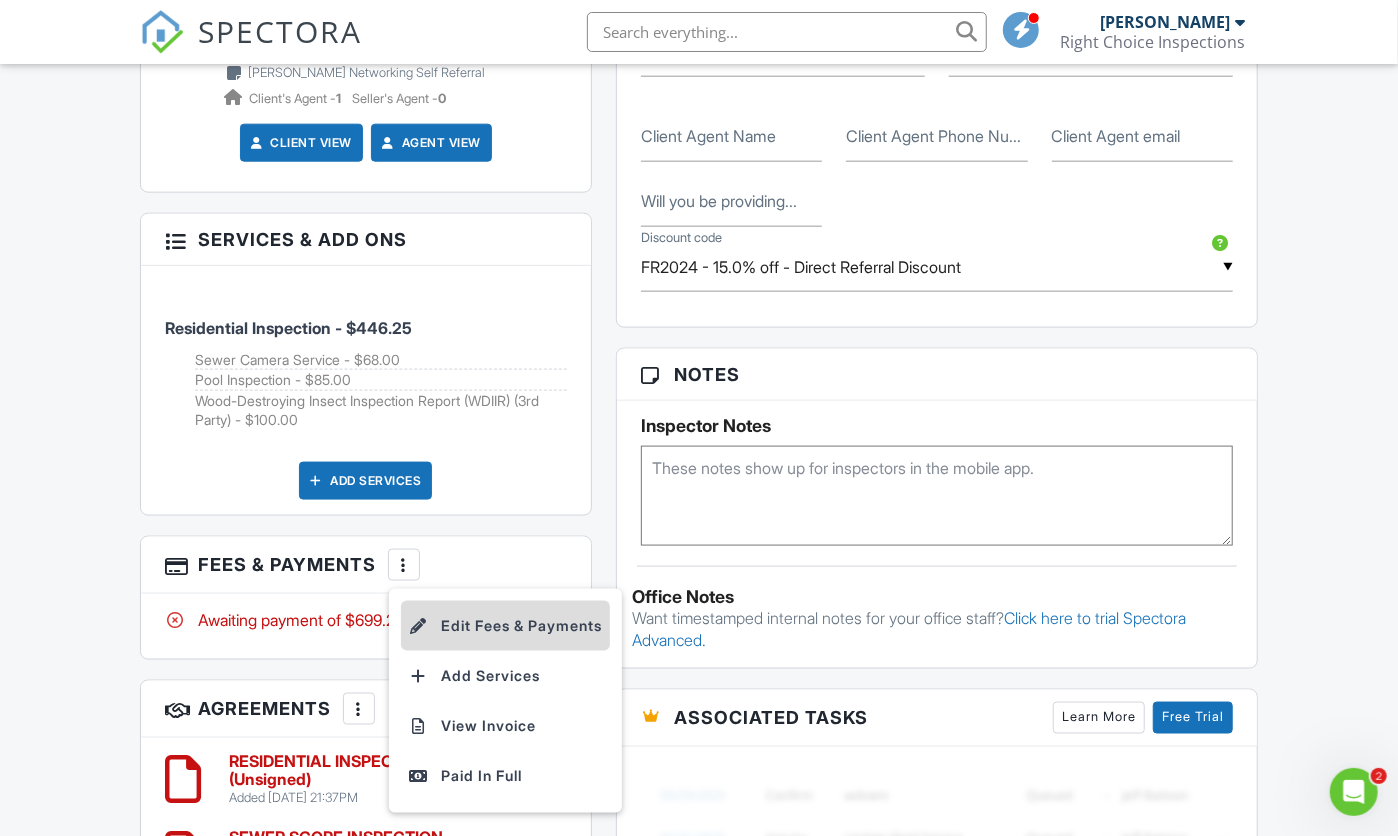 click on "Edit Fees & Payments" at bounding box center [505, 626] 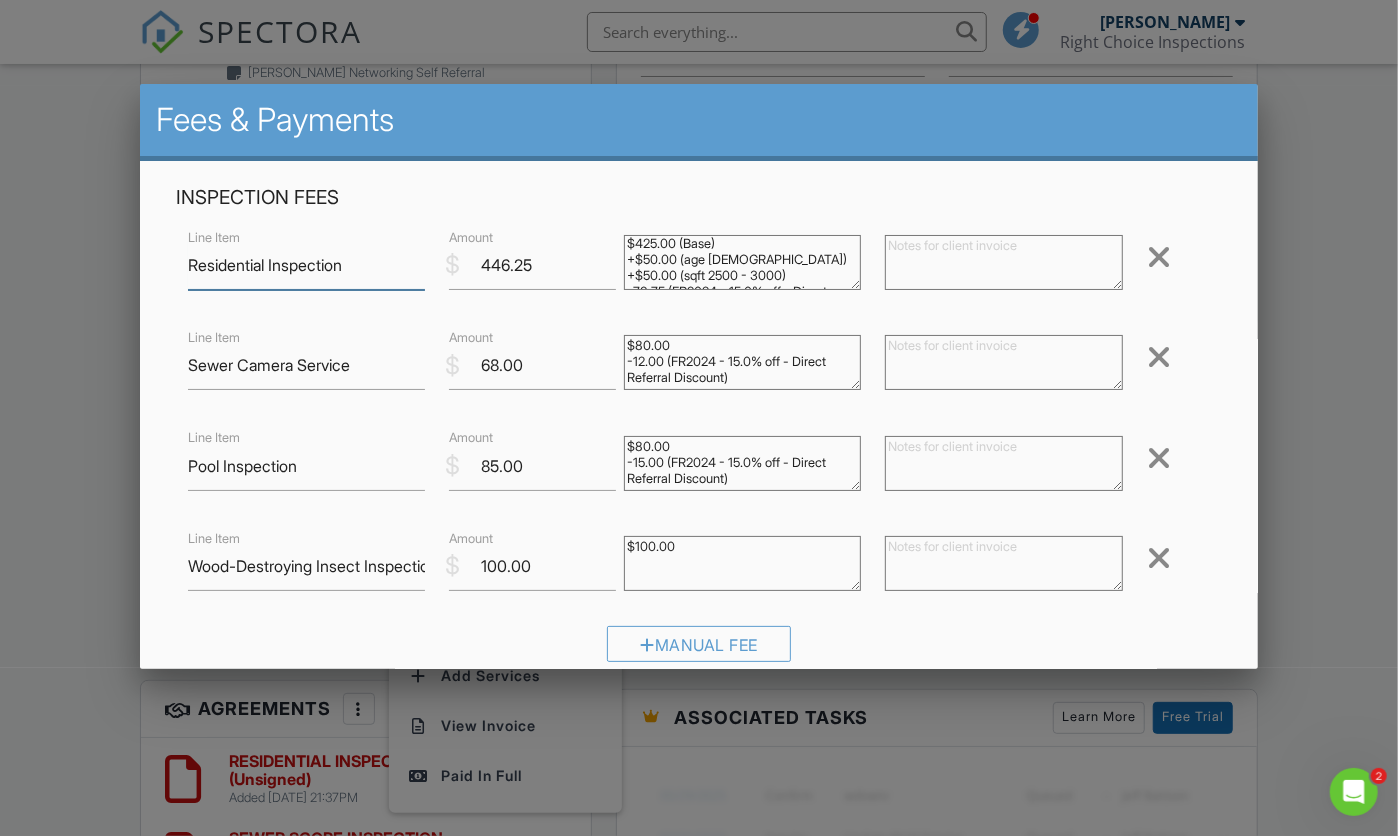 scroll, scrollTop: 48, scrollLeft: 0, axis: vertical 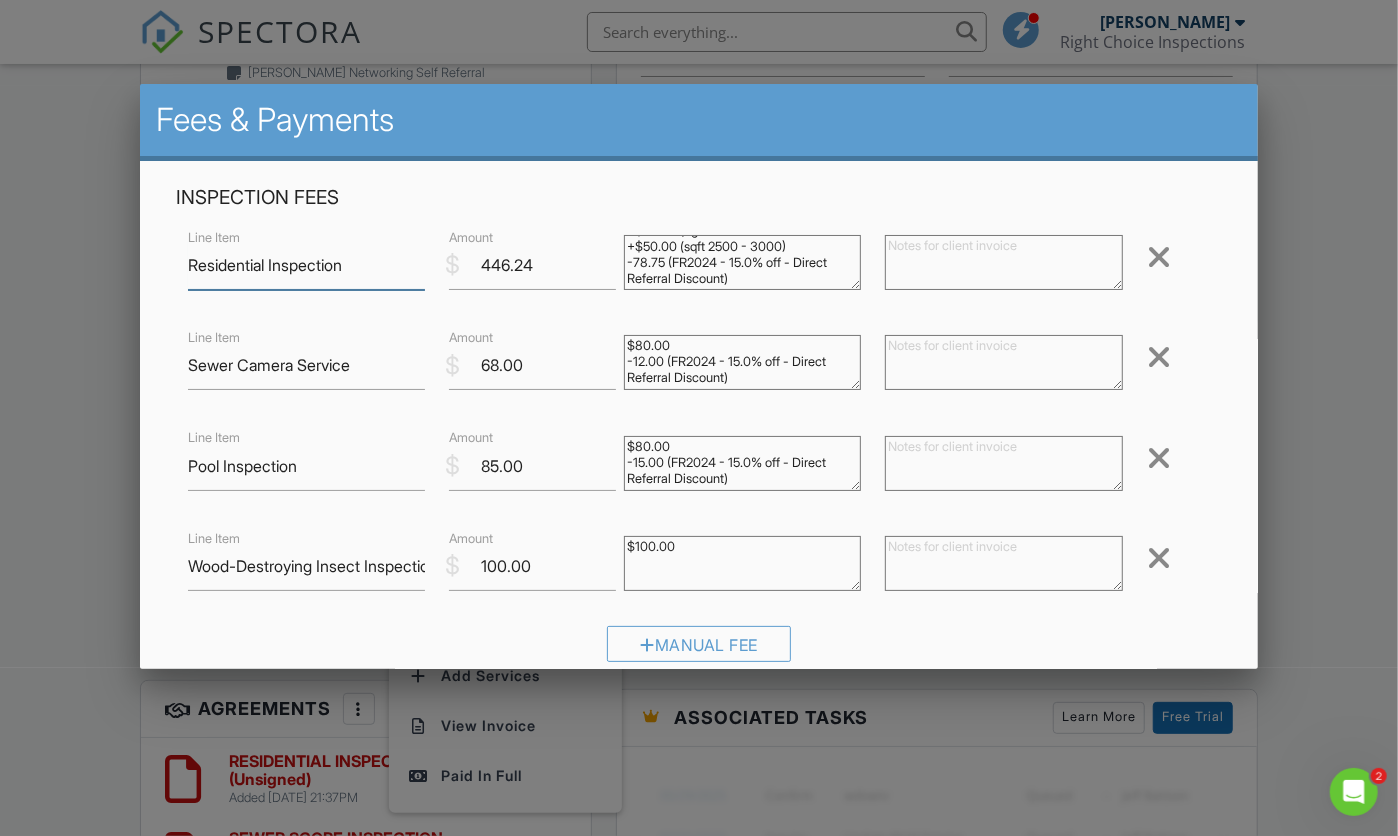 click on "446.24" at bounding box center (532, 265) 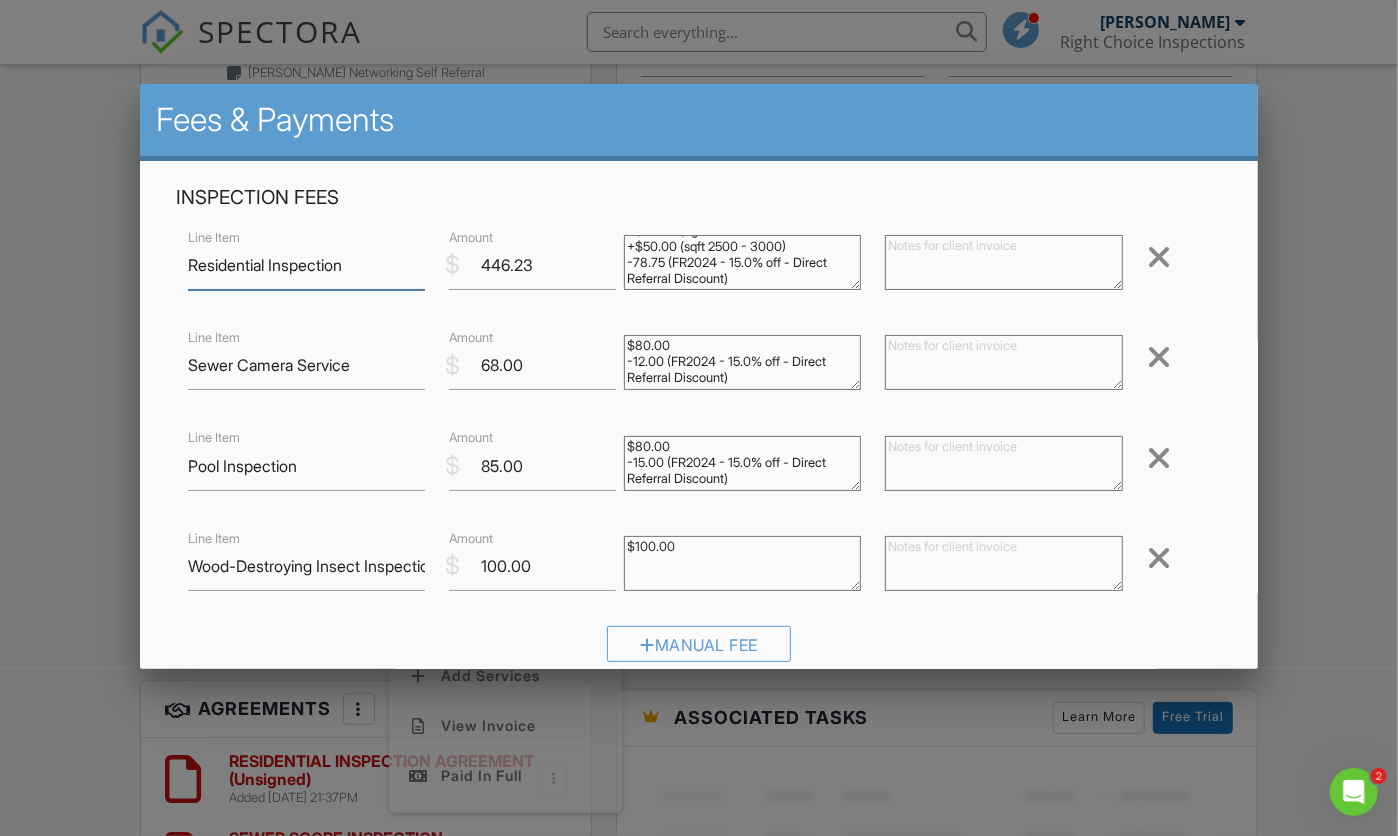 click on "446.23" at bounding box center [532, 265] 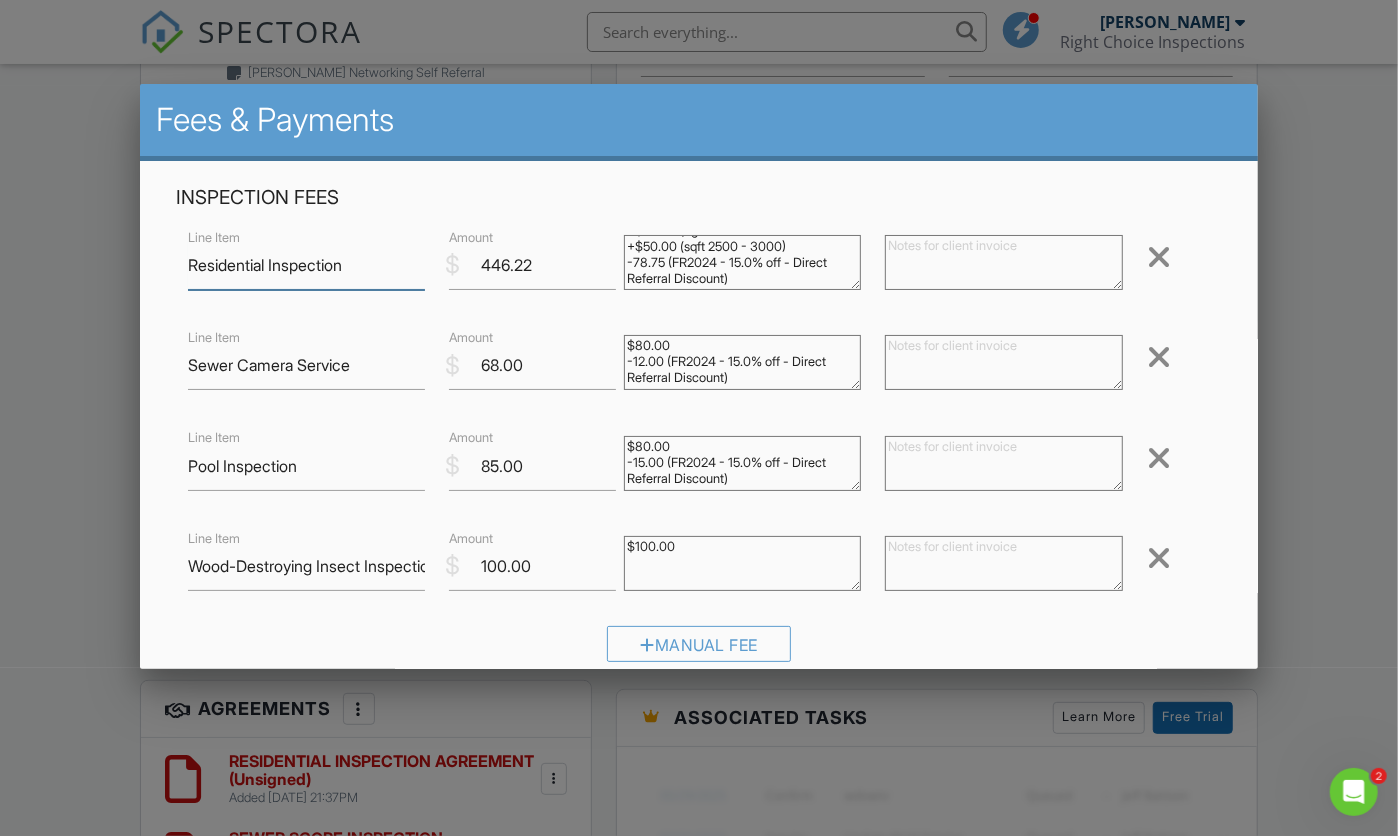click on "446.22" at bounding box center [532, 265] 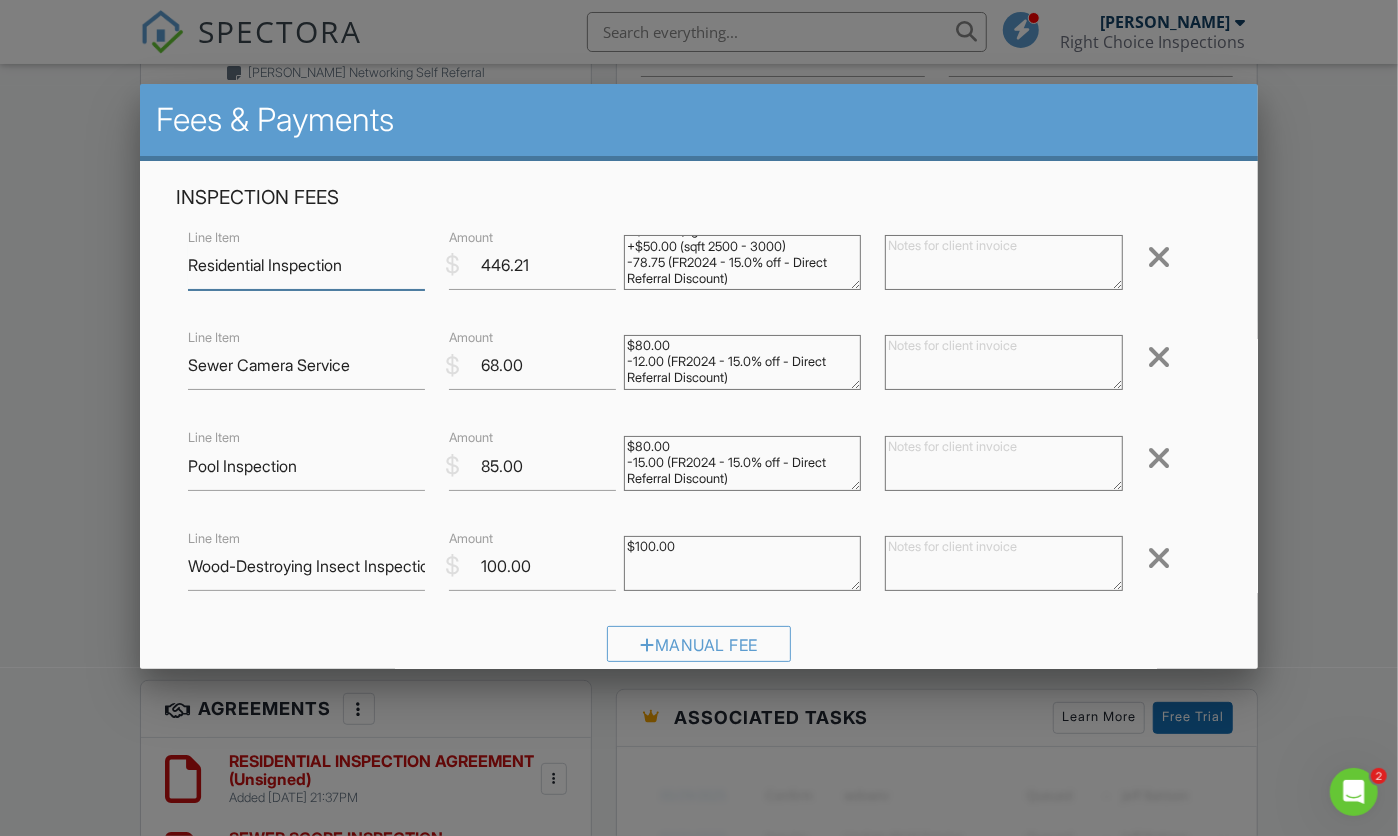 click on "446.21" at bounding box center [532, 265] 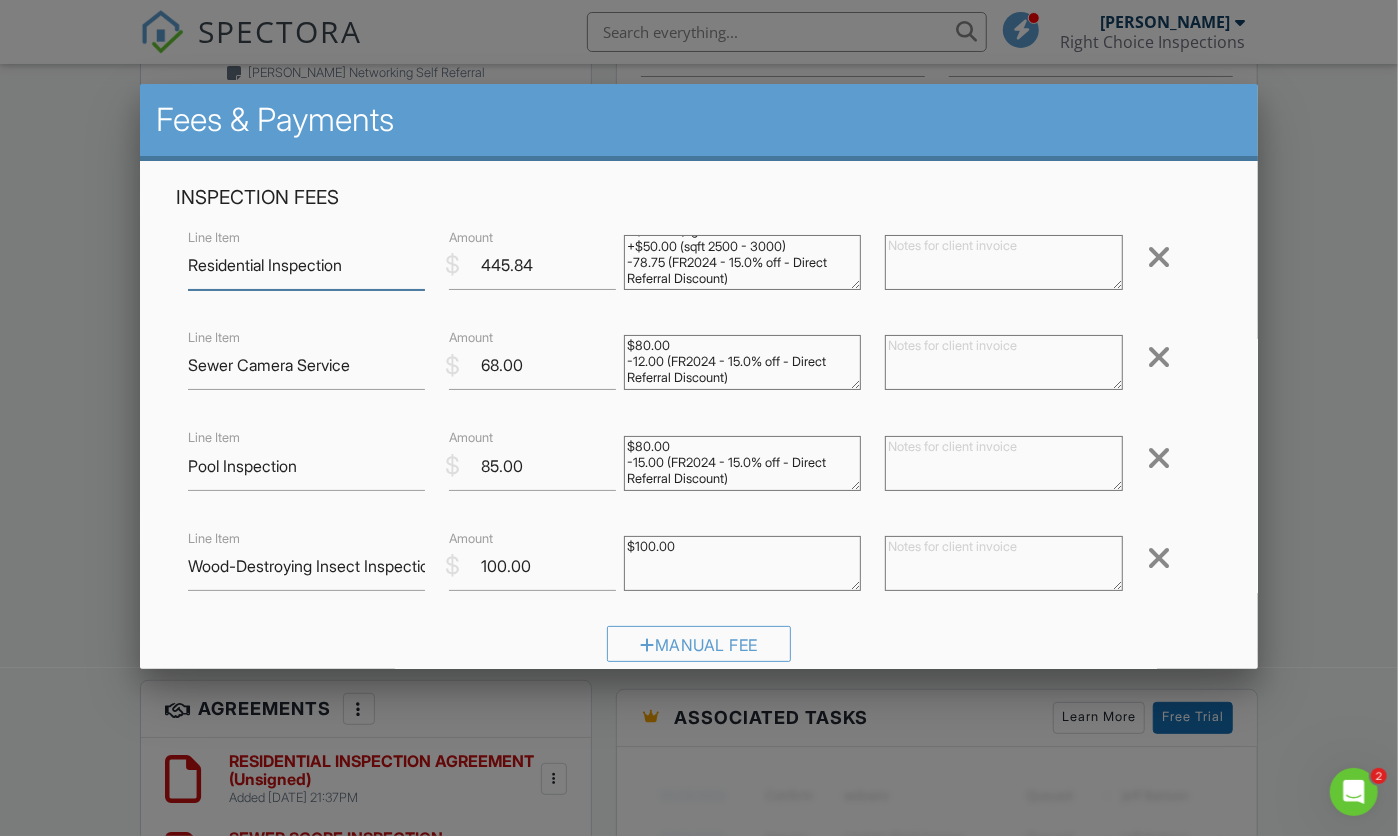 click on "445.84" at bounding box center (532, 265) 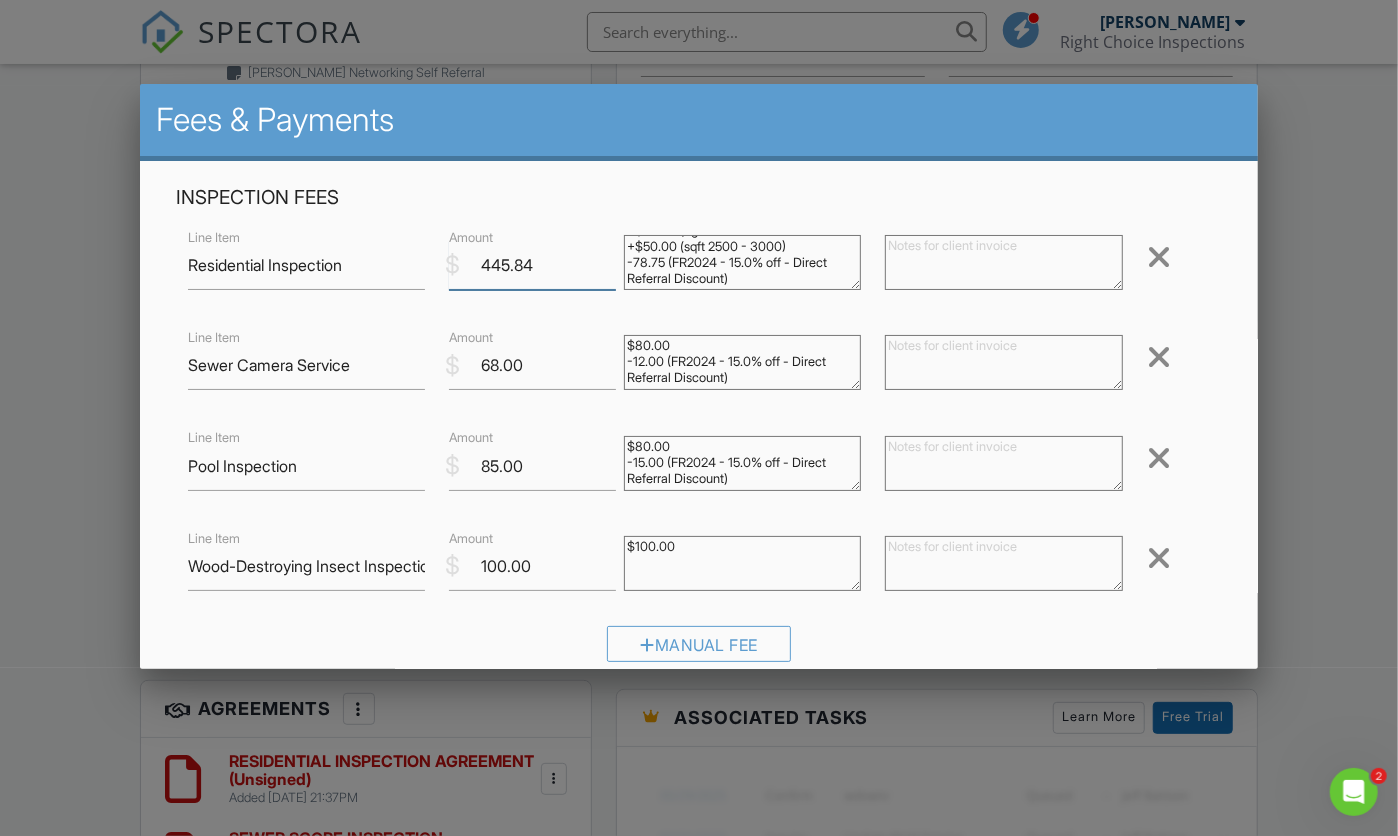 drag, startPoint x: 547, startPoint y: 261, endPoint x: 495, endPoint y: 263, distance: 52.03845 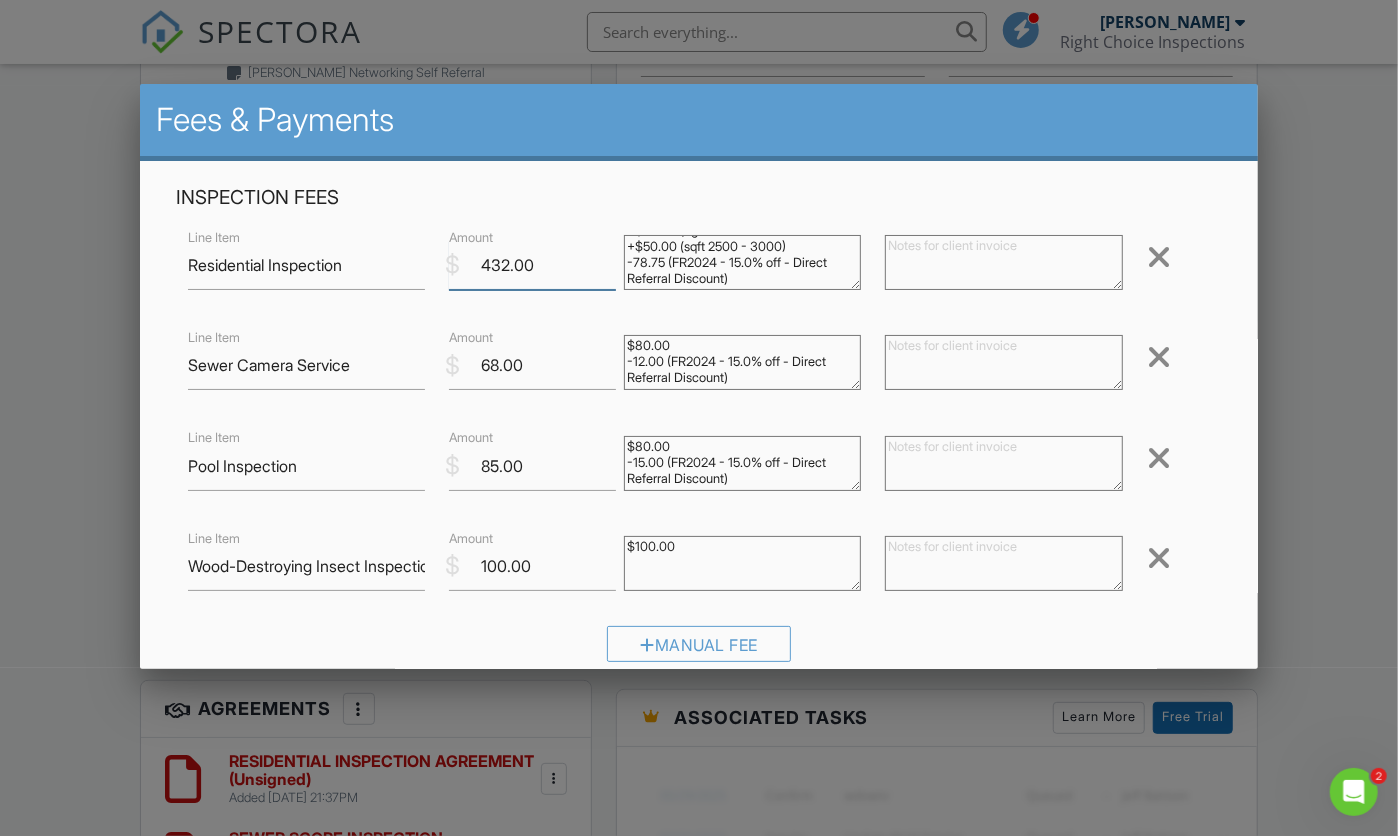 type on "432.00" 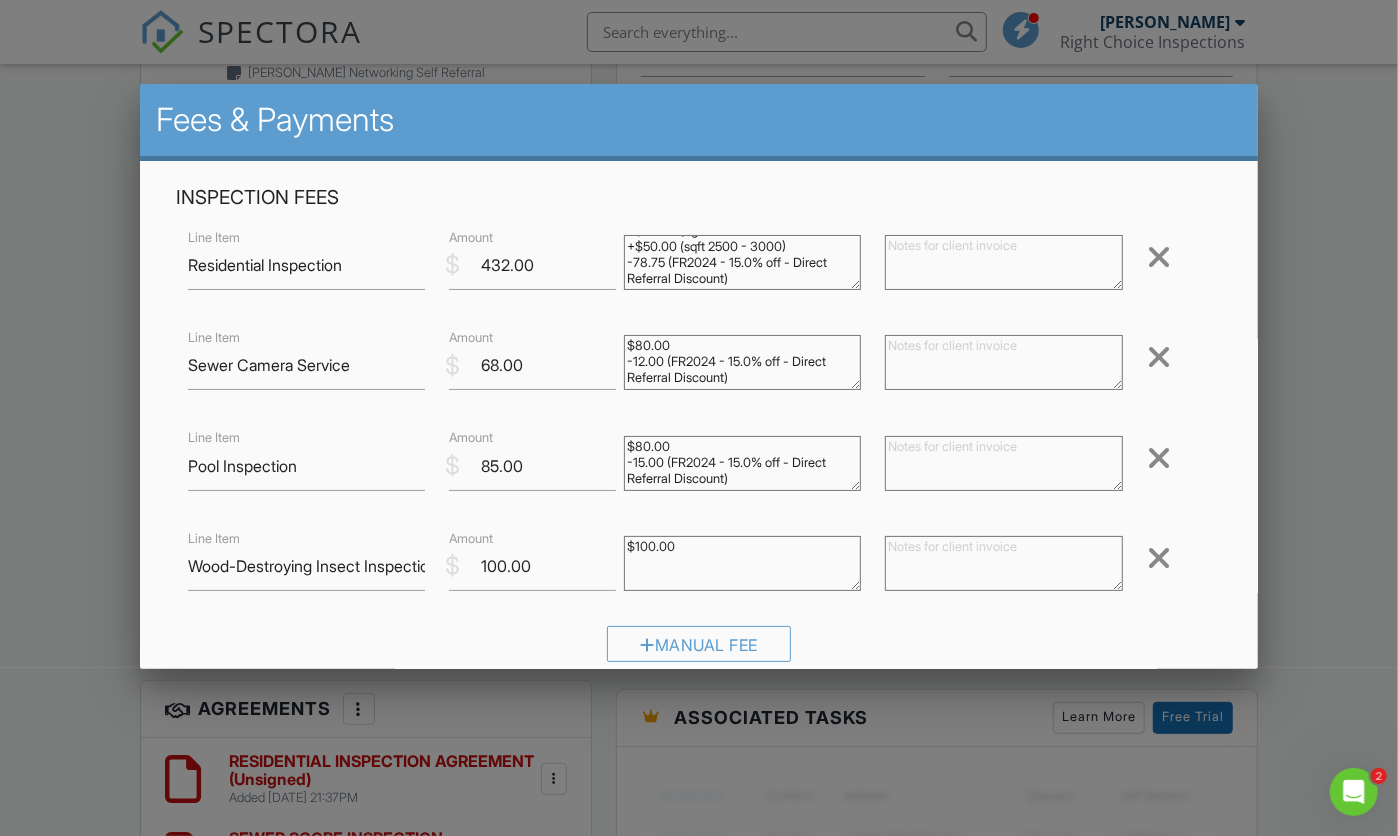 click on "Manual Fee" at bounding box center [699, 651] 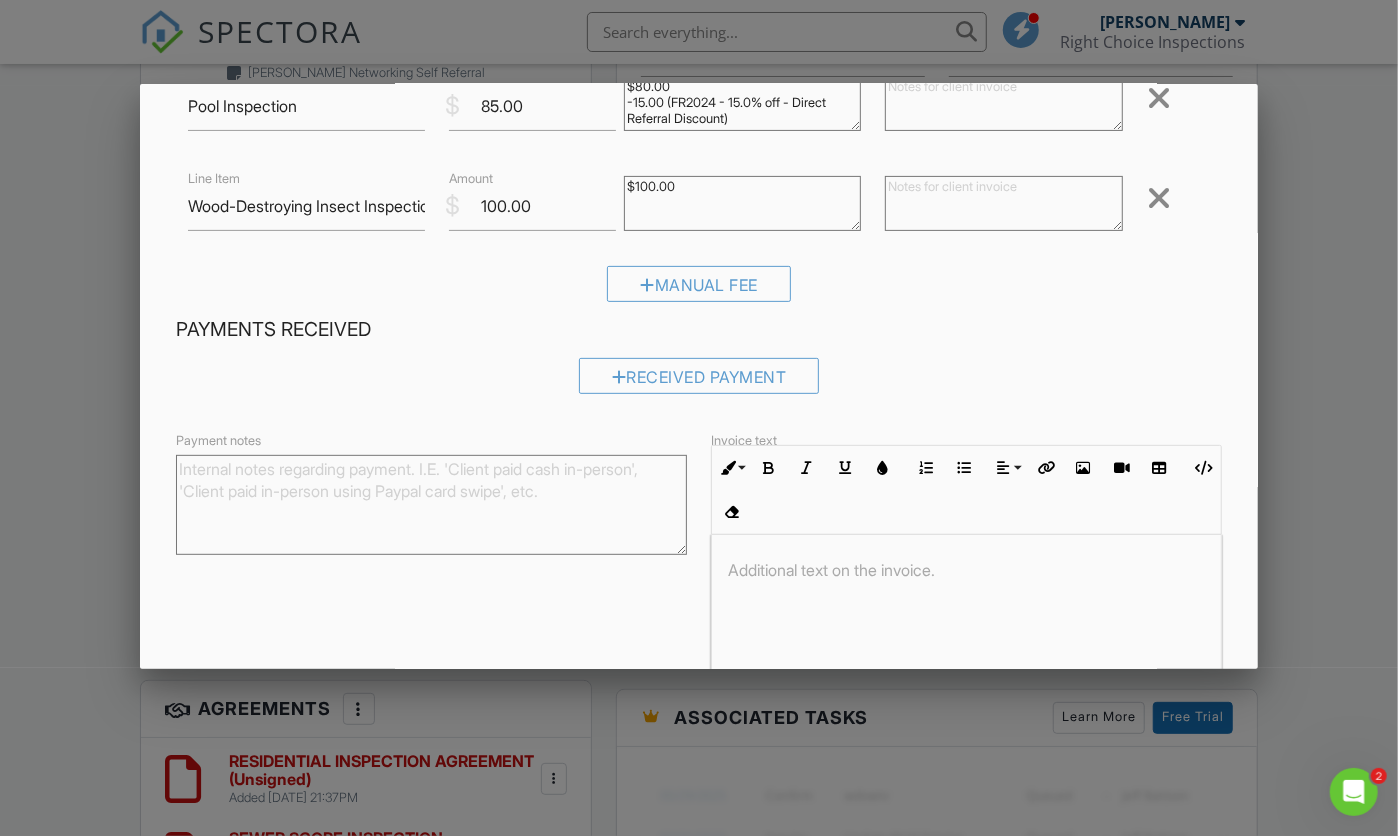 scroll, scrollTop: 1, scrollLeft: 0, axis: vertical 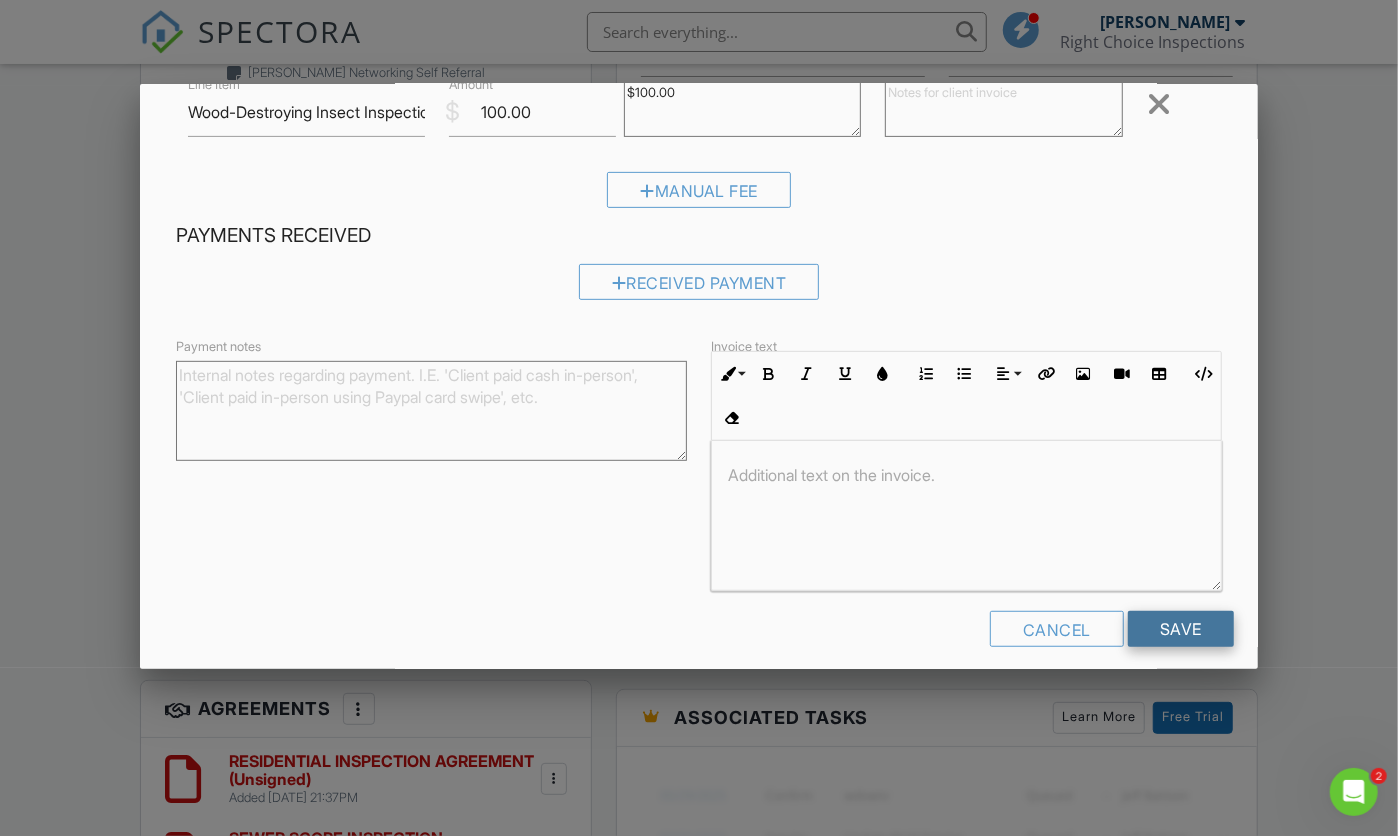 click on "Save" at bounding box center (1181, 629) 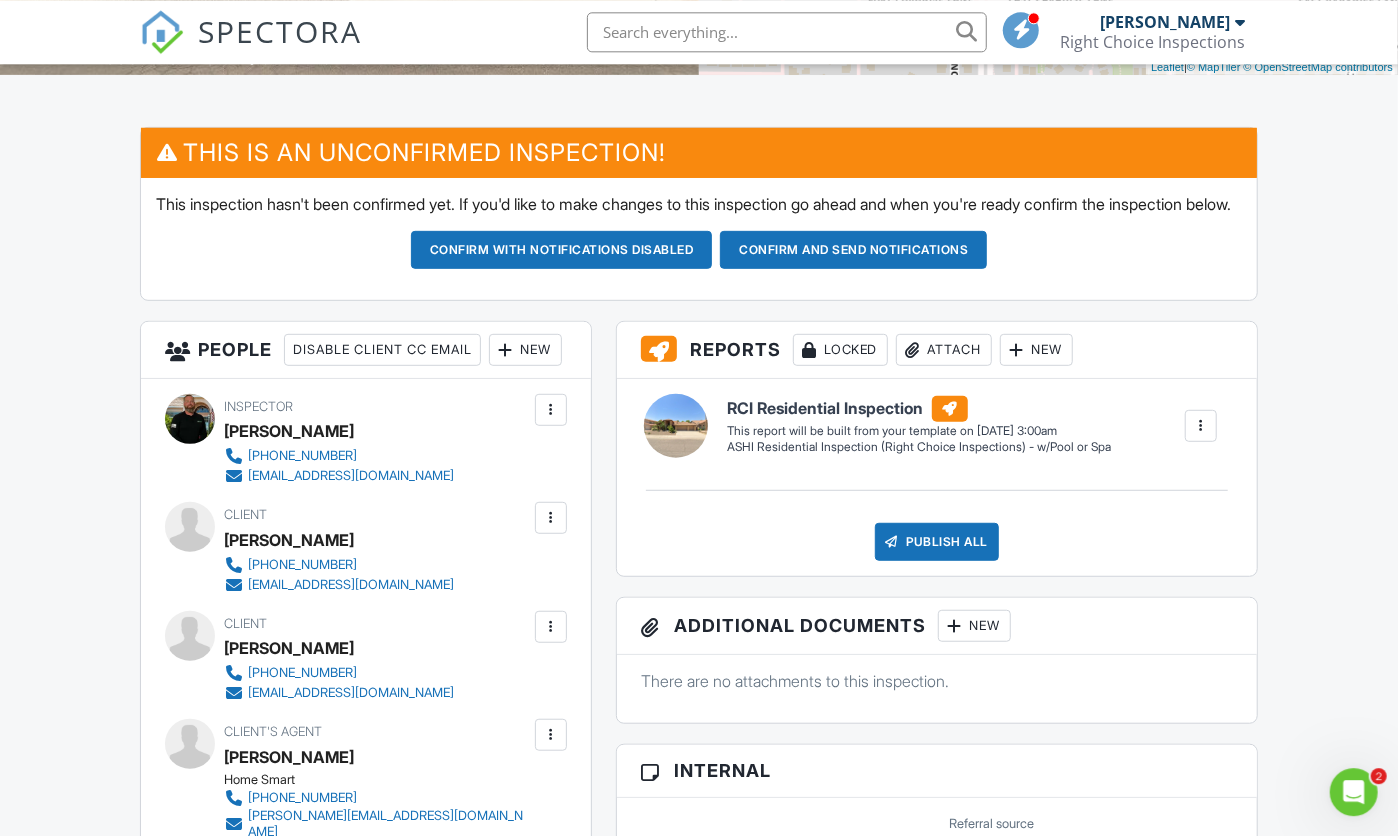scroll, scrollTop: 415, scrollLeft: 0, axis: vertical 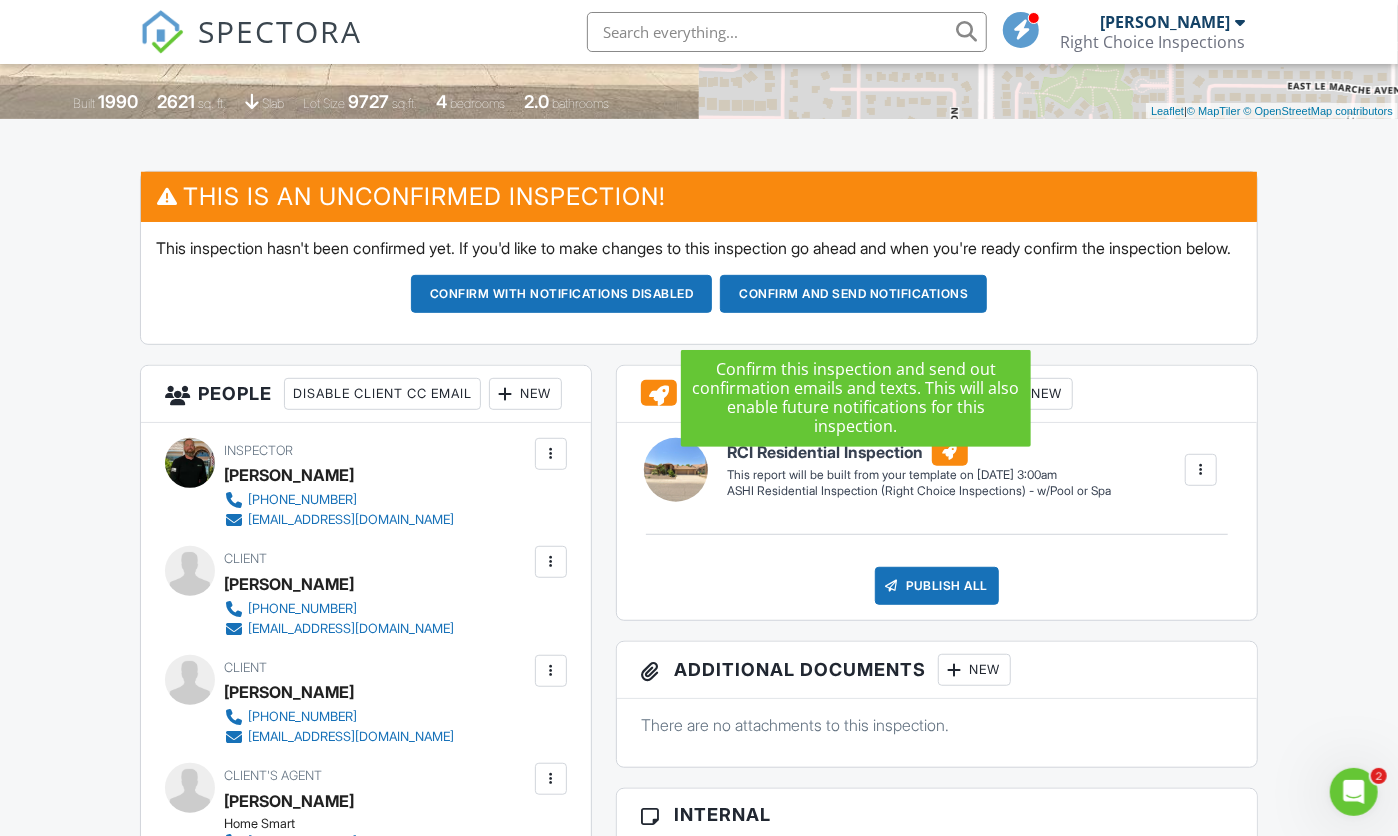 click on "Confirm and send notifications" at bounding box center (562, 294) 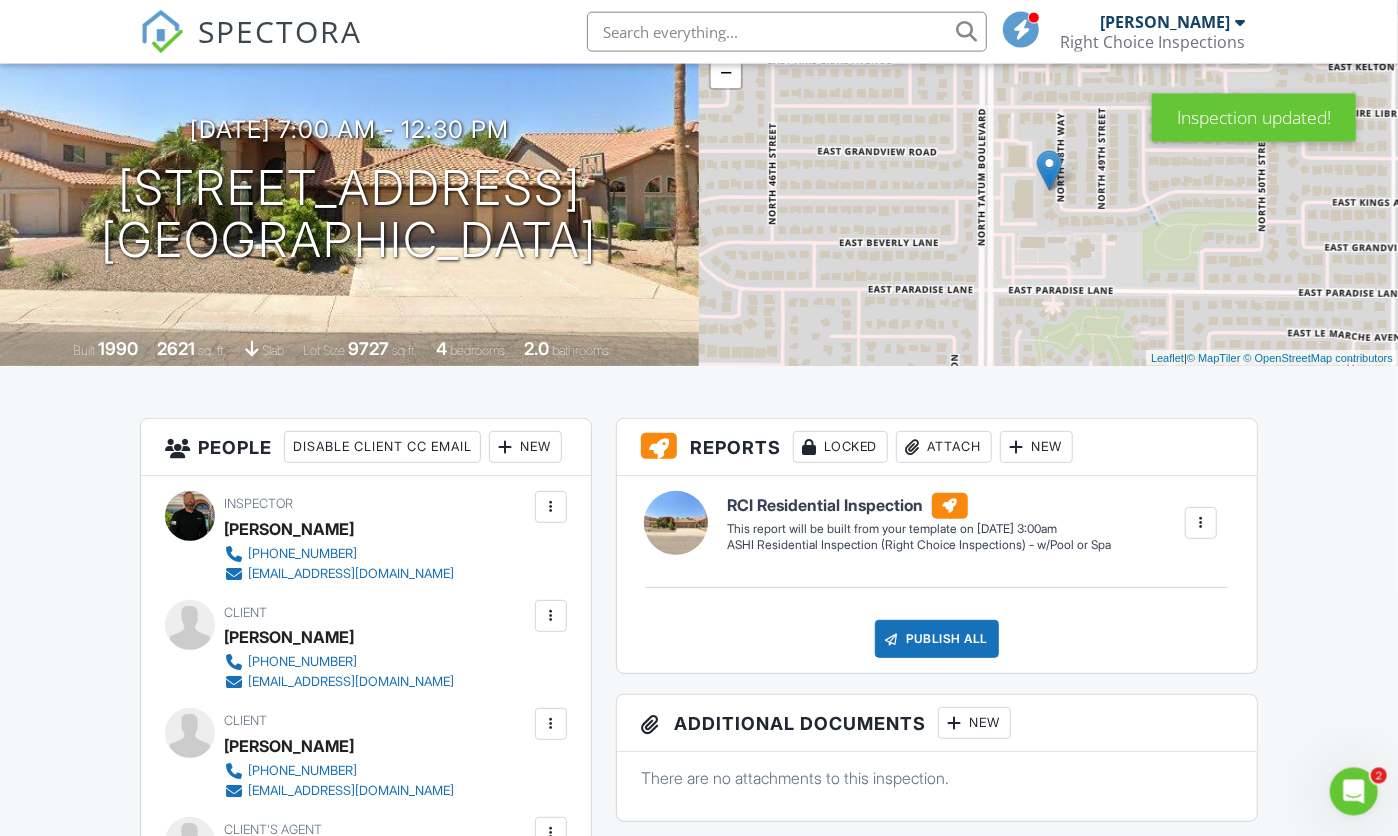 scroll, scrollTop: 0, scrollLeft: 0, axis: both 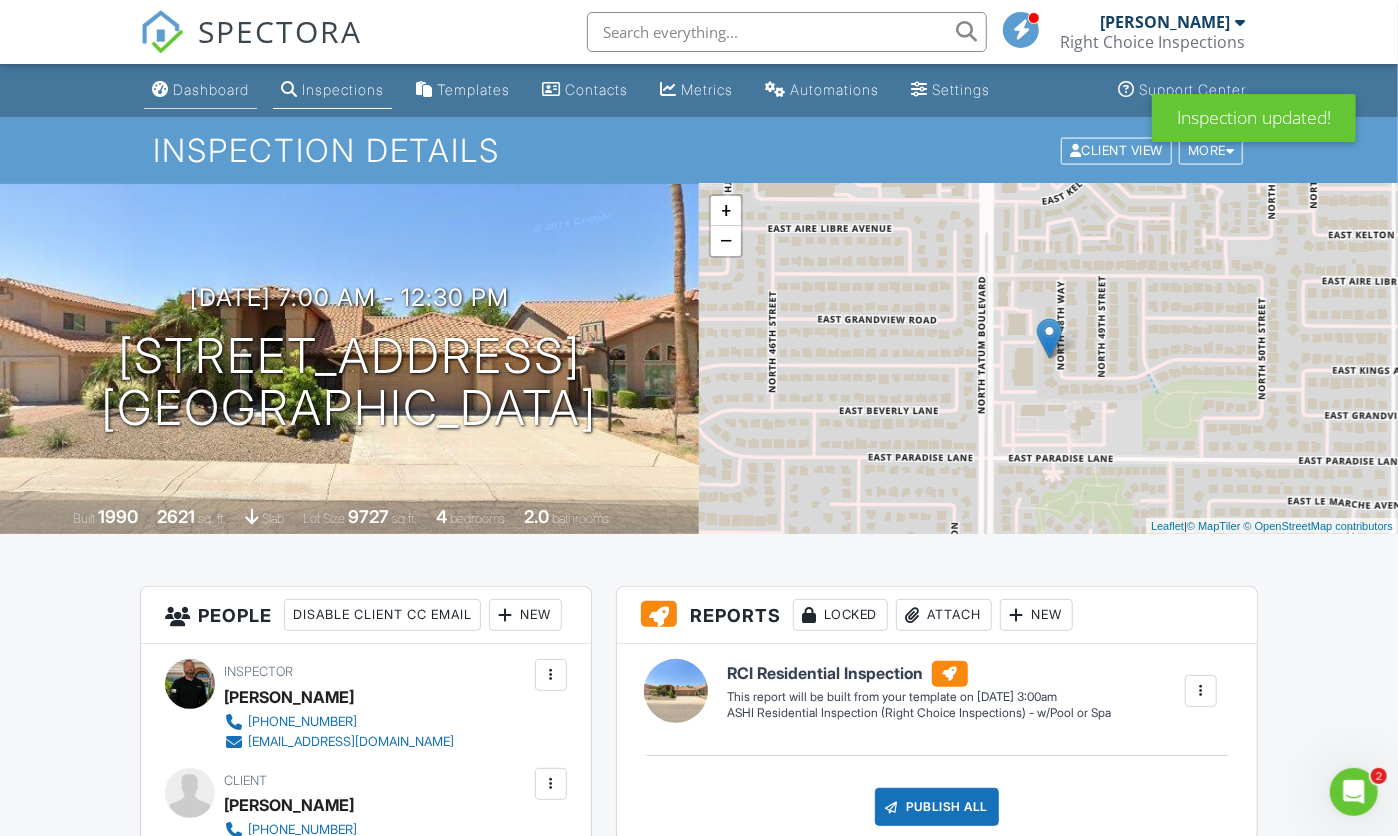 click on "Dashboard" at bounding box center [211, 89] 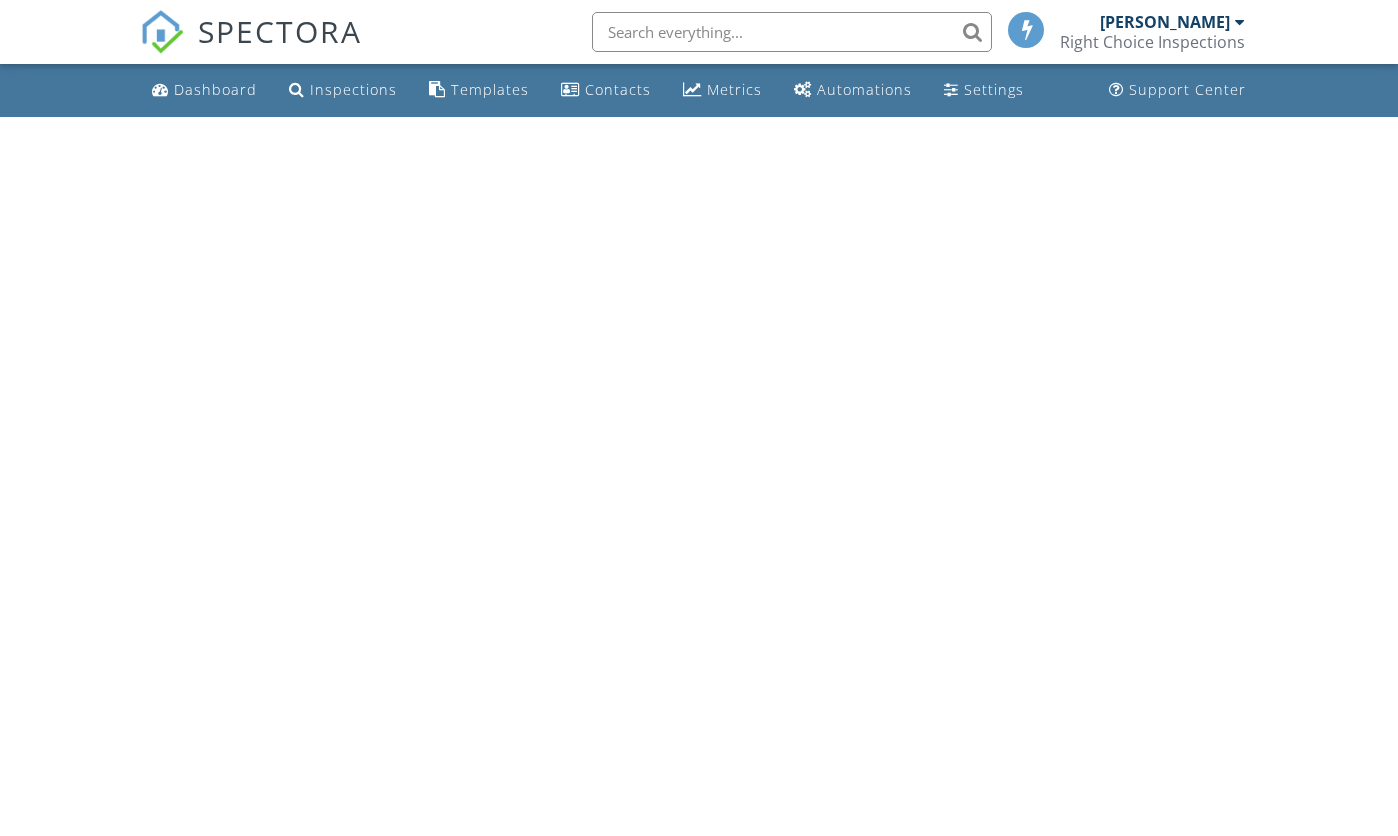 scroll, scrollTop: 0, scrollLeft: 0, axis: both 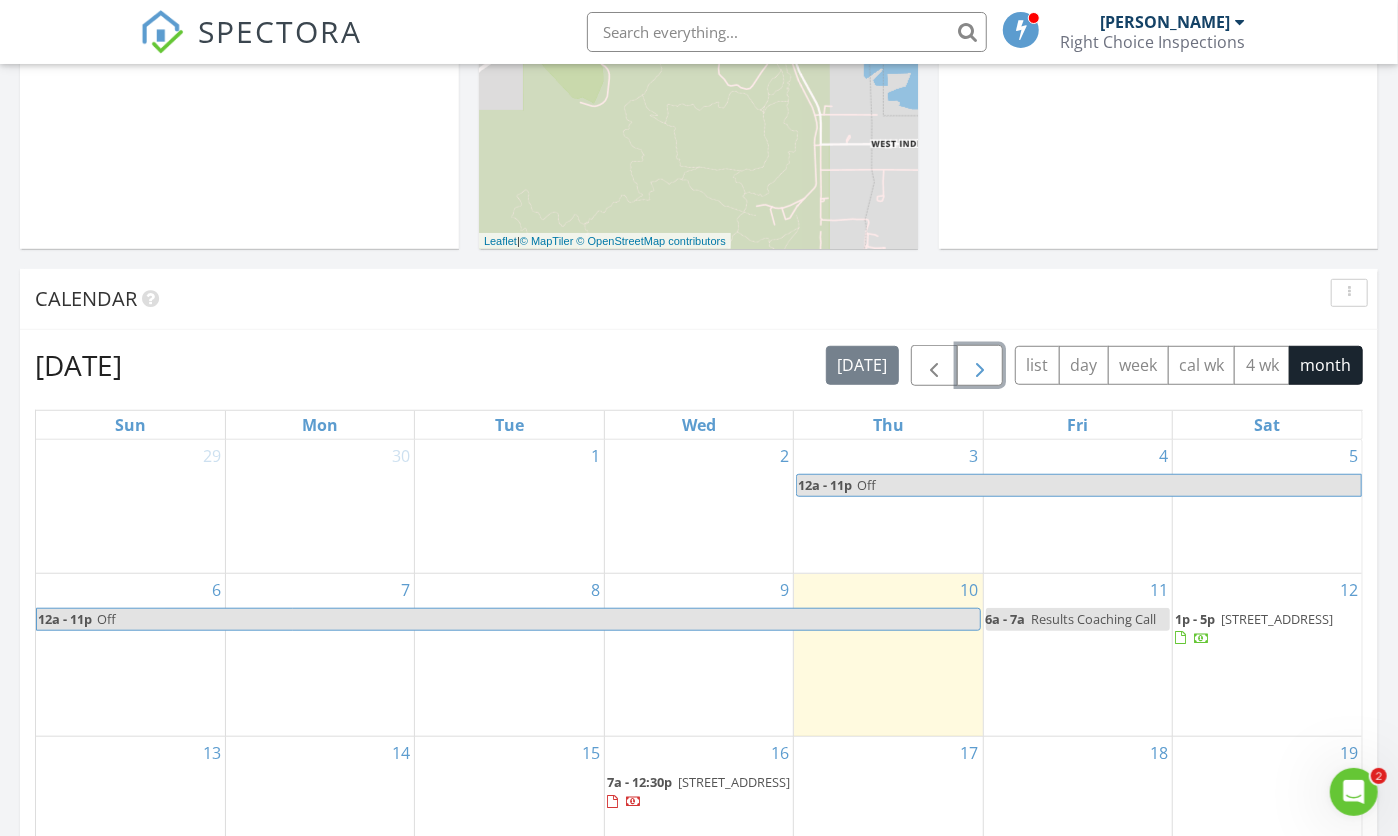 click at bounding box center [980, 366] 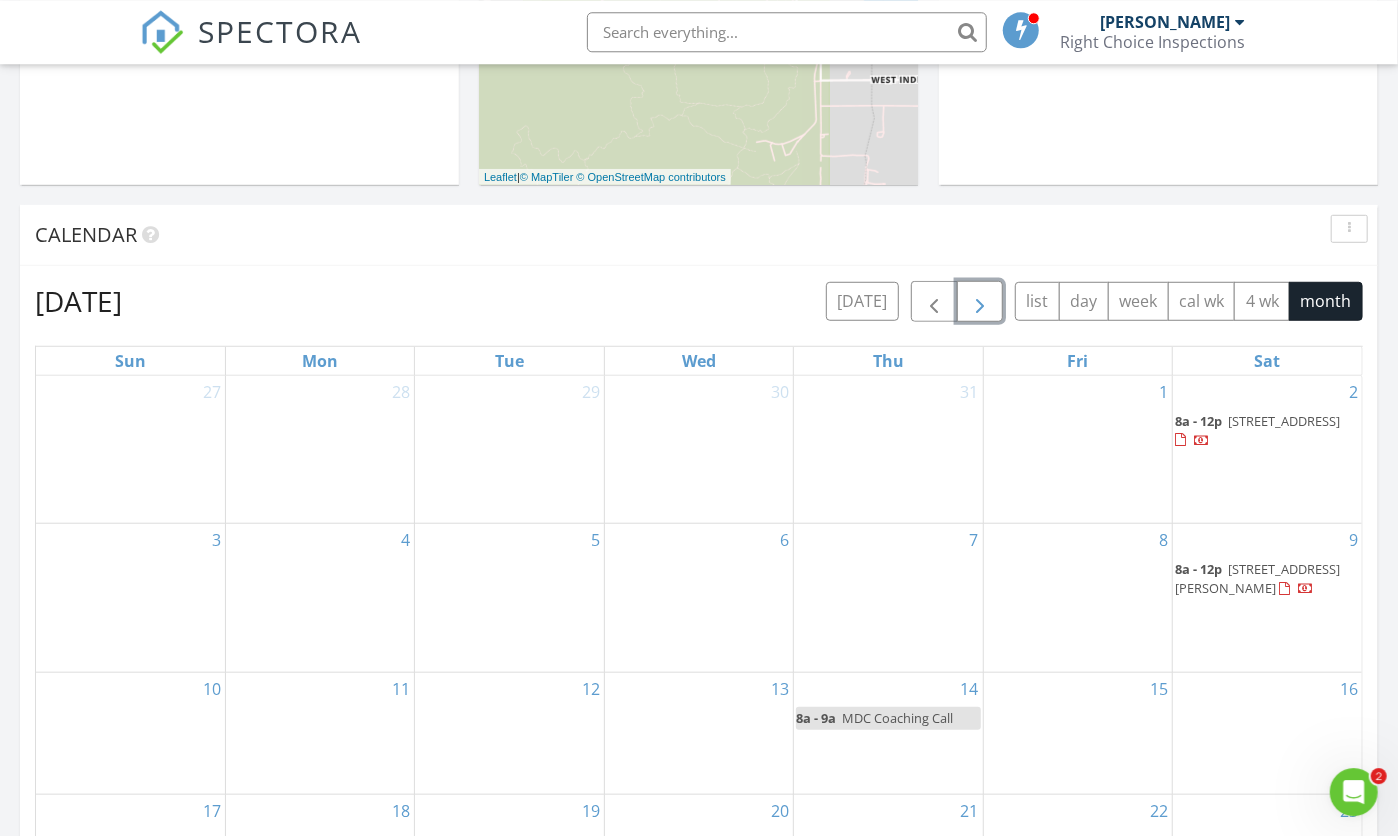 scroll, scrollTop: 716, scrollLeft: 0, axis: vertical 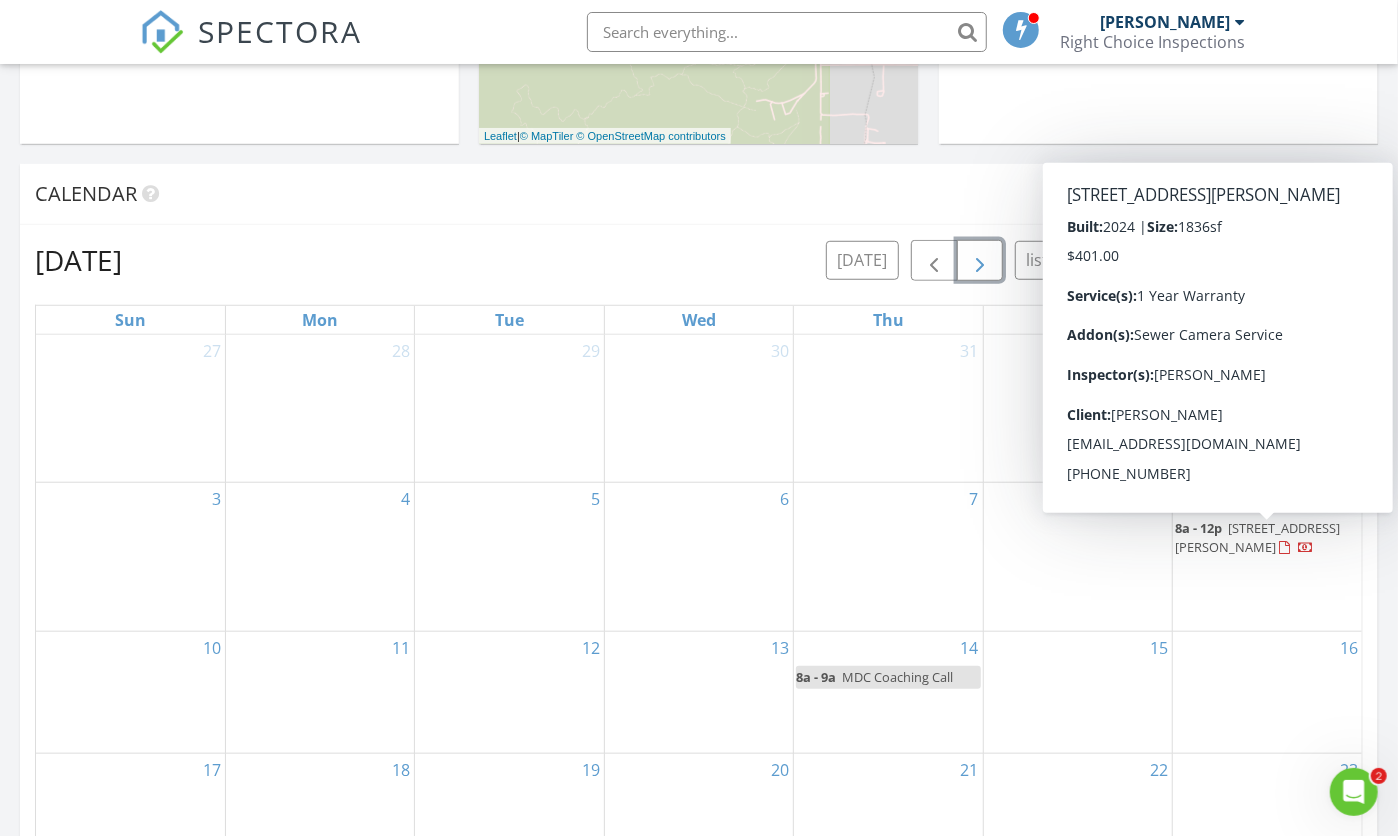 click on "18367 W Chama Dr , Wittmann 85361" at bounding box center [1257, 537] 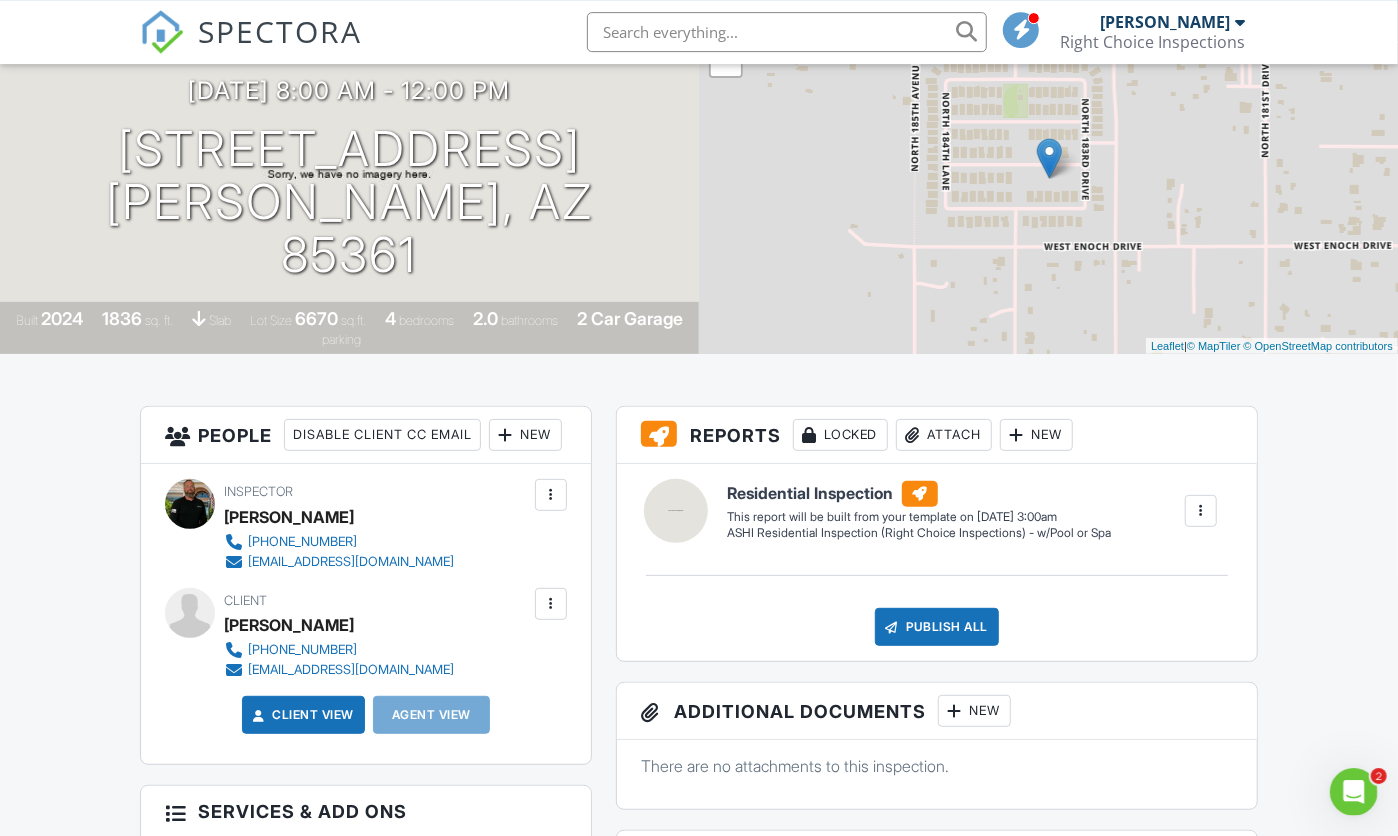 scroll, scrollTop: 0, scrollLeft: 0, axis: both 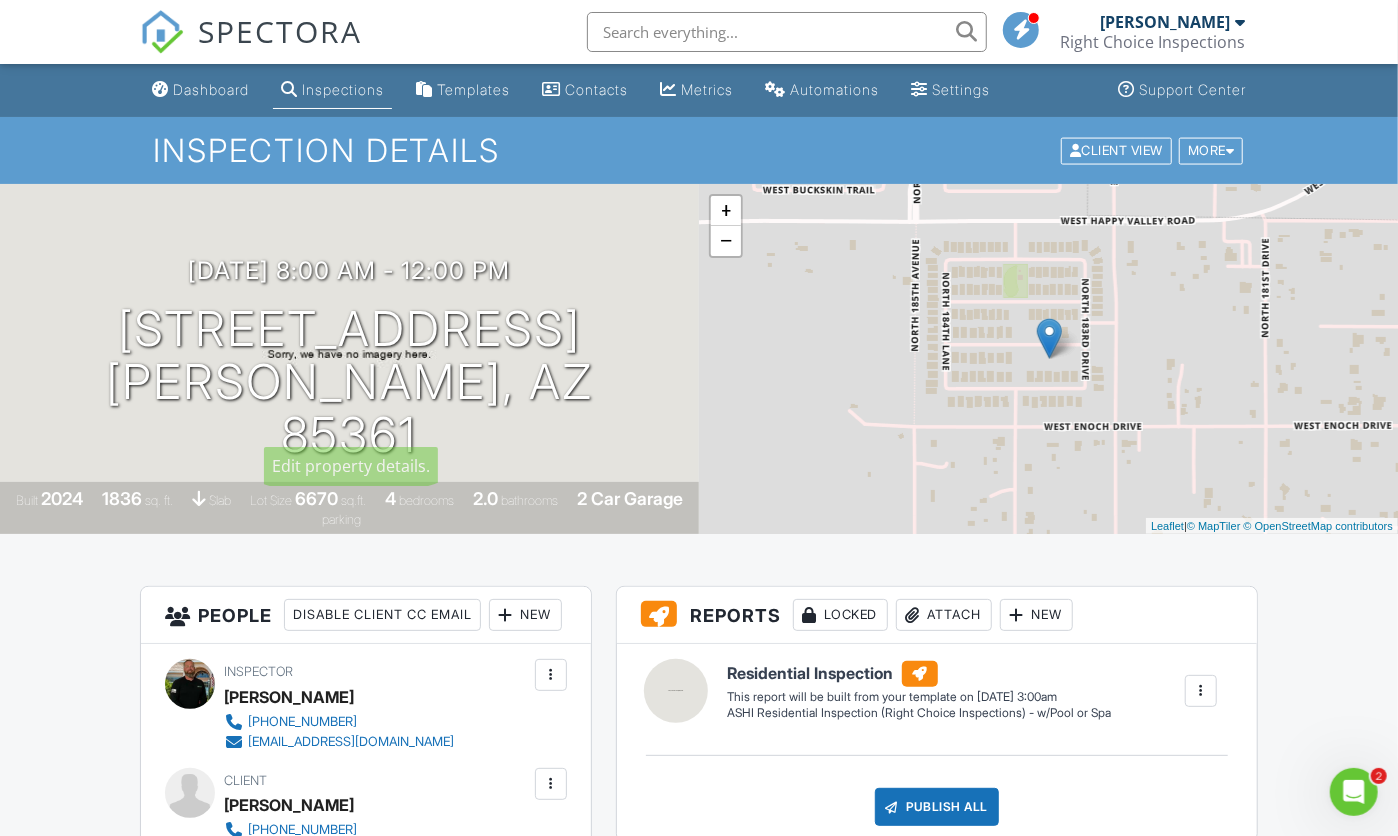 click at bounding box center (0, 0) 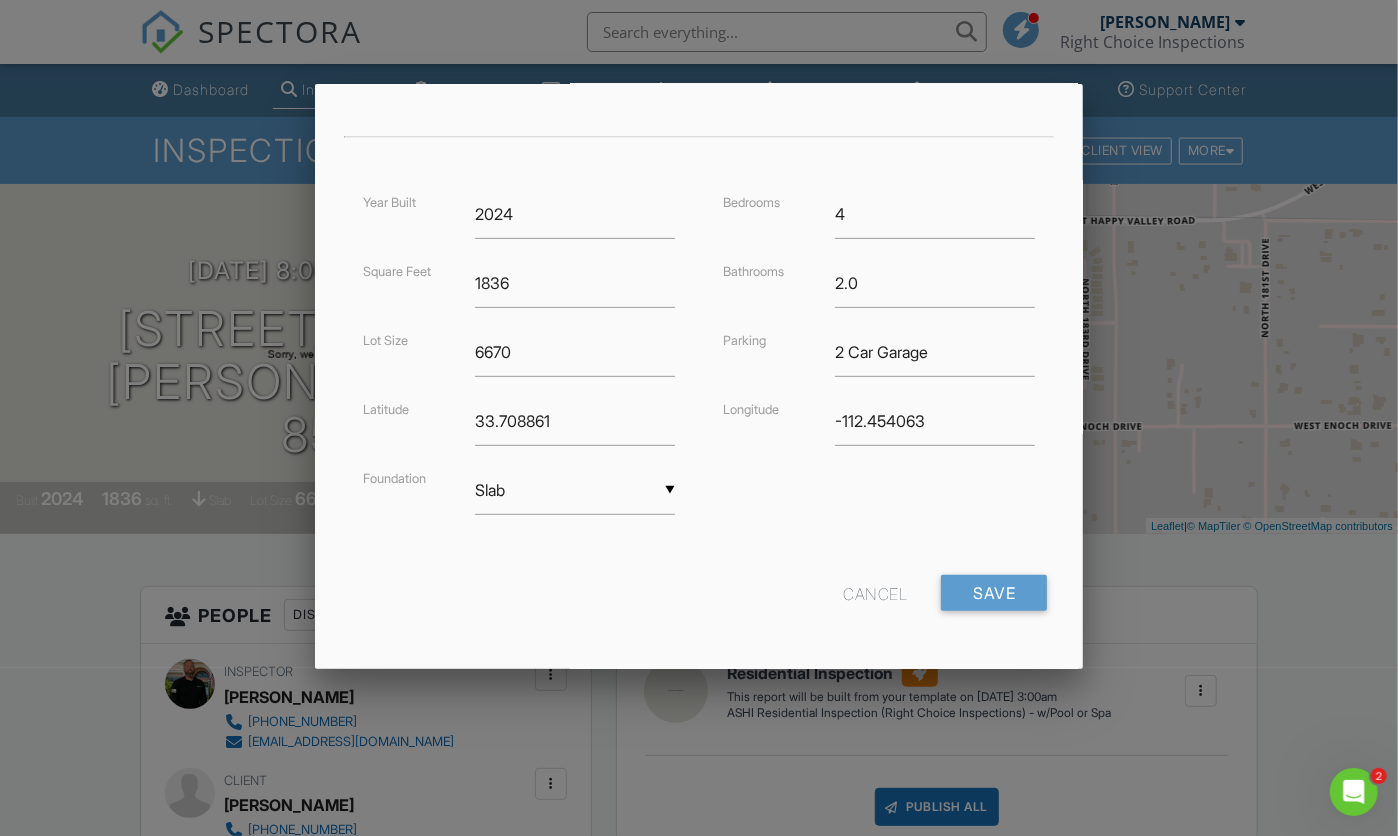 scroll, scrollTop: 0, scrollLeft: 0, axis: both 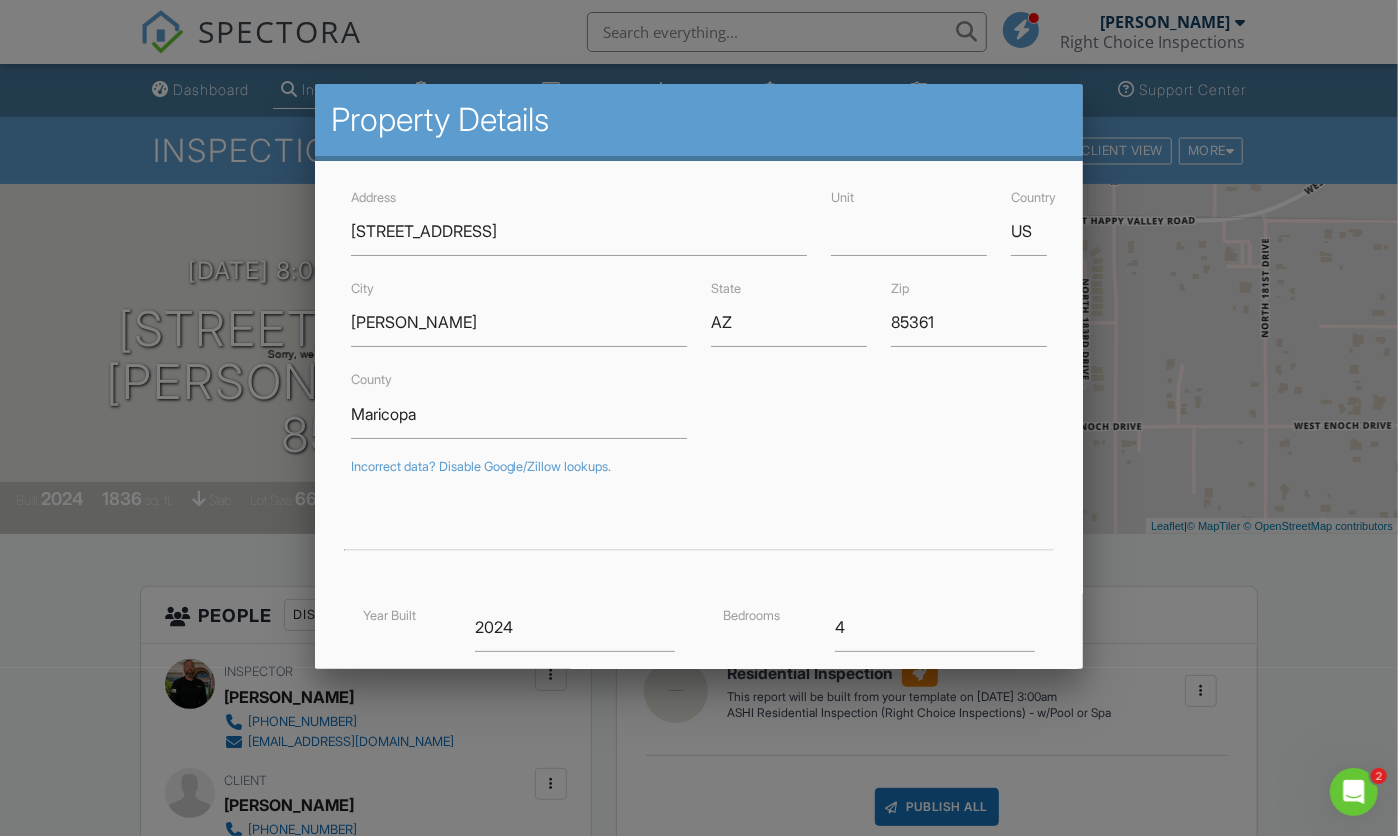 click at bounding box center (699, 422) 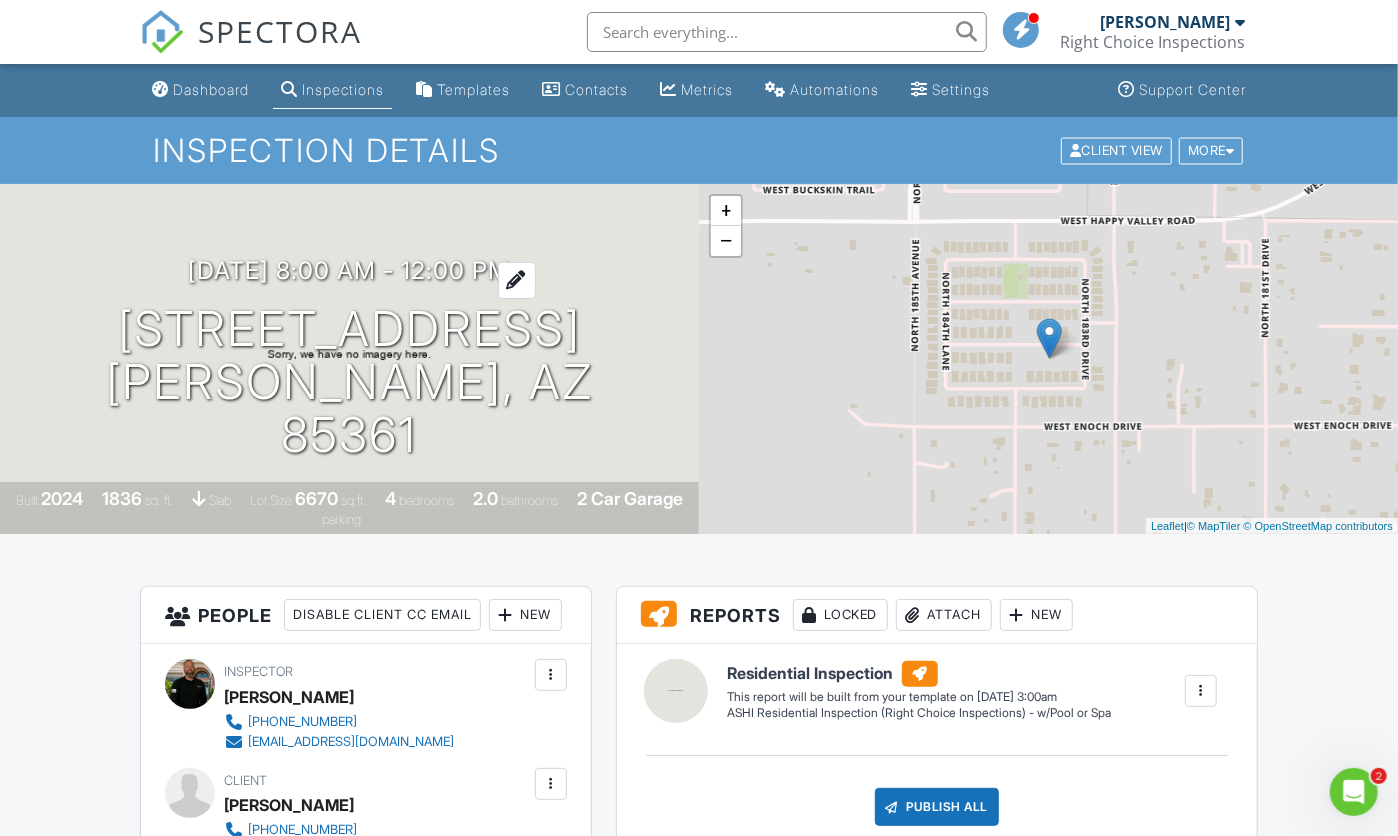 click on "08/09/2025  8:00 am
- 12:00 pm" at bounding box center [350, 270] 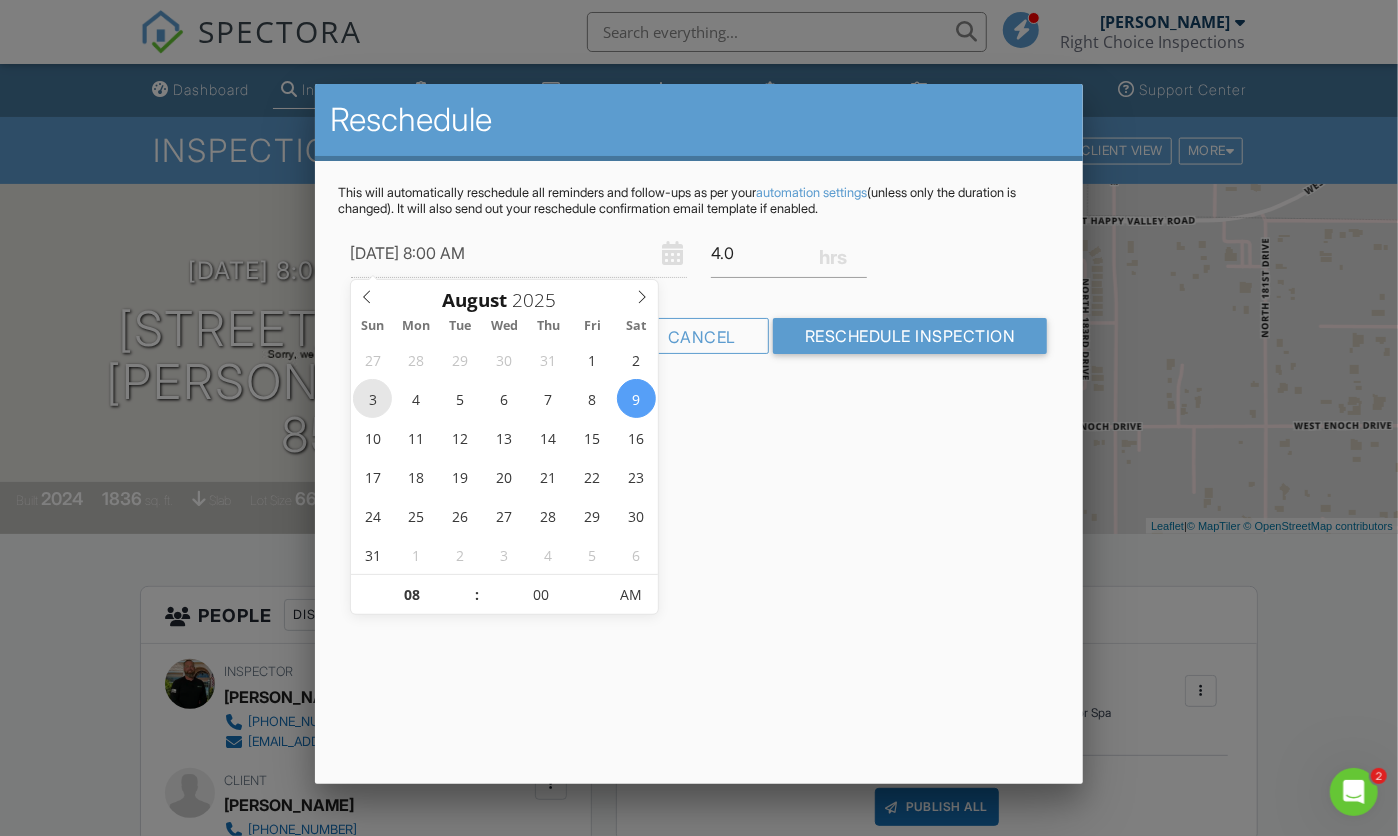 type on "[DATE] 8:00 AM" 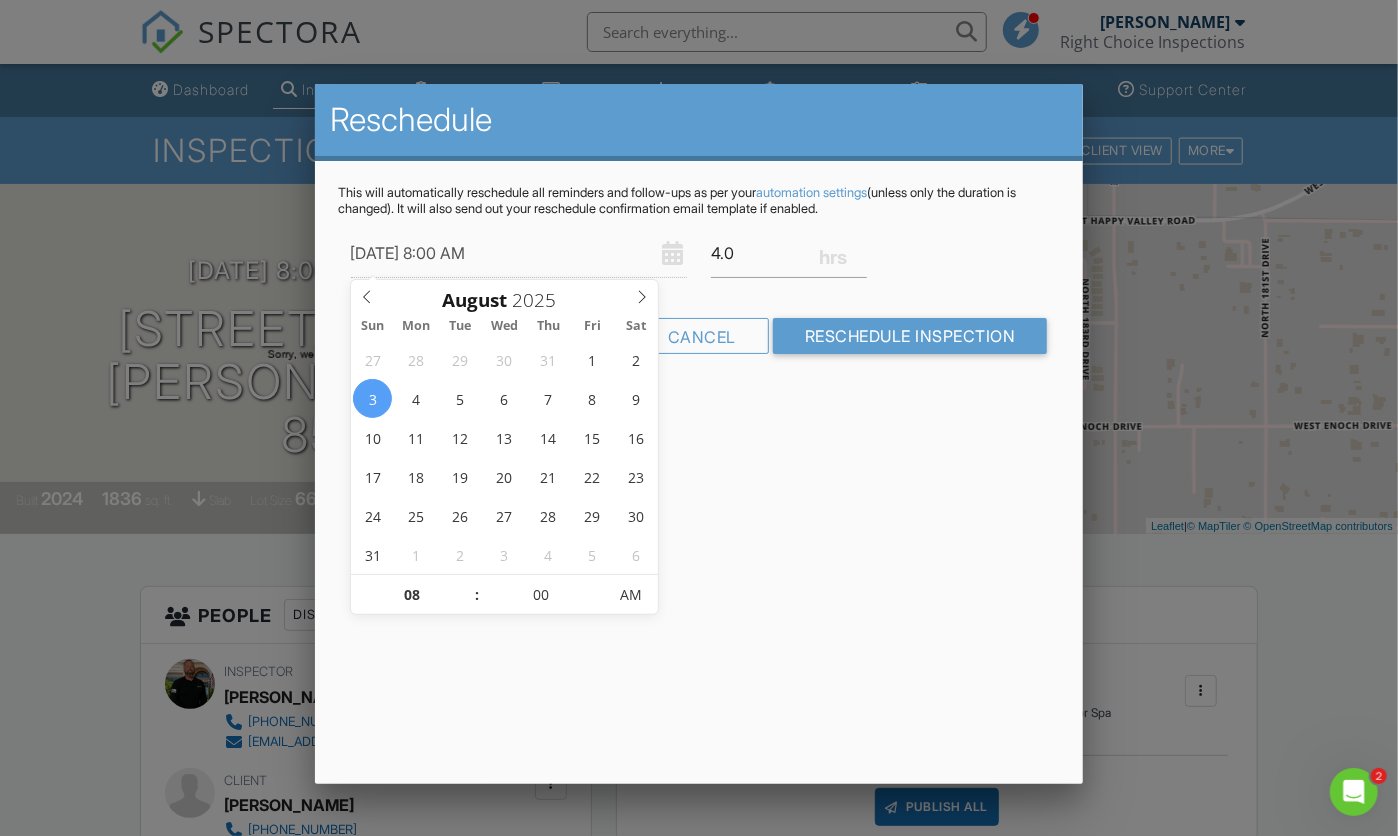 click on "Reschedule
This will automatically reschedule all reminders and follow-ups as per your  automation settings  (unless only the duration is changed). It will also send out your reschedule confirmation email template if enabled.
08/03/2025 8:00 AM
4.0
Warning: this date/time is in the past.
Cancel
Reschedule Inspection" at bounding box center [699, 434] 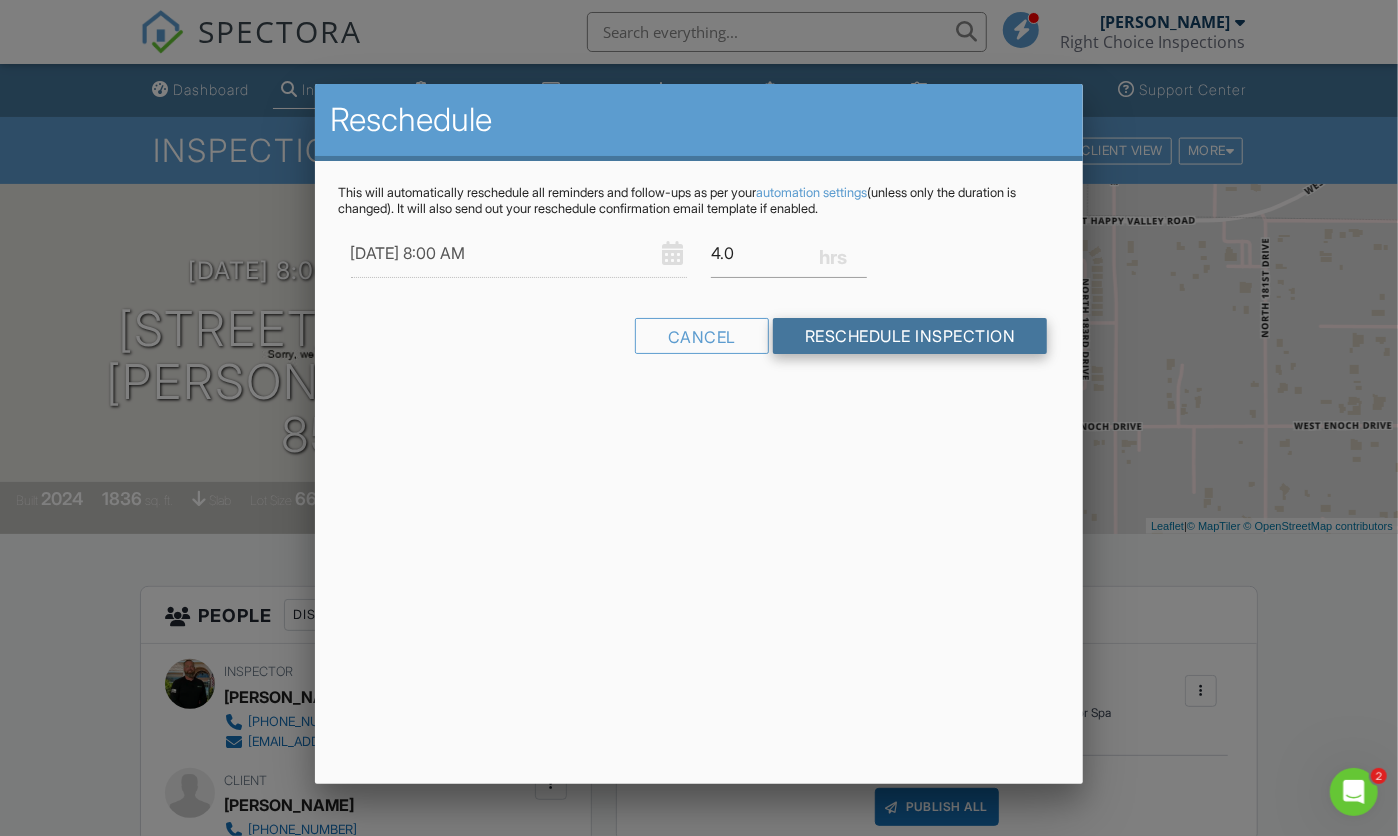 click on "Reschedule Inspection" at bounding box center [910, 336] 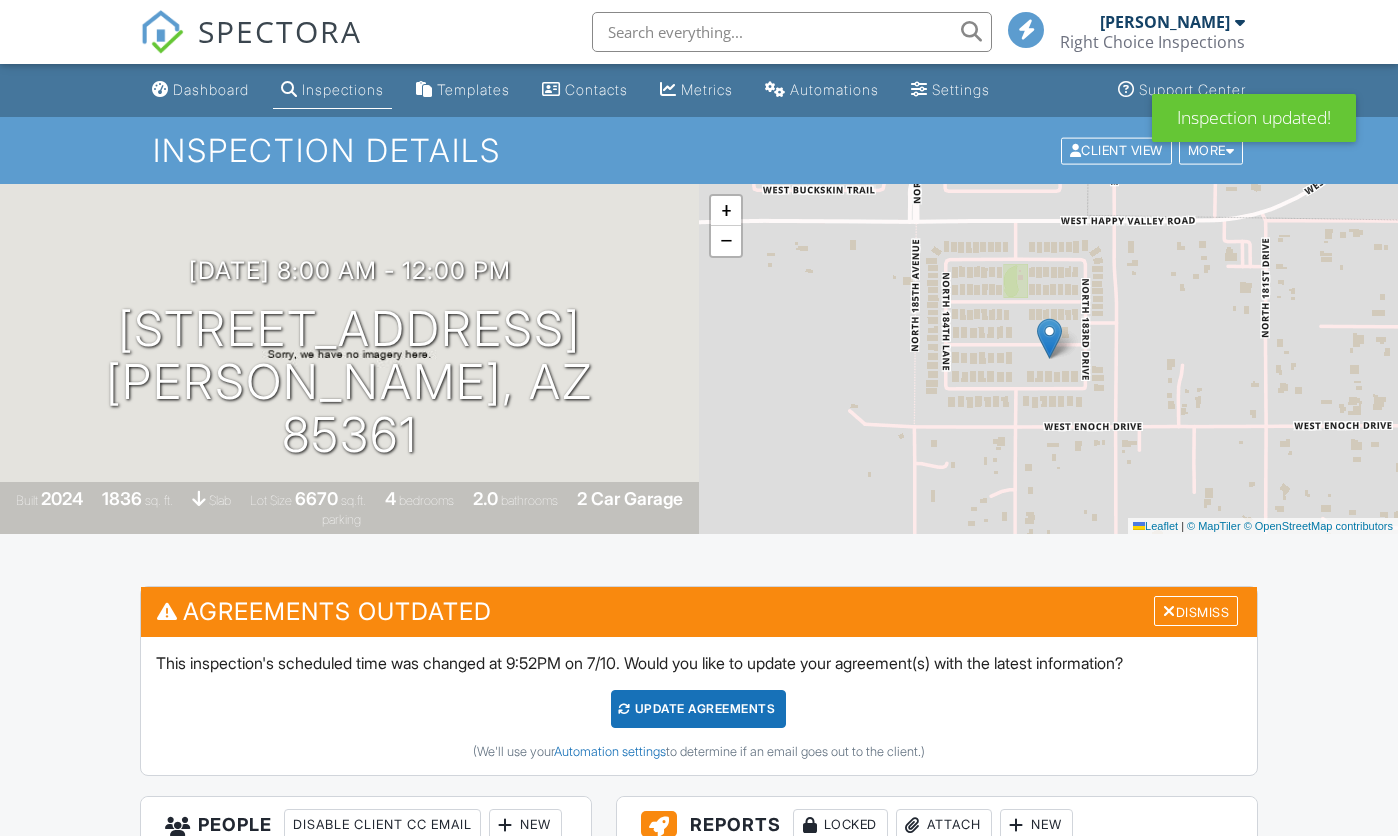 scroll, scrollTop: 0, scrollLeft: 0, axis: both 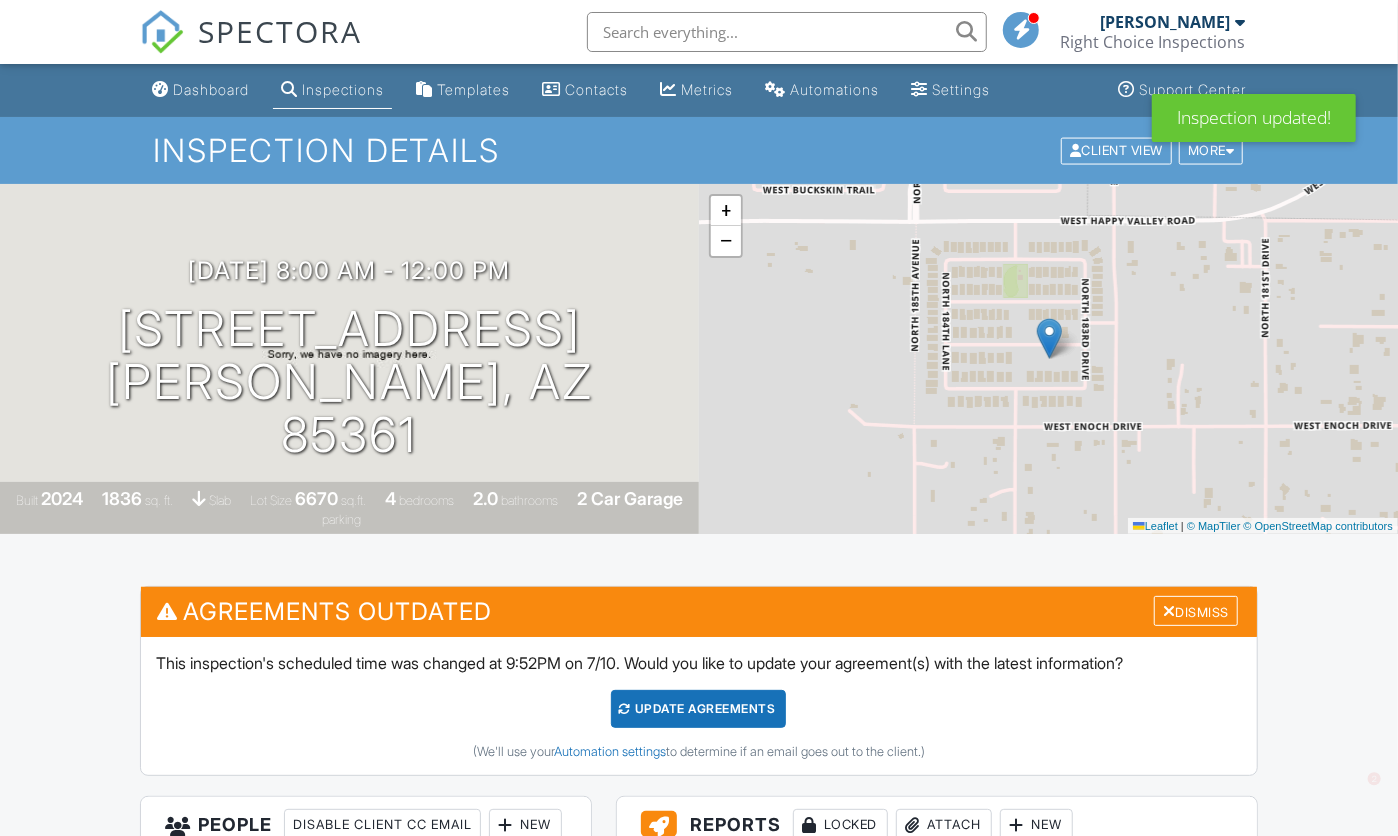 click on "Update Agreements" at bounding box center [698, 709] 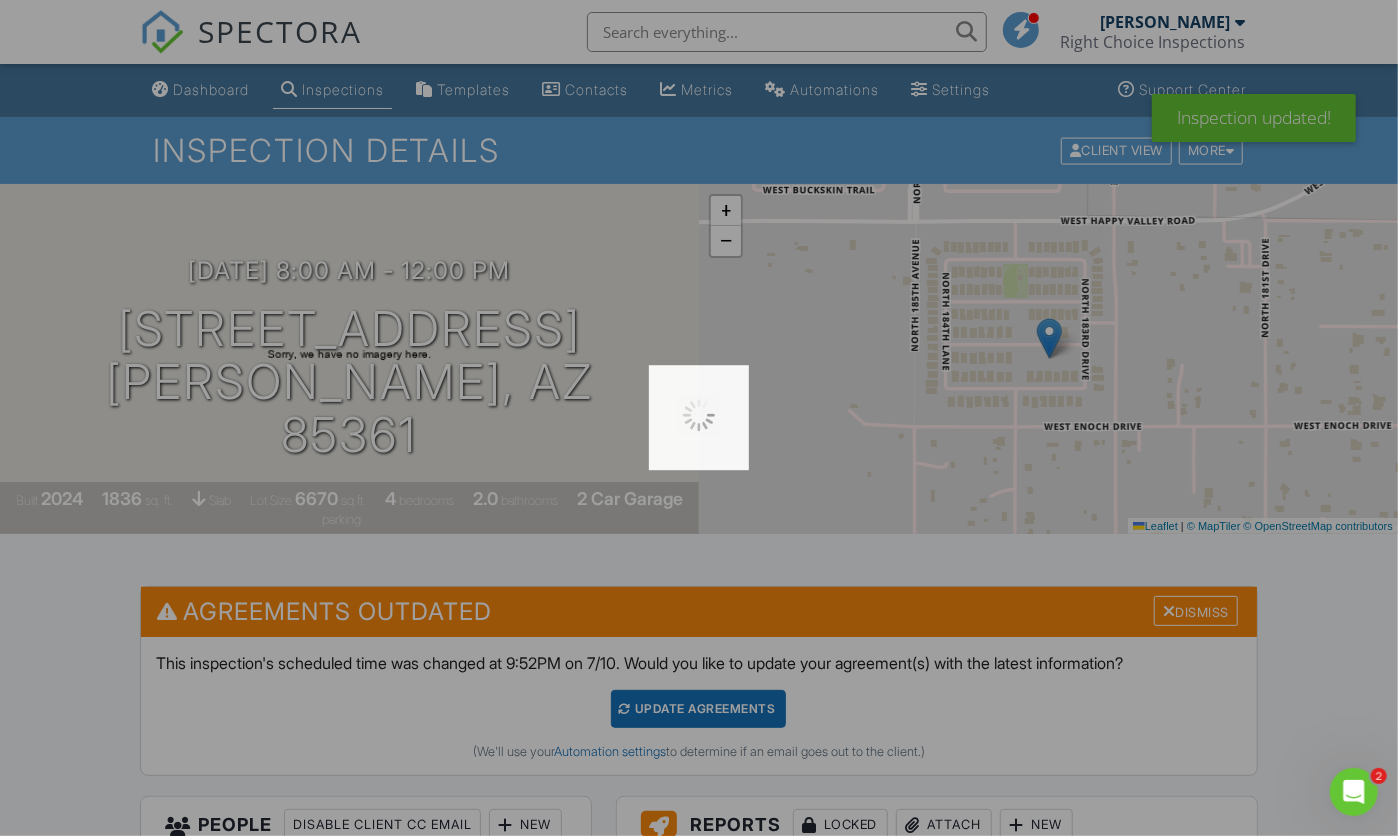 scroll, scrollTop: 0, scrollLeft: 0, axis: both 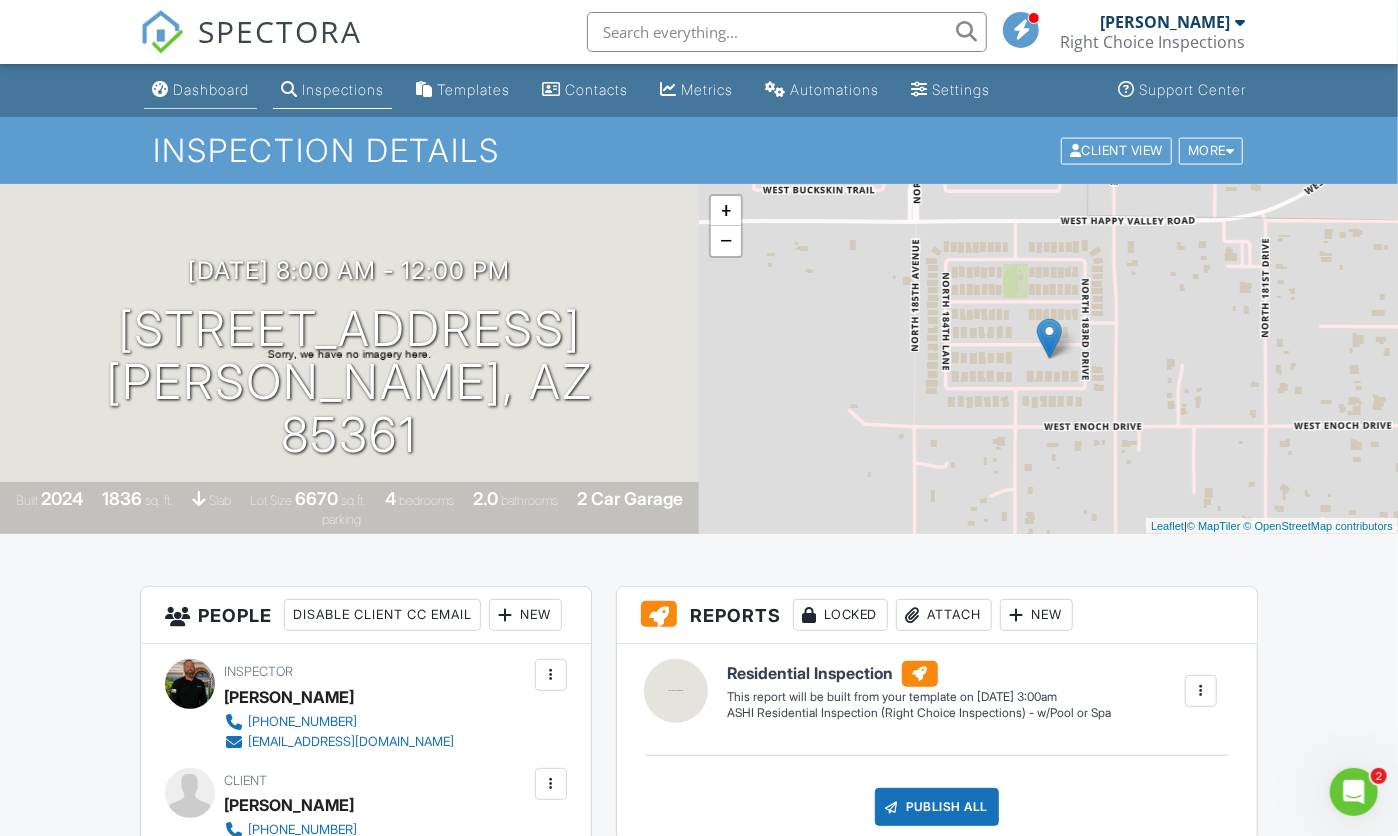 click on "Dashboard" at bounding box center [211, 89] 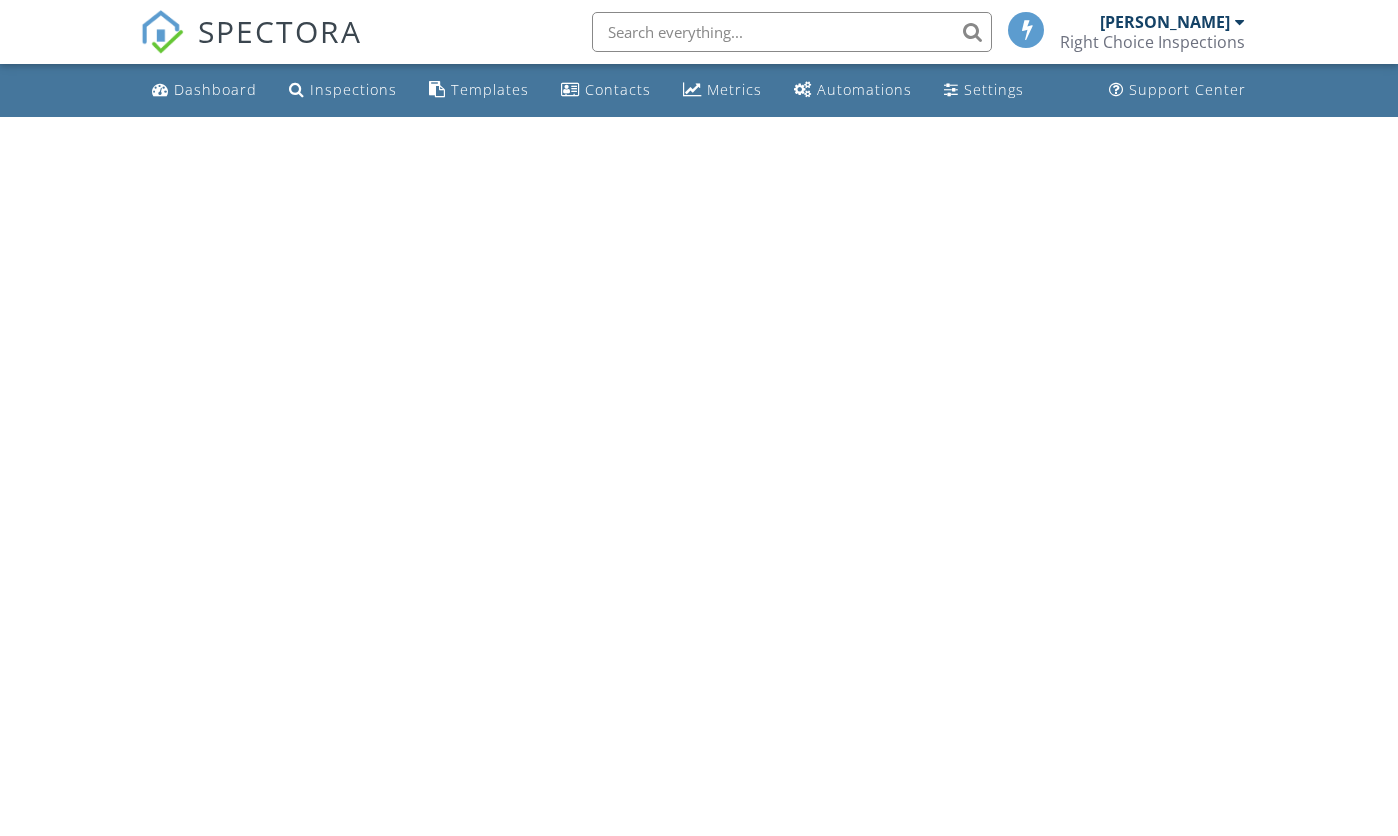 scroll, scrollTop: 0, scrollLeft: 0, axis: both 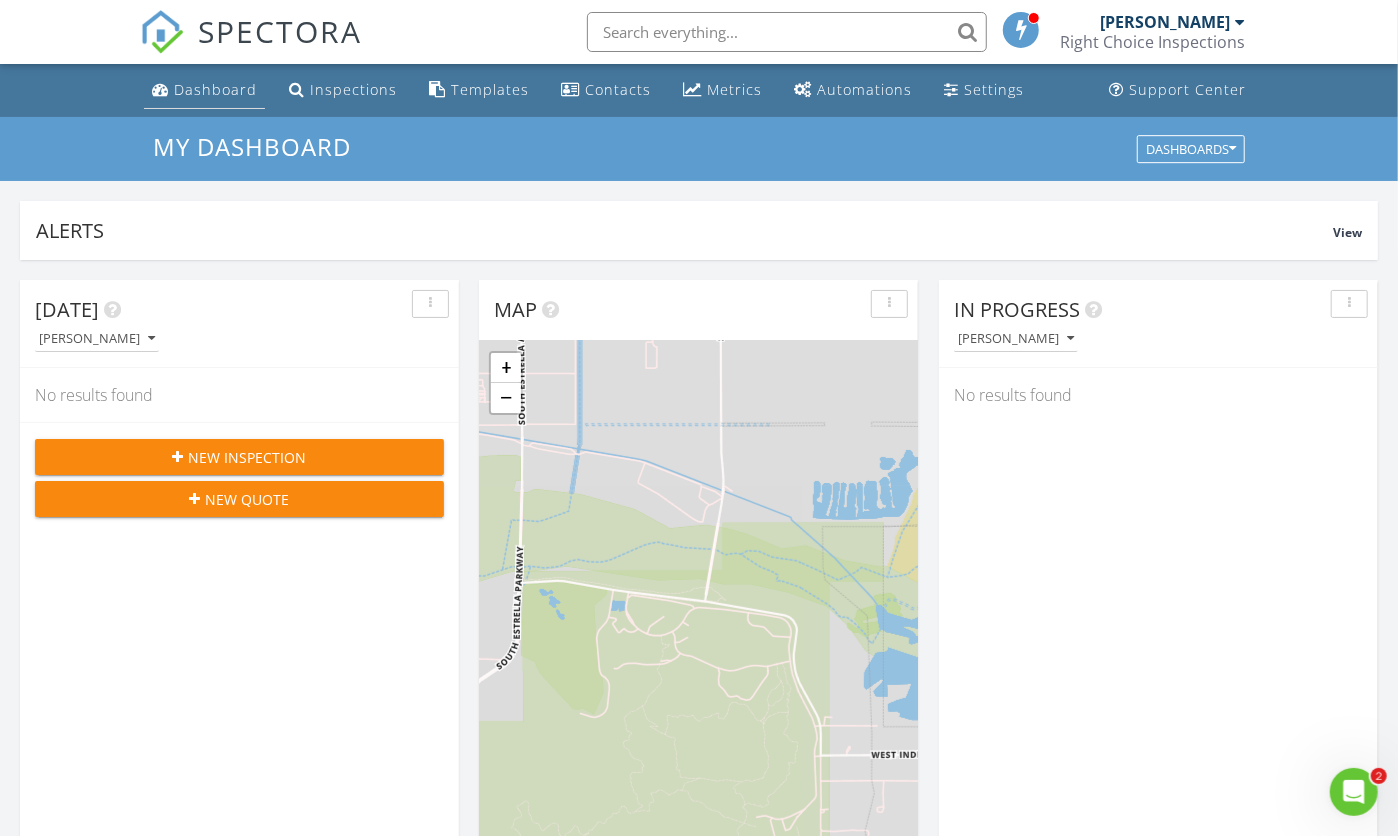 click on "Dashboard" at bounding box center [215, 89] 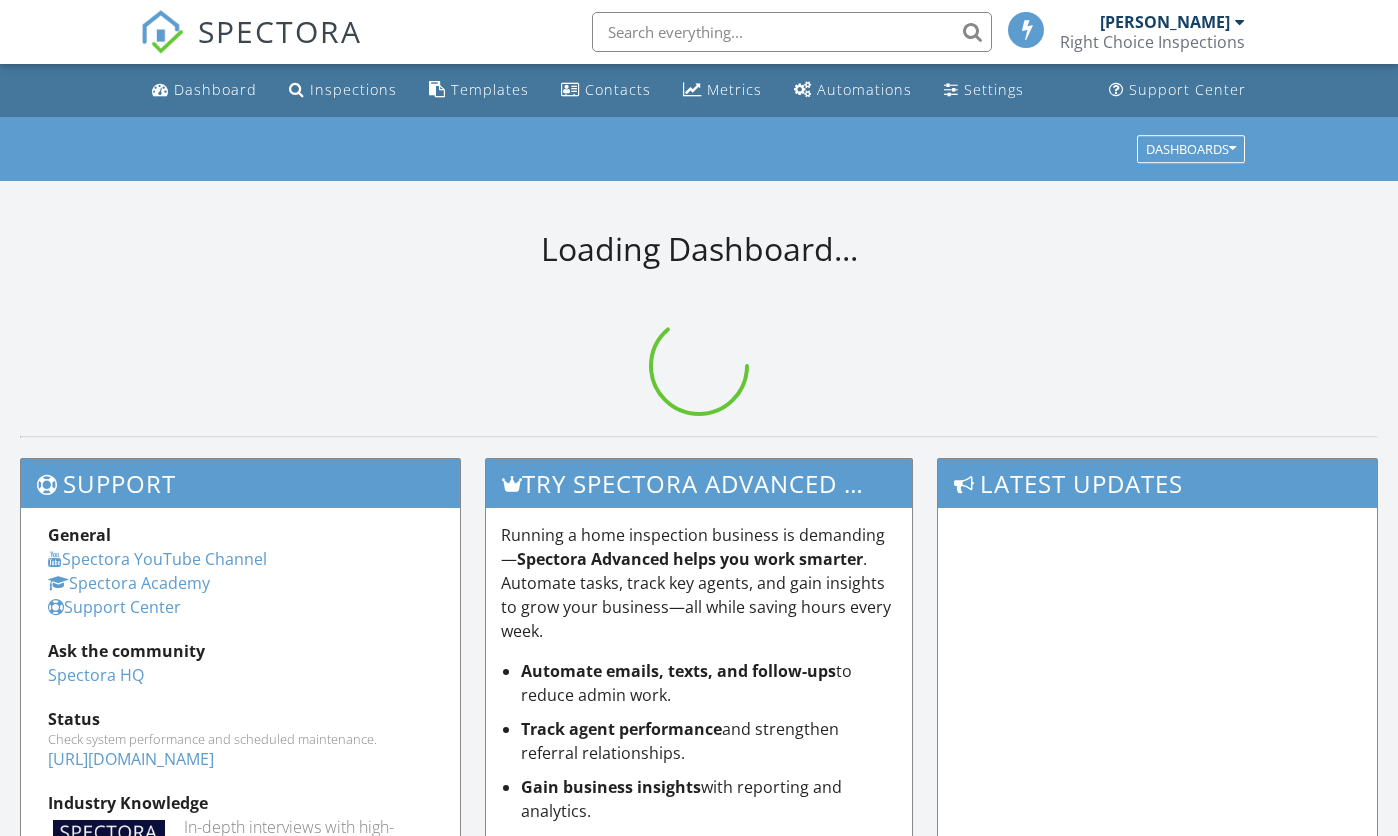 scroll, scrollTop: 0, scrollLeft: 0, axis: both 